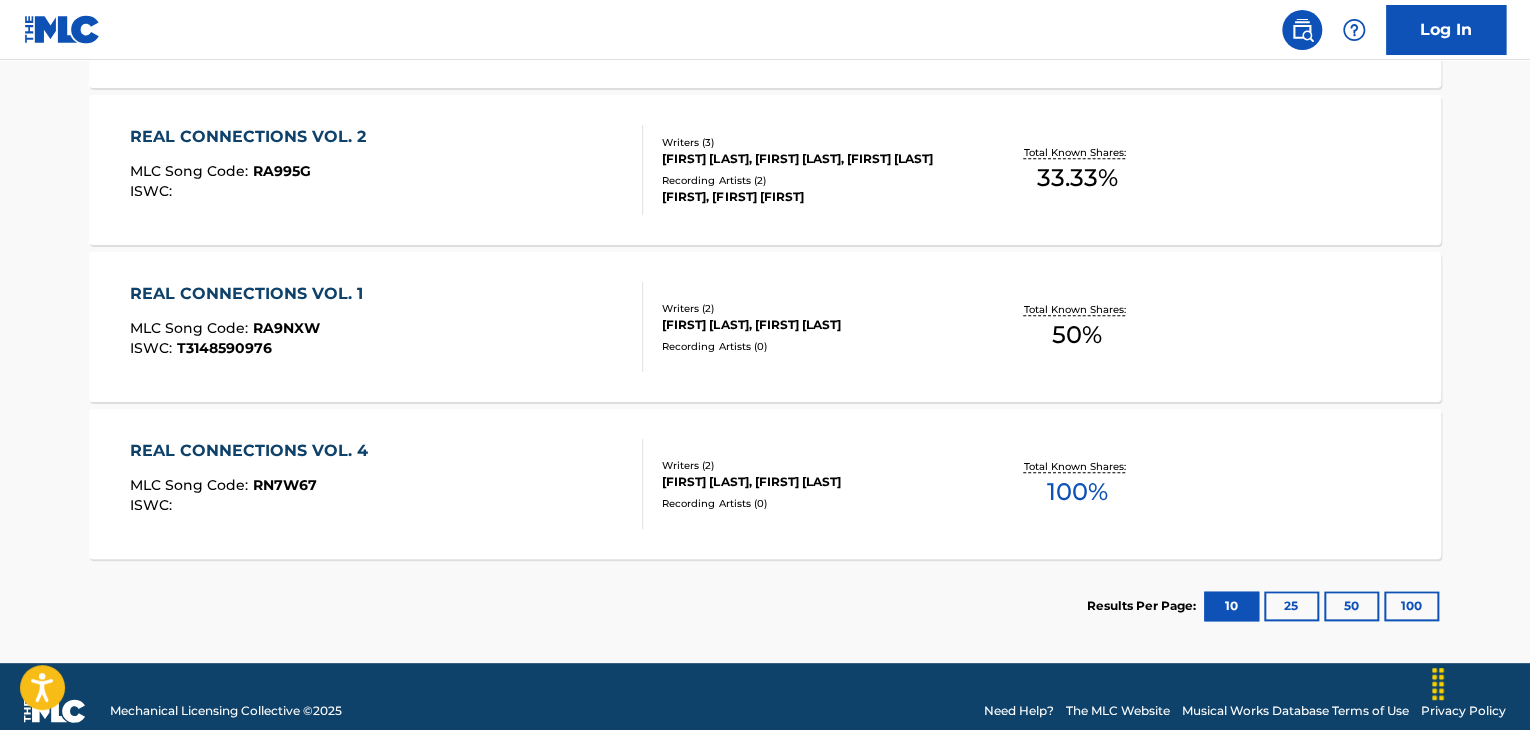scroll, scrollTop: 800, scrollLeft: 0, axis: vertical 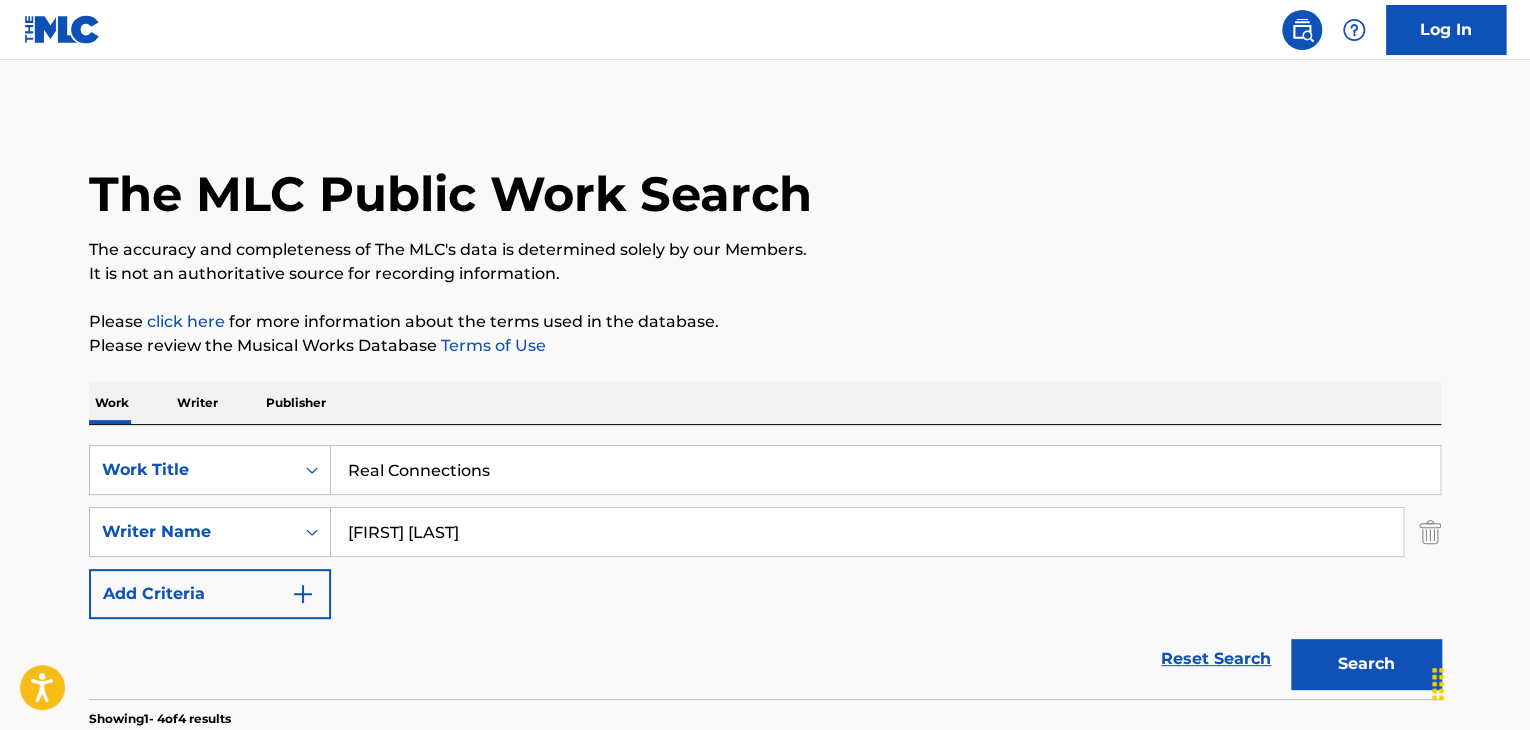 drag, startPoint x: 549, startPoint y: 470, endPoint x: 0, endPoint y: 465, distance: 549.02277 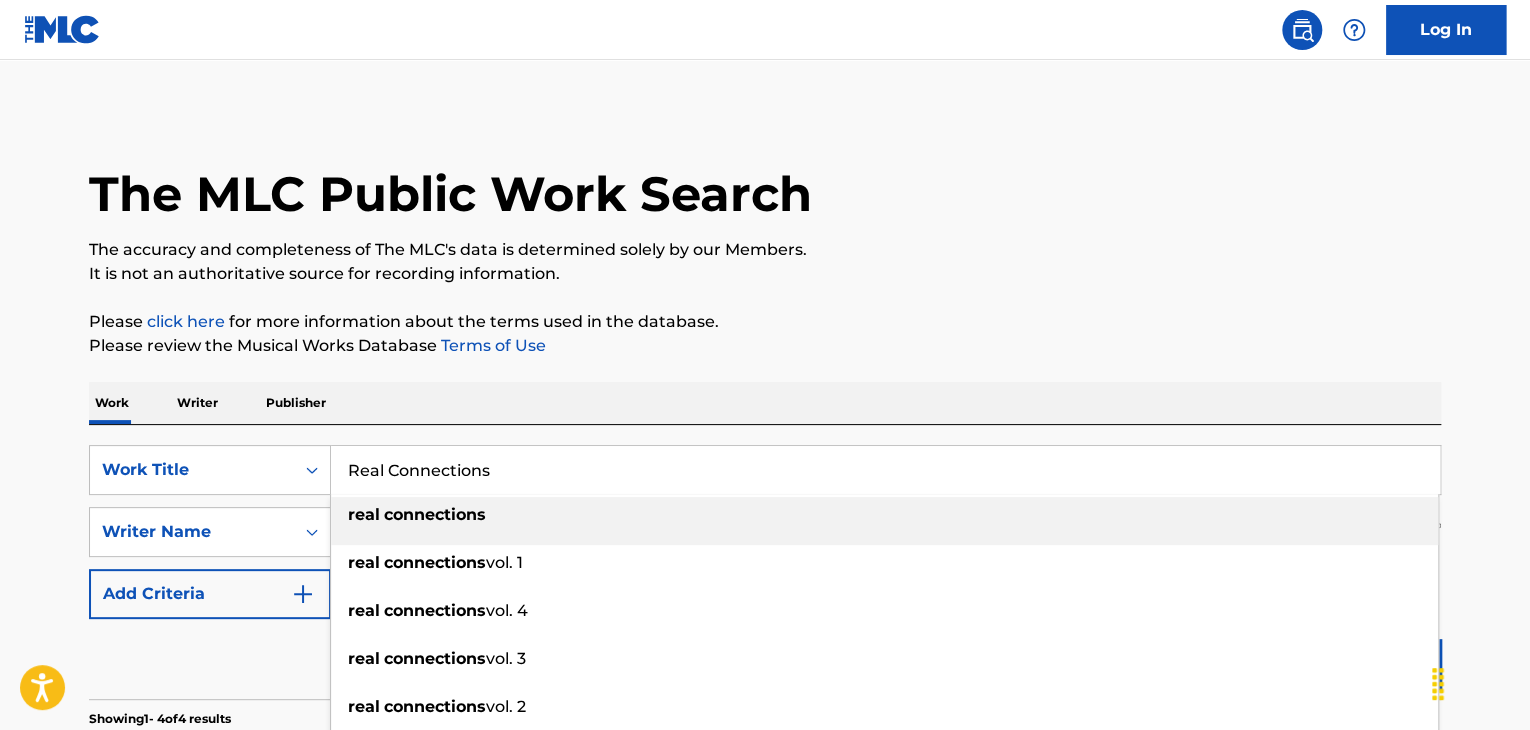 paste on "[FIRST] [LAST]" 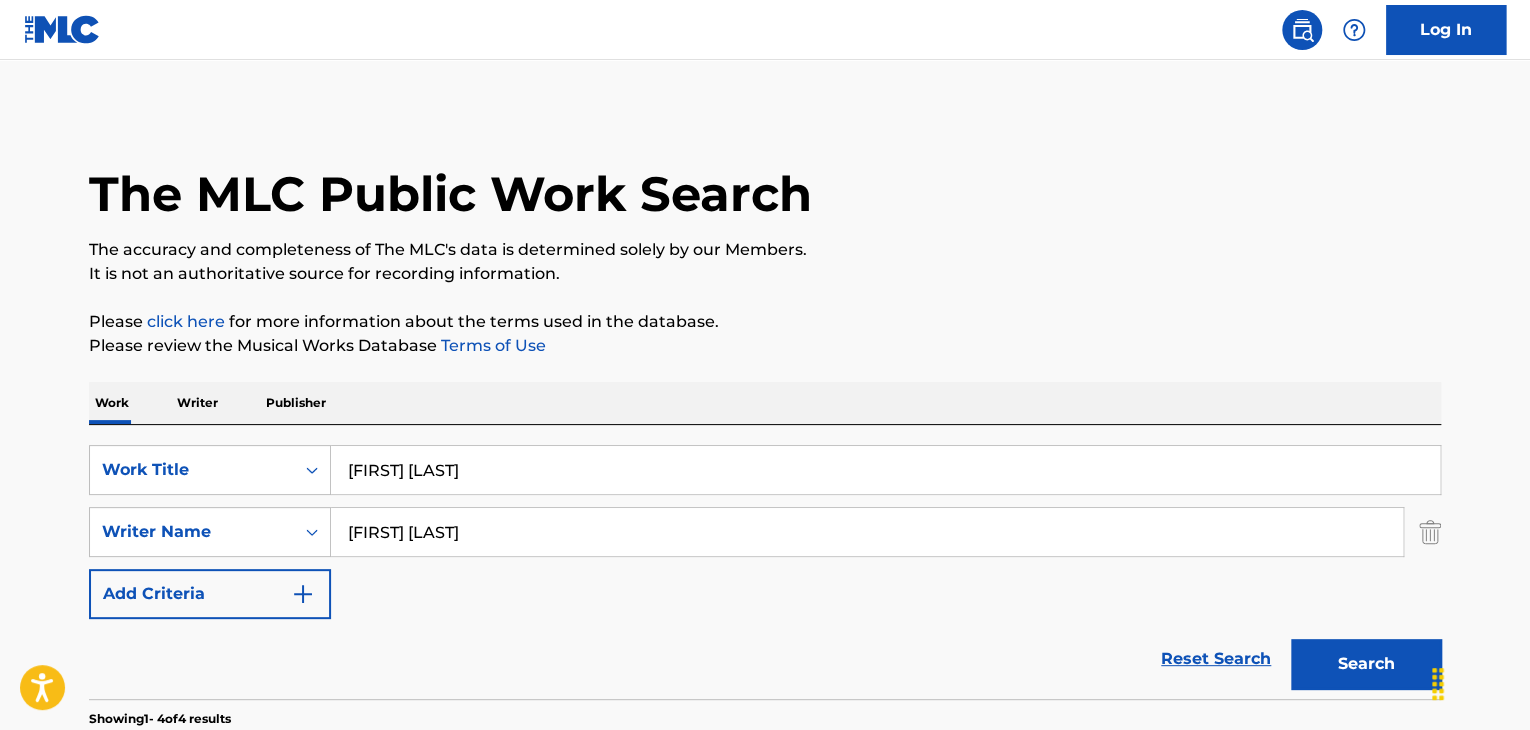 type on "[FIRST] [LAST]" 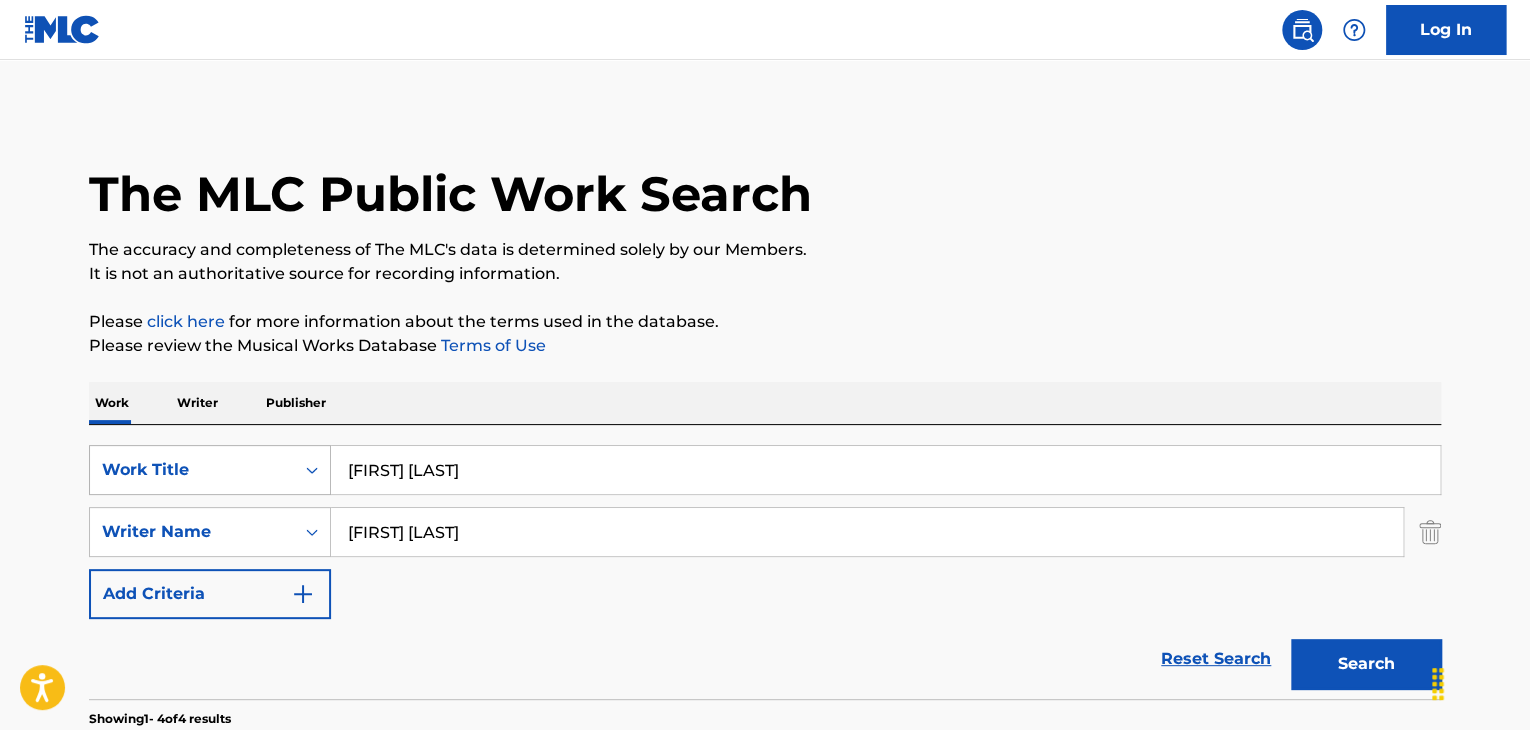 paste on "[FIRST] [LAST]" 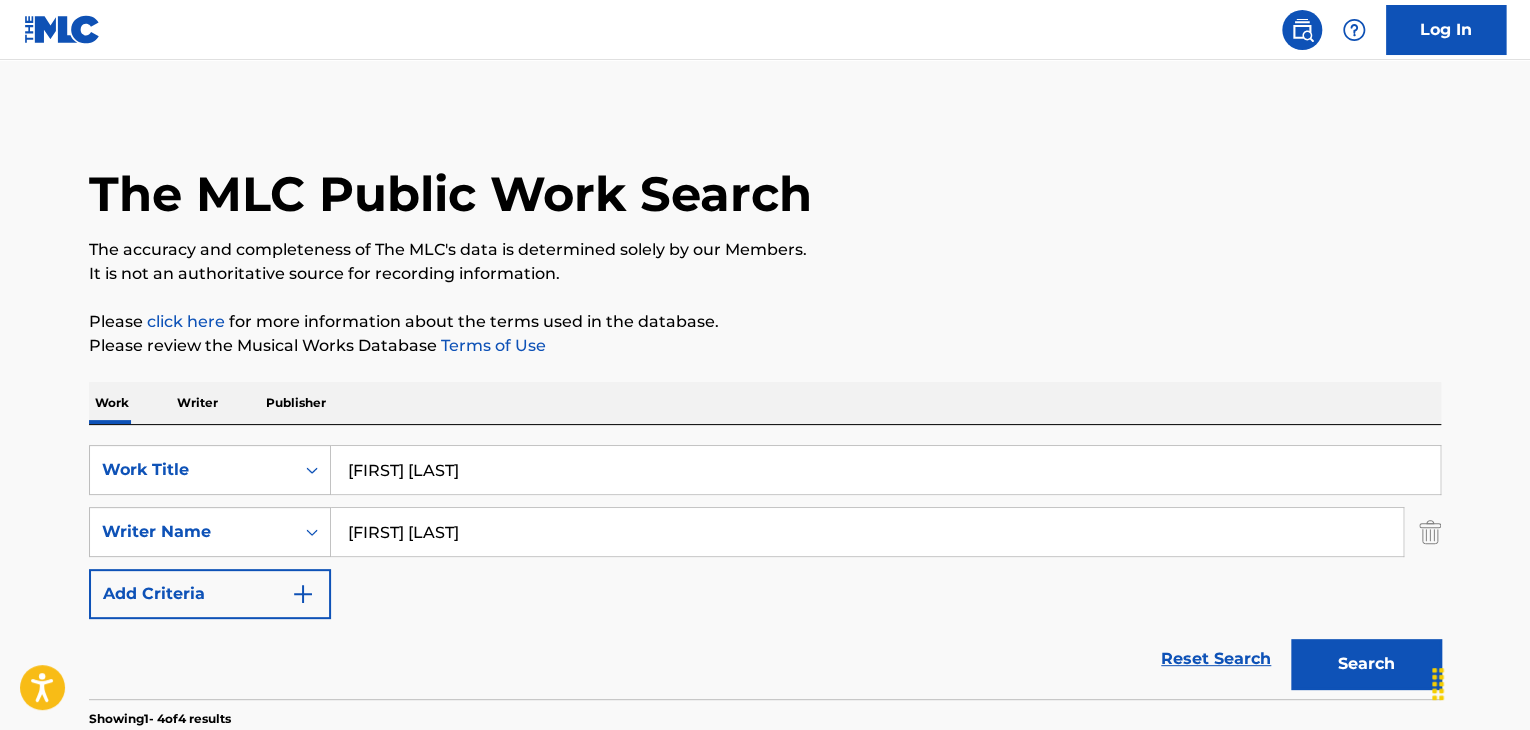 type on "[FIRST] [LAST]" 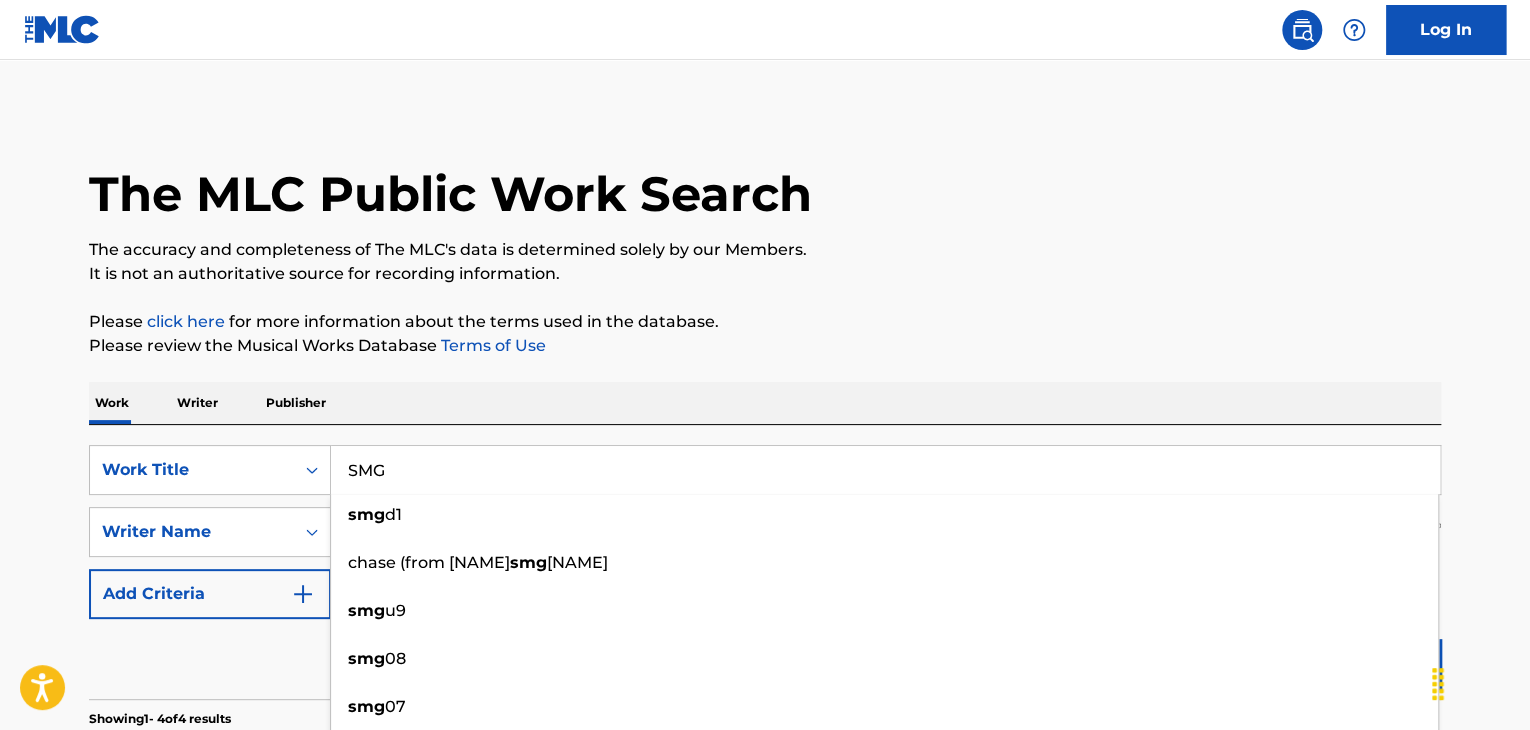 click on "SMG" at bounding box center (885, 470) 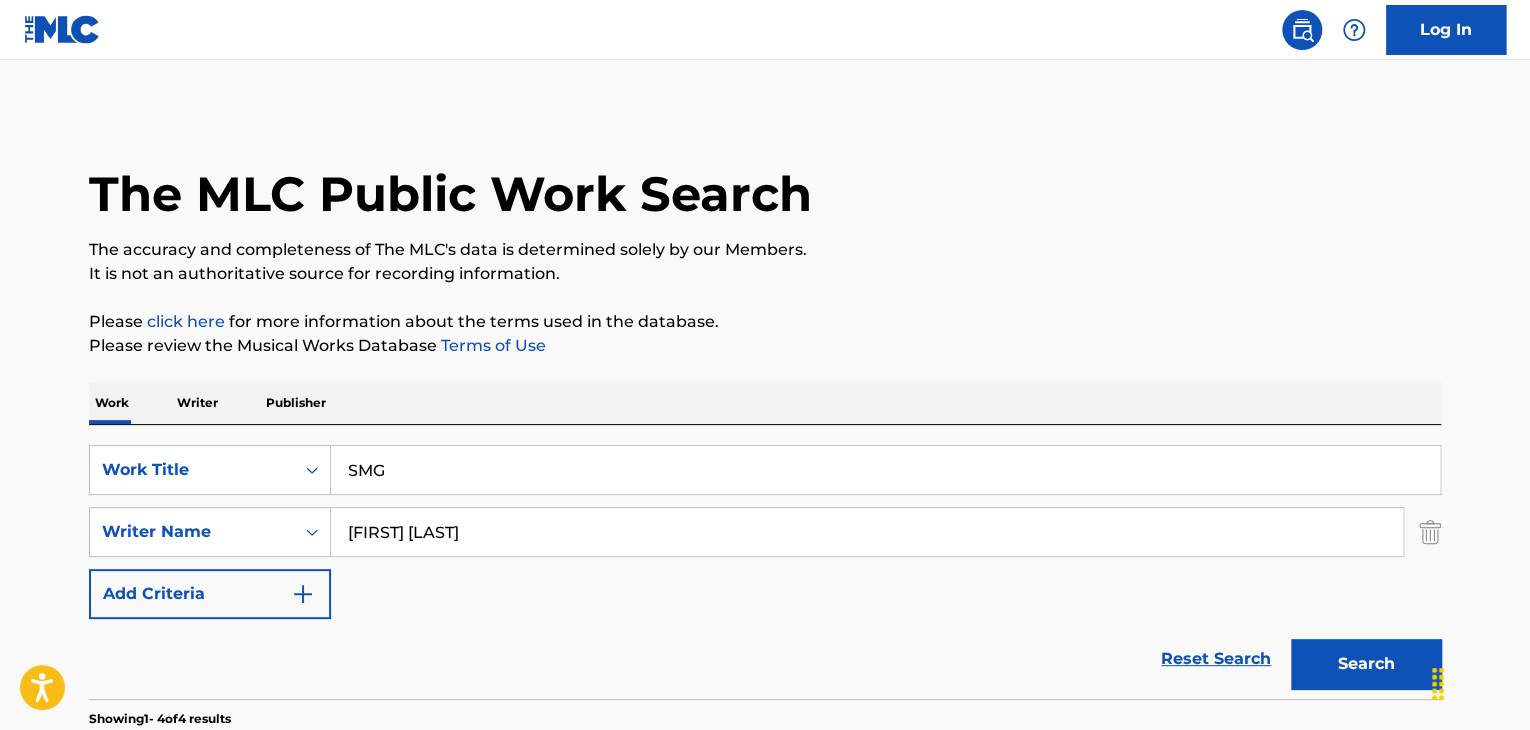 click on "Please review the Musical Works Database   Terms of Use" at bounding box center (765, 346) 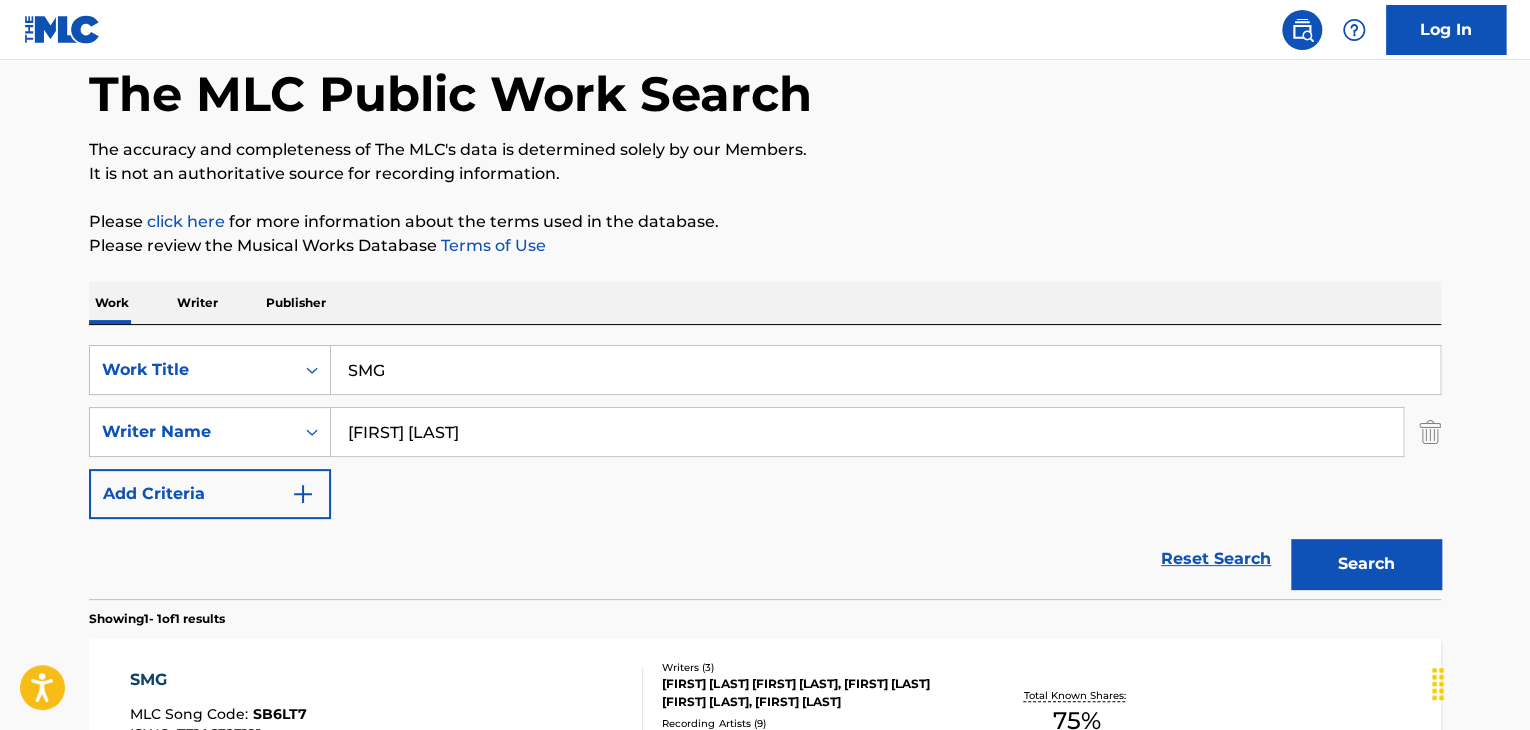 scroll, scrollTop: 200, scrollLeft: 0, axis: vertical 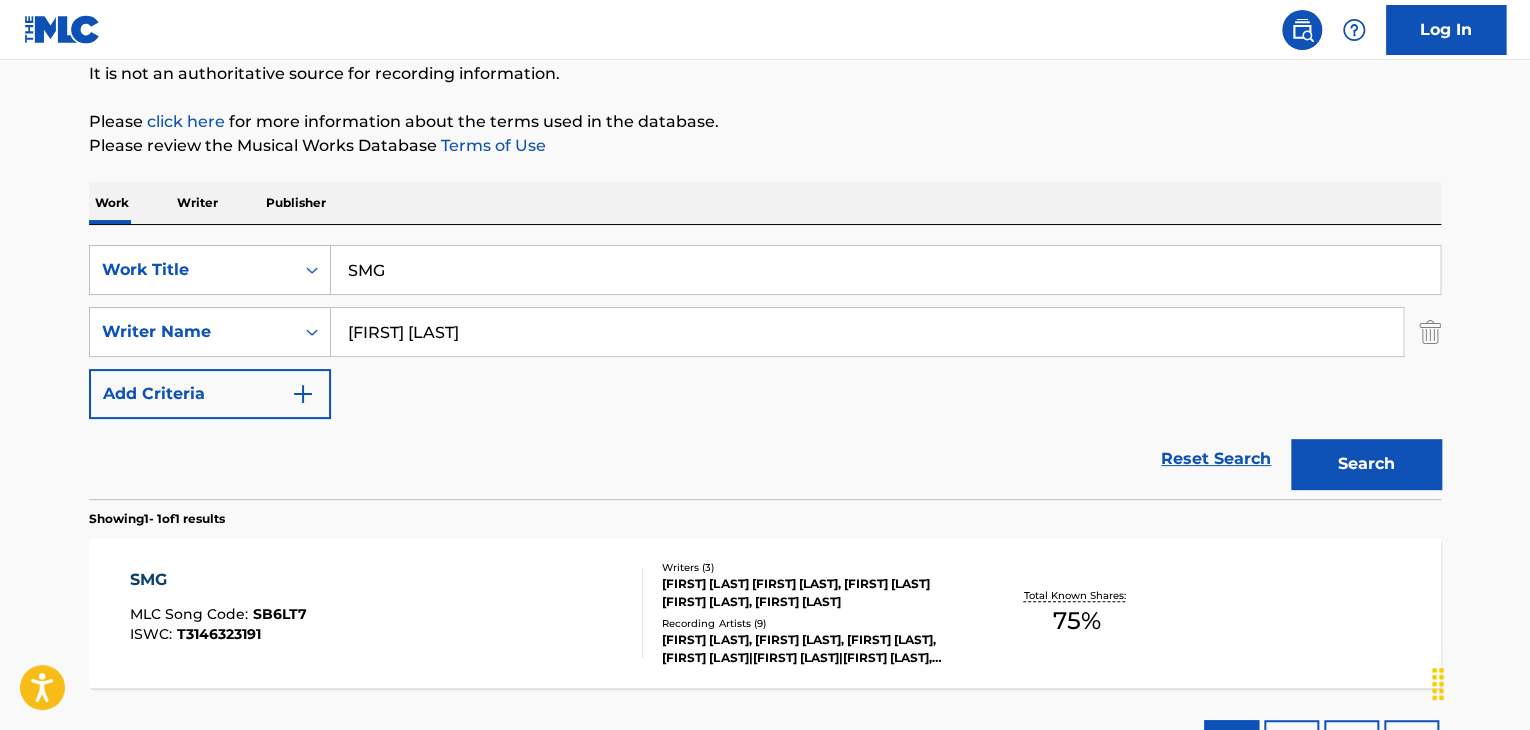 drag, startPoint x: 424, startPoint y: 333, endPoint x: 0, endPoint y: 333, distance: 424 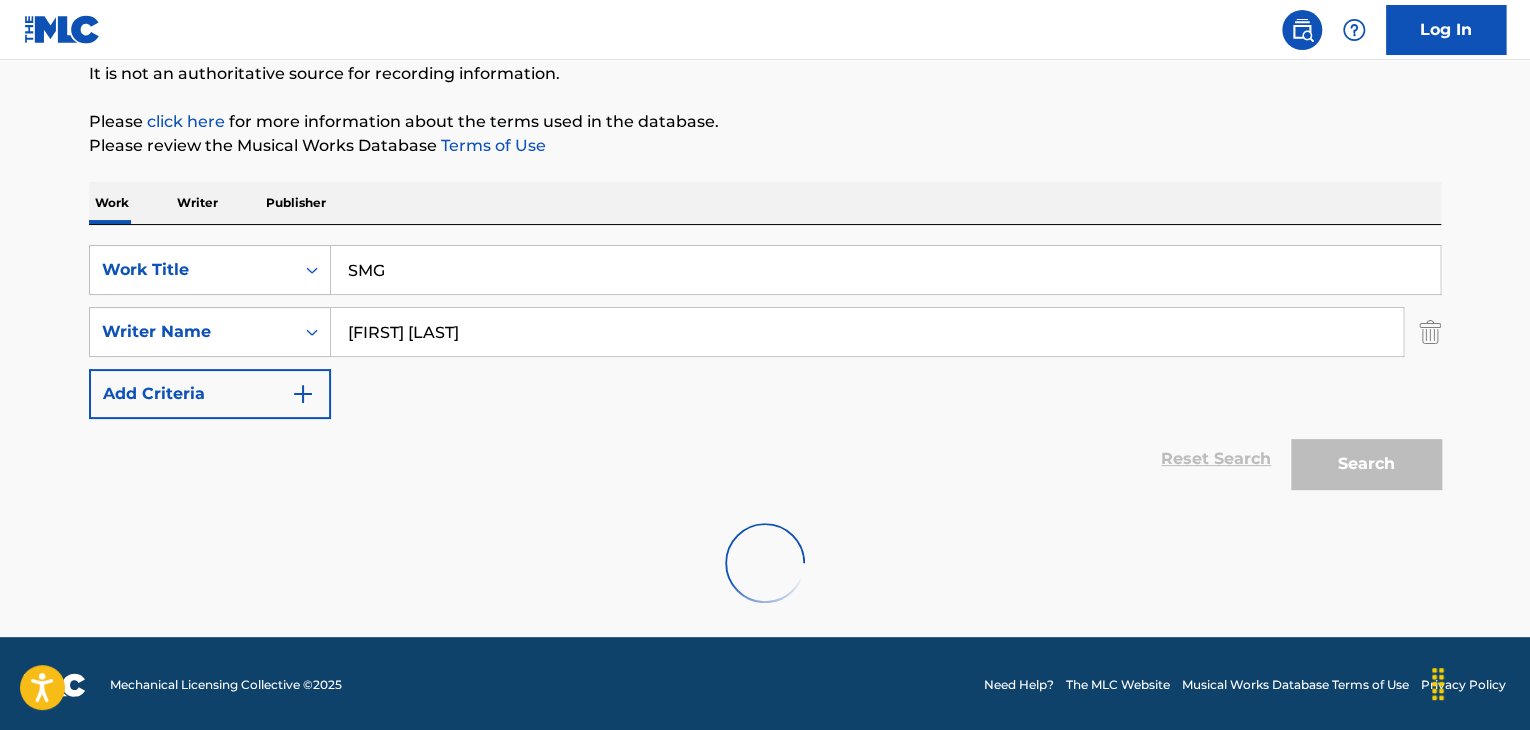 scroll, scrollTop: 138, scrollLeft: 0, axis: vertical 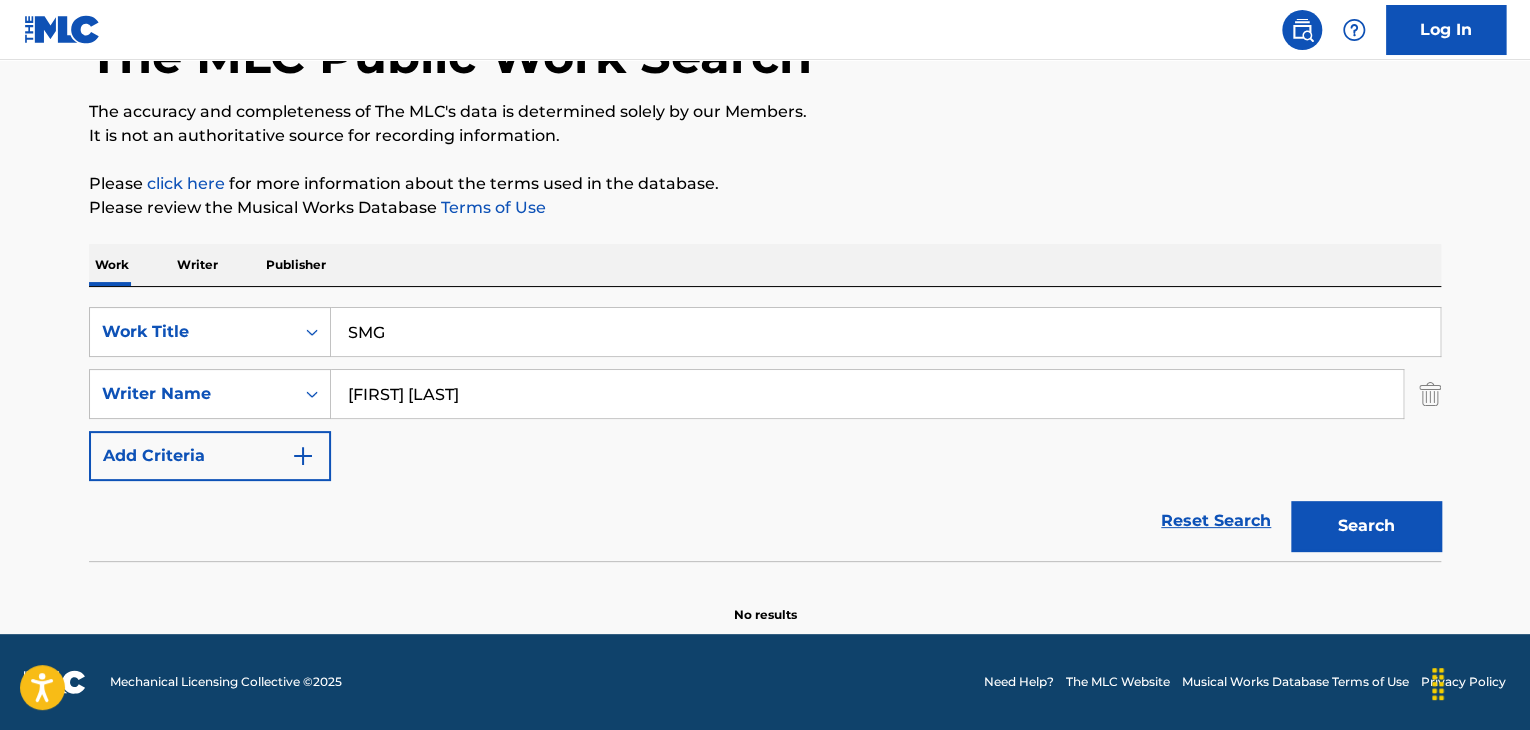drag, startPoint x: 413, startPoint y: 400, endPoint x: 760, endPoint y: 401, distance: 347.00143 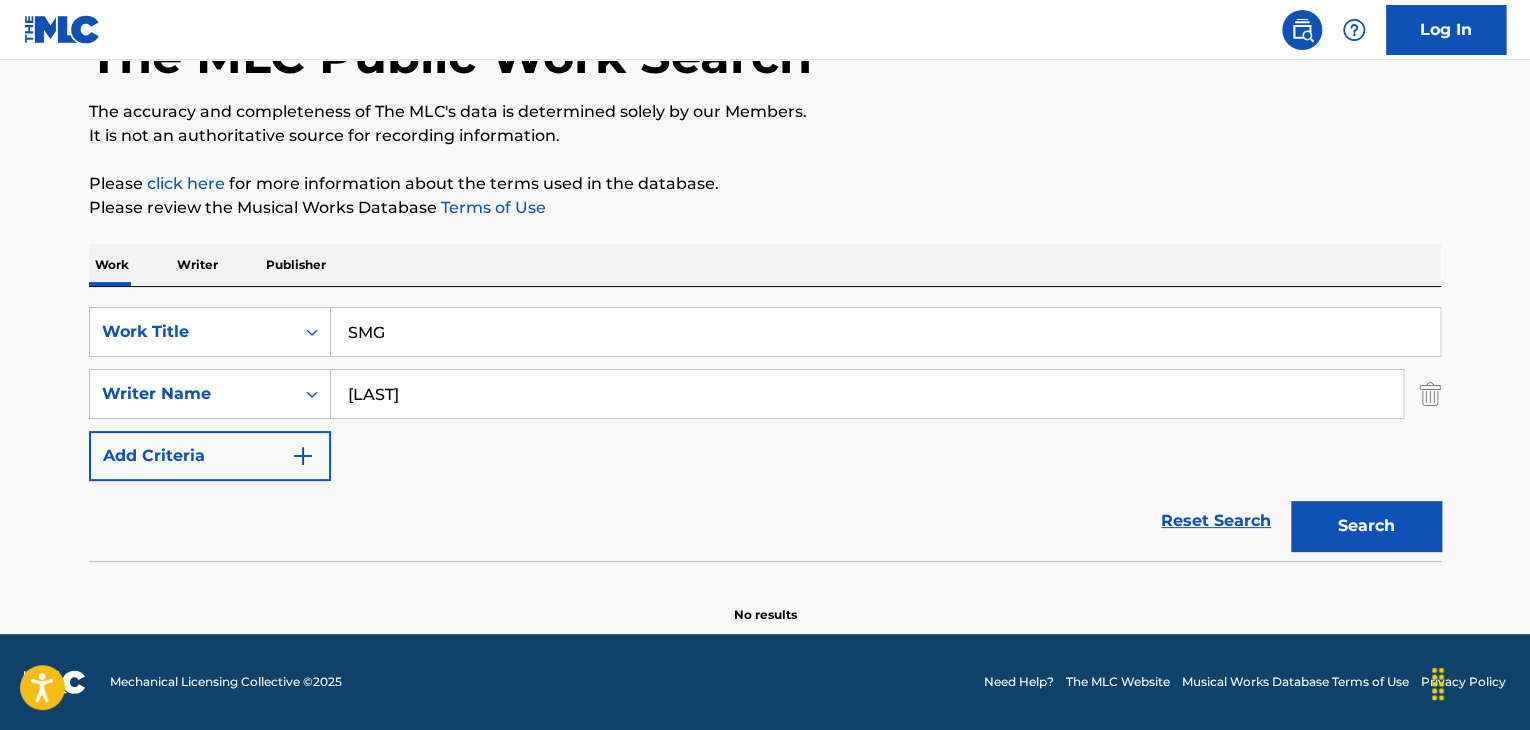 click on "Search" at bounding box center [1366, 526] 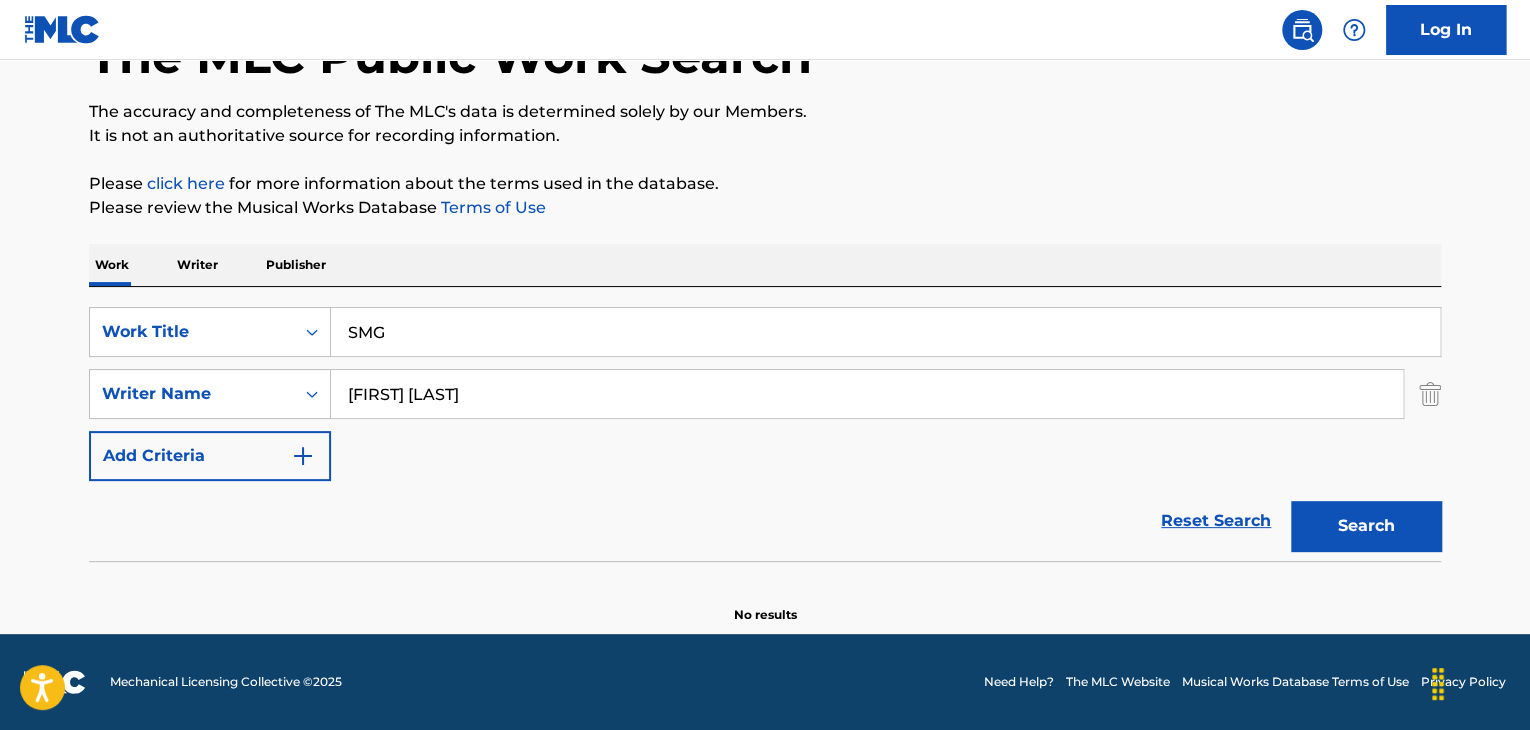 drag, startPoint x: 276, startPoint y: 401, endPoint x: 0, endPoint y: 401, distance: 276 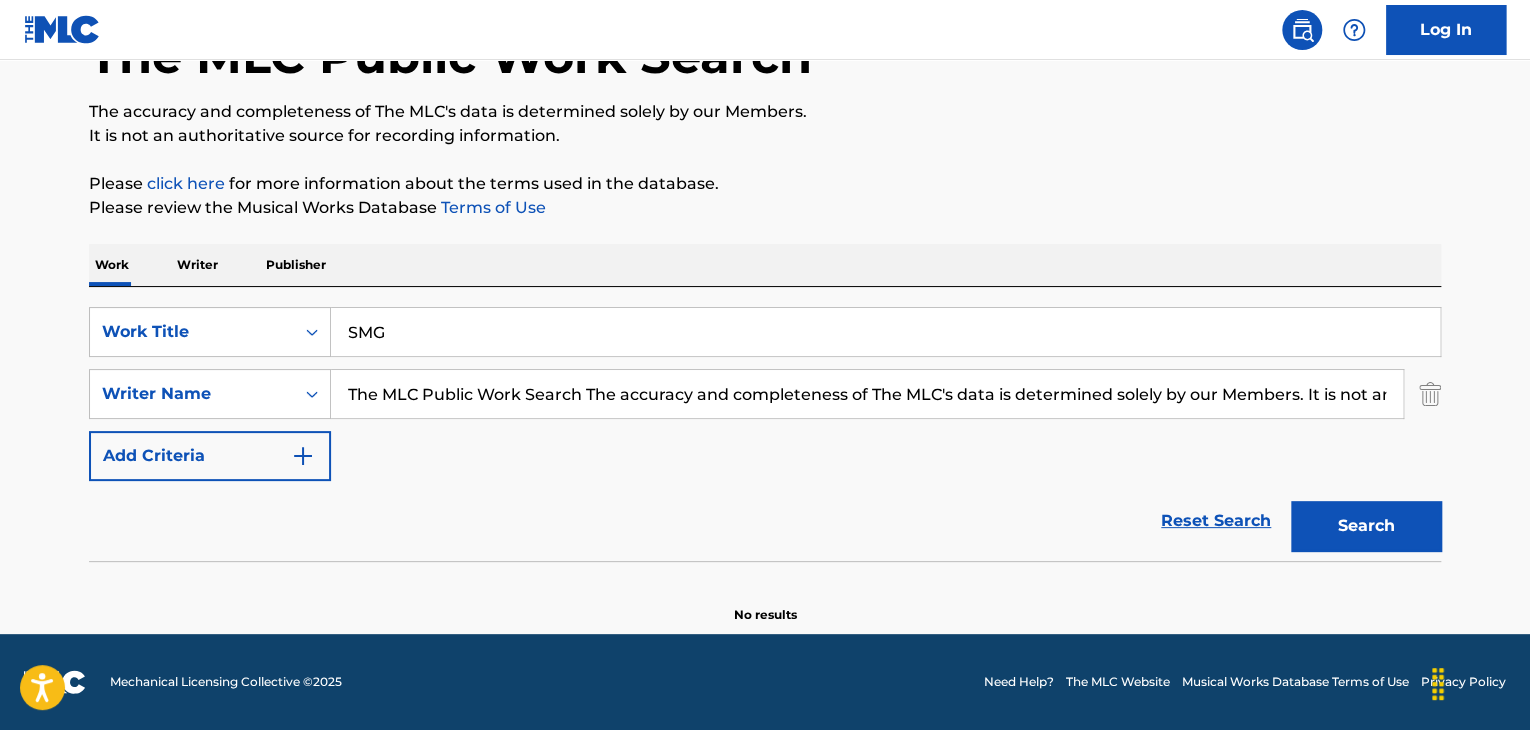 click on "Search" at bounding box center [1366, 526] 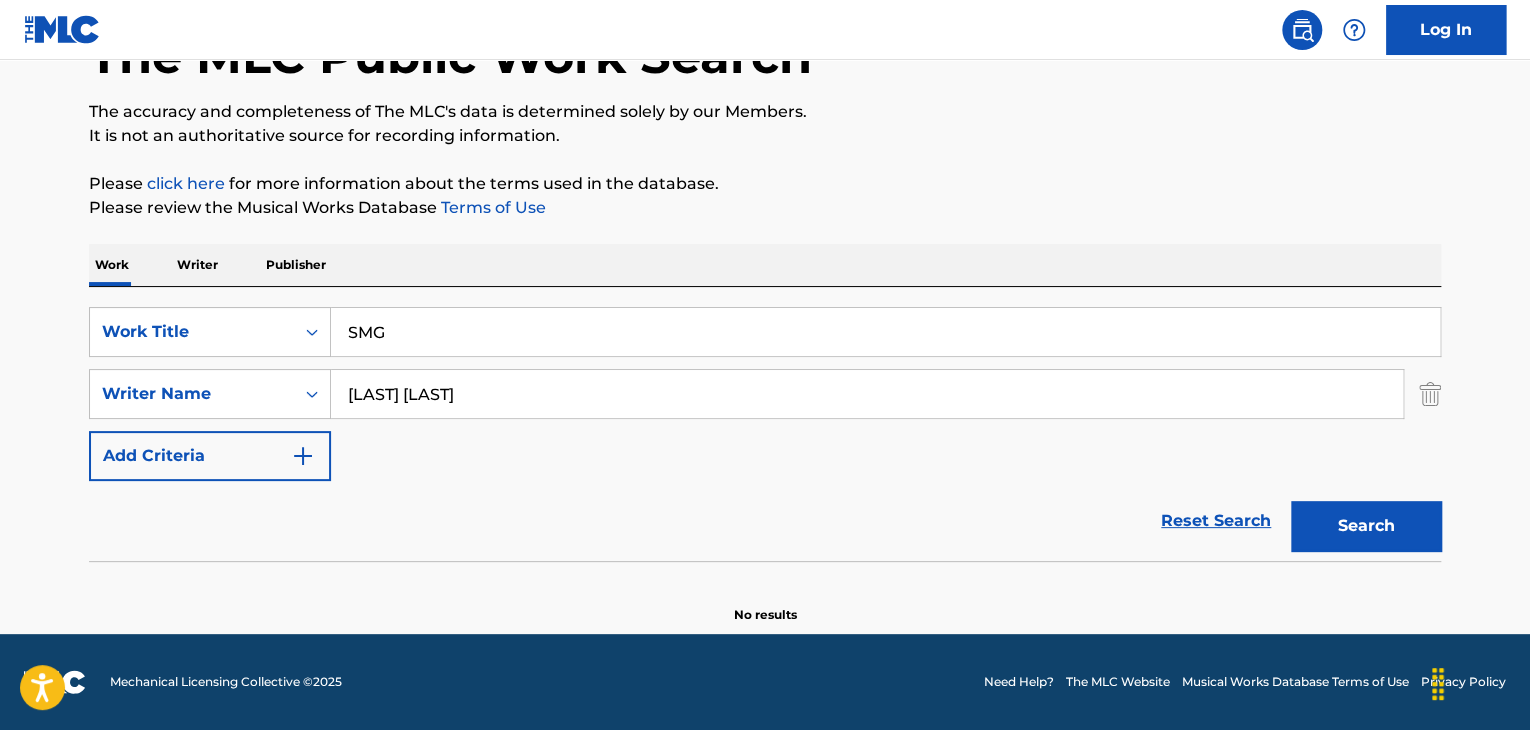 click on "Search" at bounding box center (1366, 526) 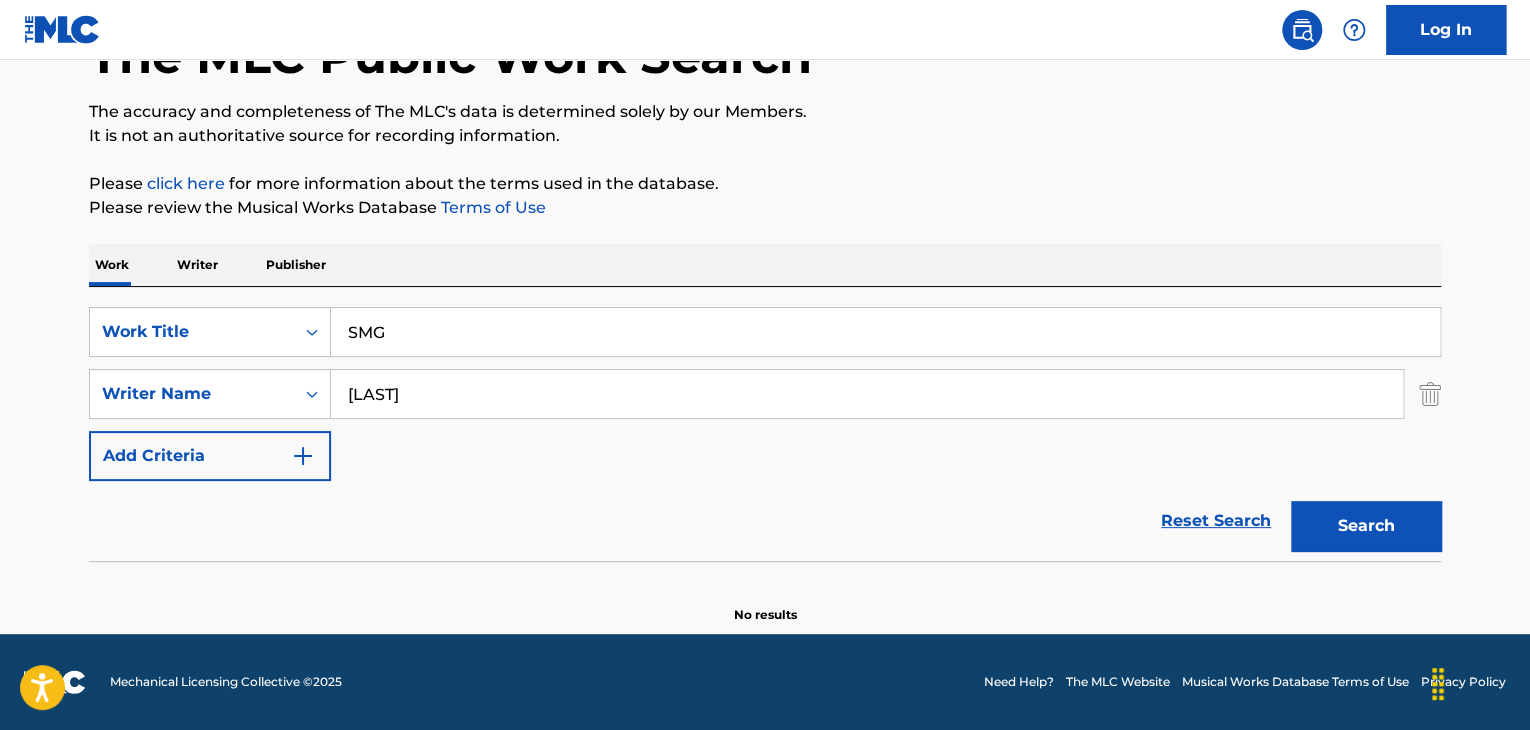 click on "Search" at bounding box center [1366, 526] 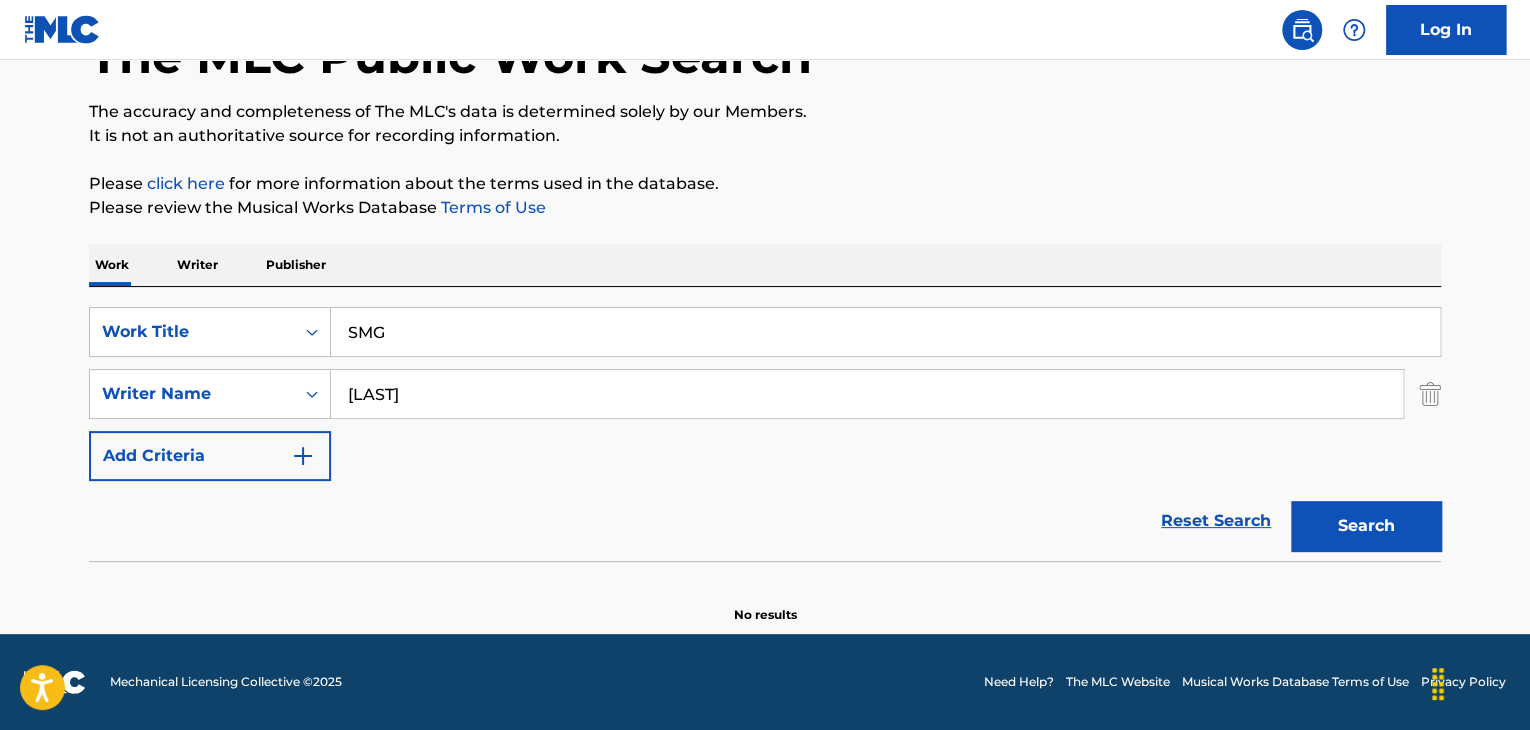 drag, startPoint x: 322, startPoint y: 389, endPoint x: 61, endPoint y: 365, distance: 262.10114 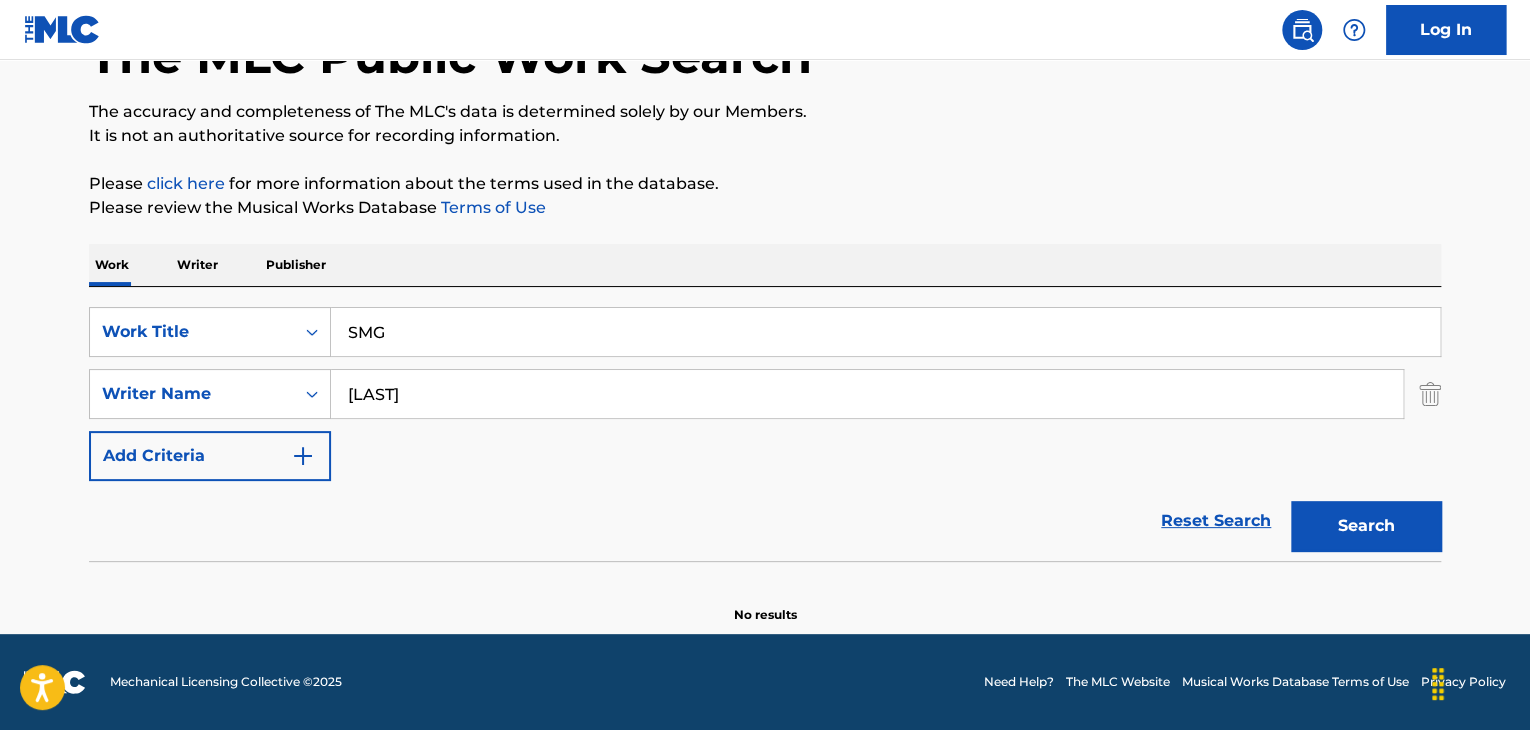 drag, startPoint x: 125, startPoint y: 317, endPoint x: 79, endPoint y: 307, distance: 47.07441 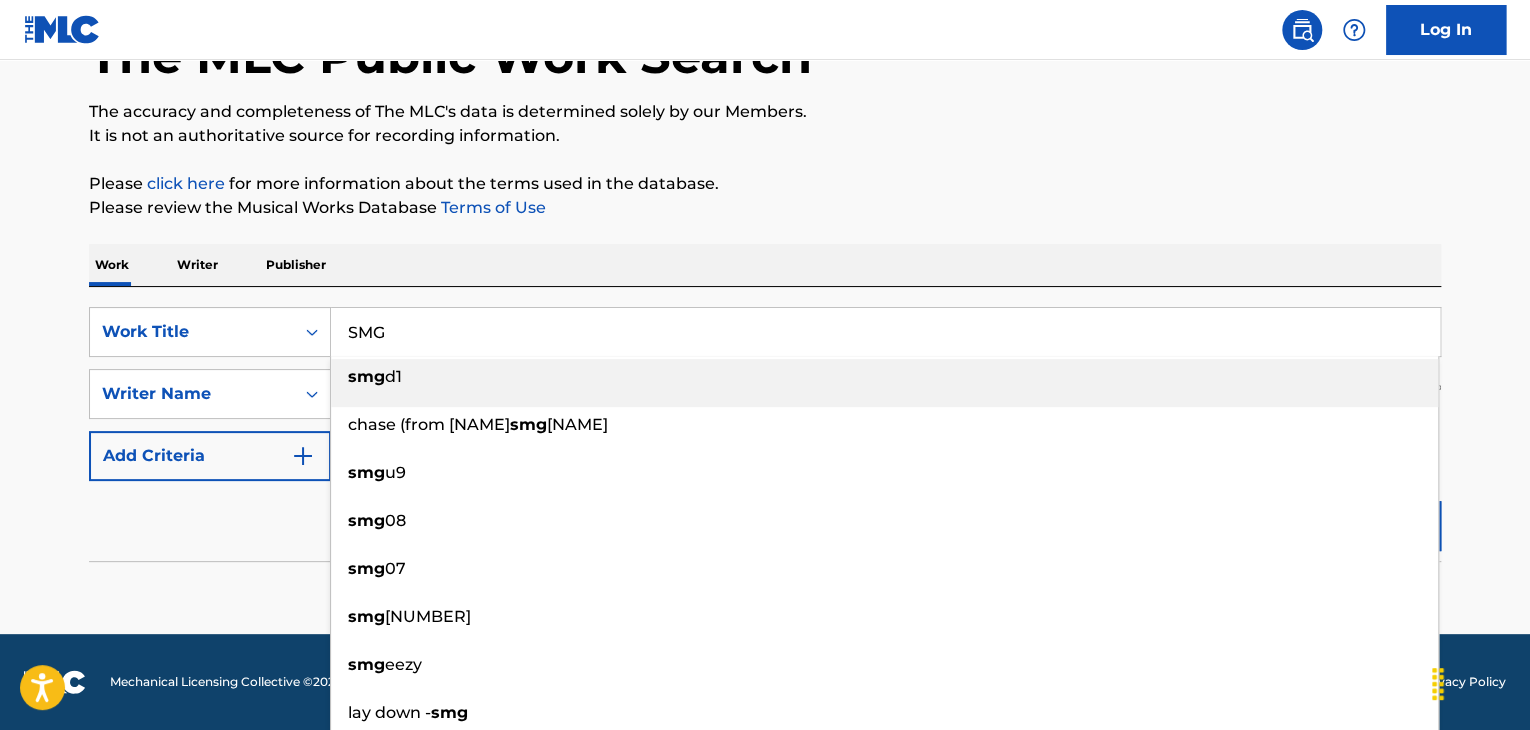 paste on "PIERDETE" 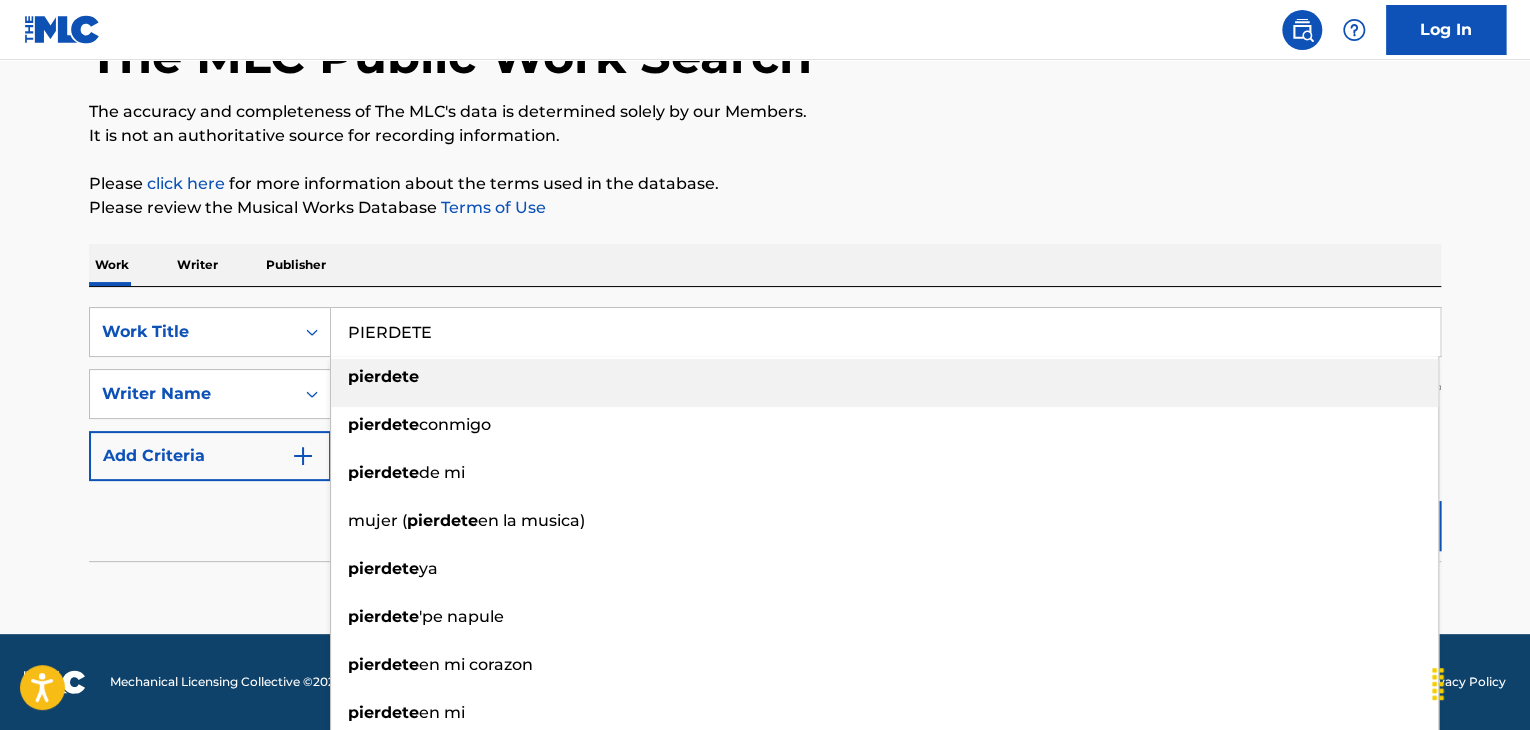 type on "PIERDETE" 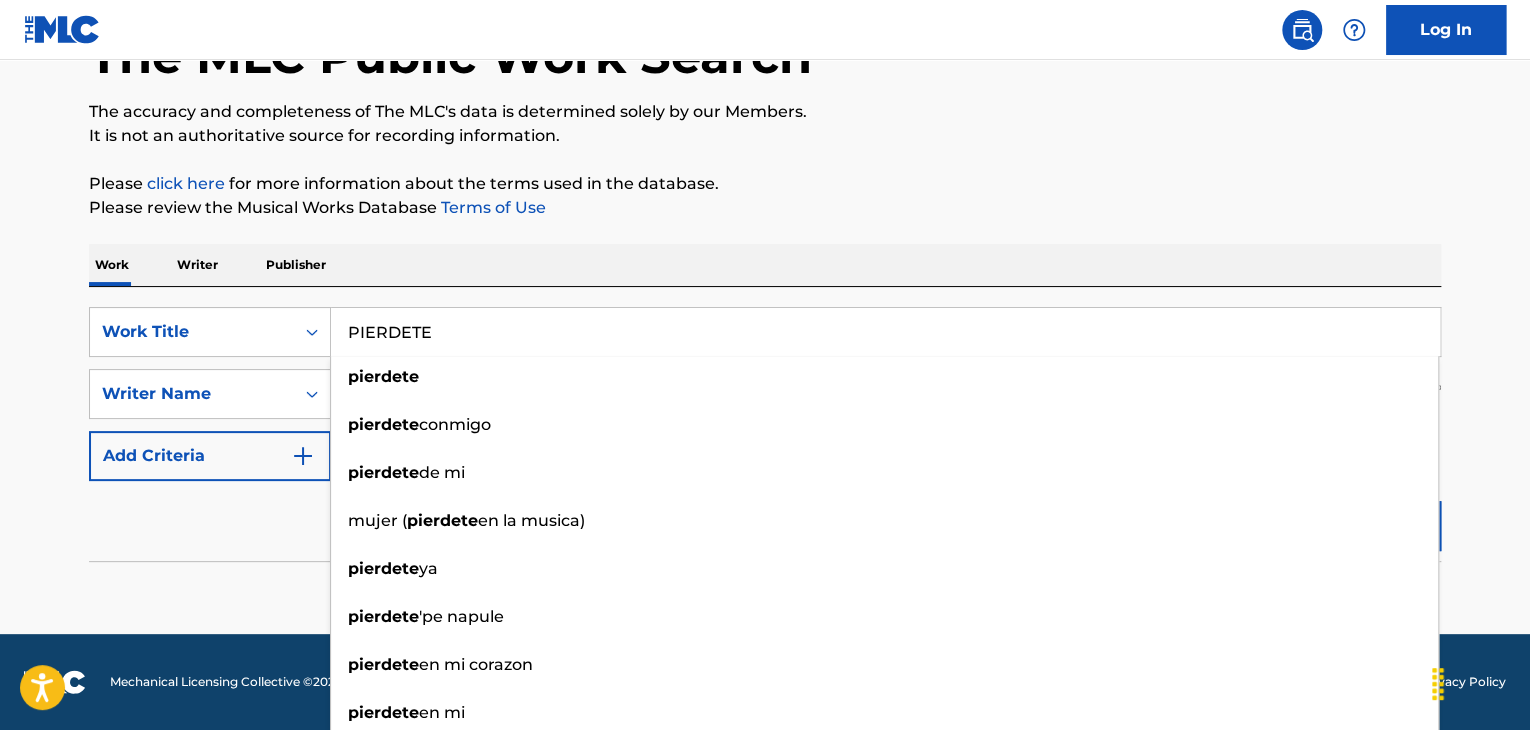 click on "The MLC Public Work Search The accuracy and completeness of The MLC's data is determined solely by our Members. It is not an authoritative source for recording information. Please   click here   for more information about the terms used in the database. Please review the Musical Works Database   Terms of Use Work Writer Publisher SearchWithCriteriaa61baba8-0193-421b-b356-587079df26da Work Title PIERDETE pierdete pierdete  conmigo pierdete  de mi mujer ( pierdete  en la musica) pierdete  ya pierdete  'pe napule pierdete  en mi corazon pierdete  en mi pierdete  bien lejos corazon  pierdete SearchWithCriteria58244a88-026e-40cd-8bf7-403b306e064d Writer Name Anastasopoulos Add Criteria Reset Search Search No results" at bounding box center (765, 278) 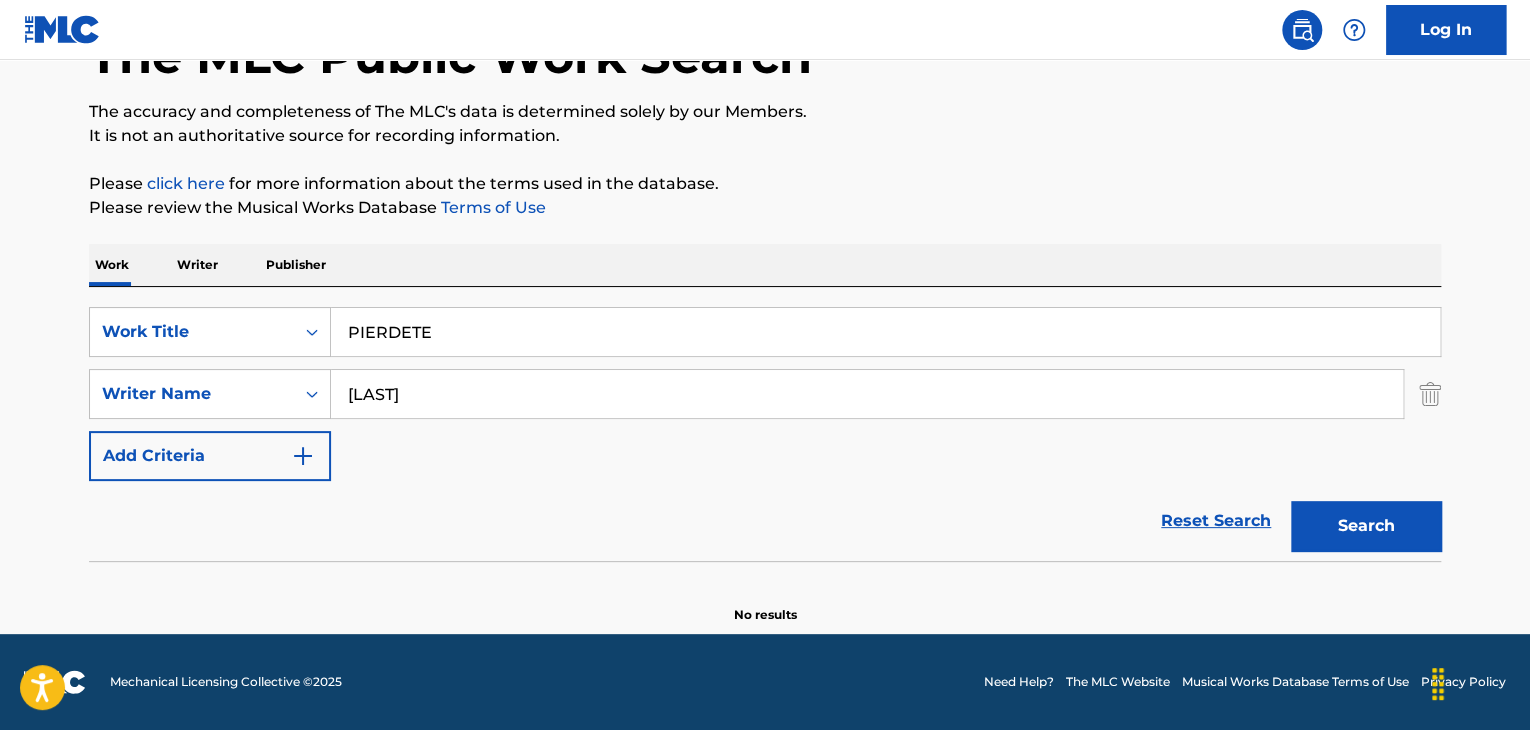 drag, startPoint x: 551, startPoint y: 394, endPoint x: 0, endPoint y: 367, distance: 551.66113 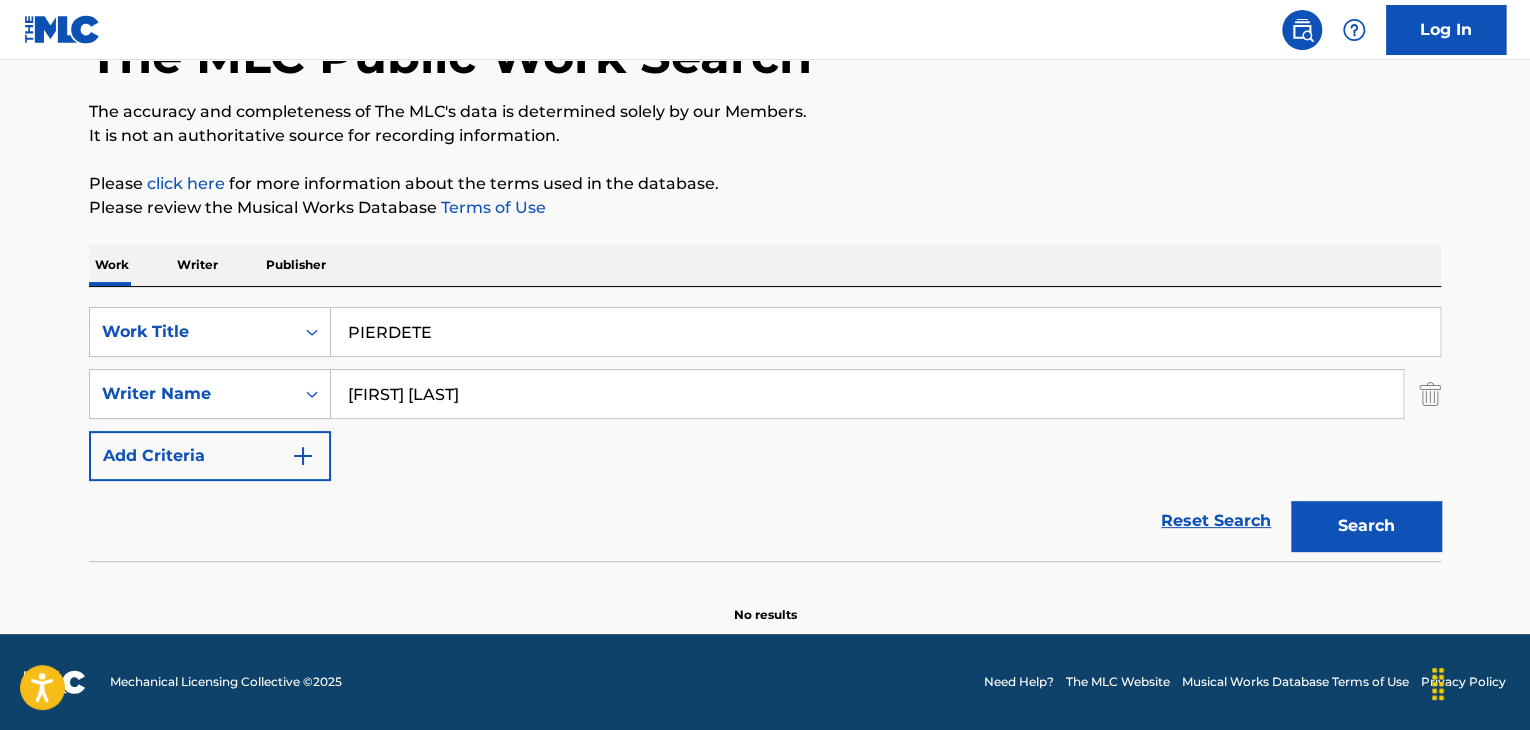 click on "Search" at bounding box center (1366, 526) 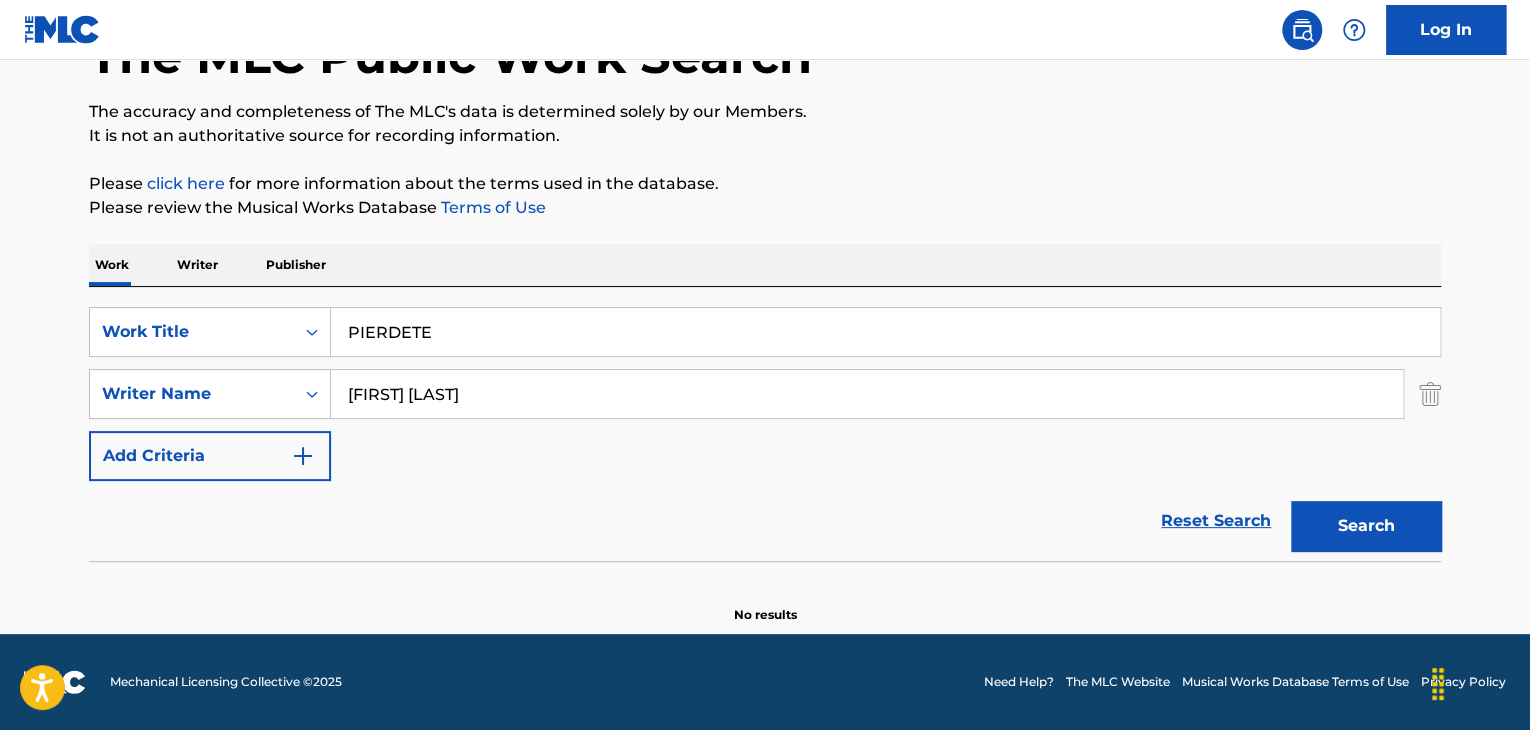 drag, startPoint x: 613, startPoint y: 394, endPoint x: 0, endPoint y: 328, distance: 616.5428 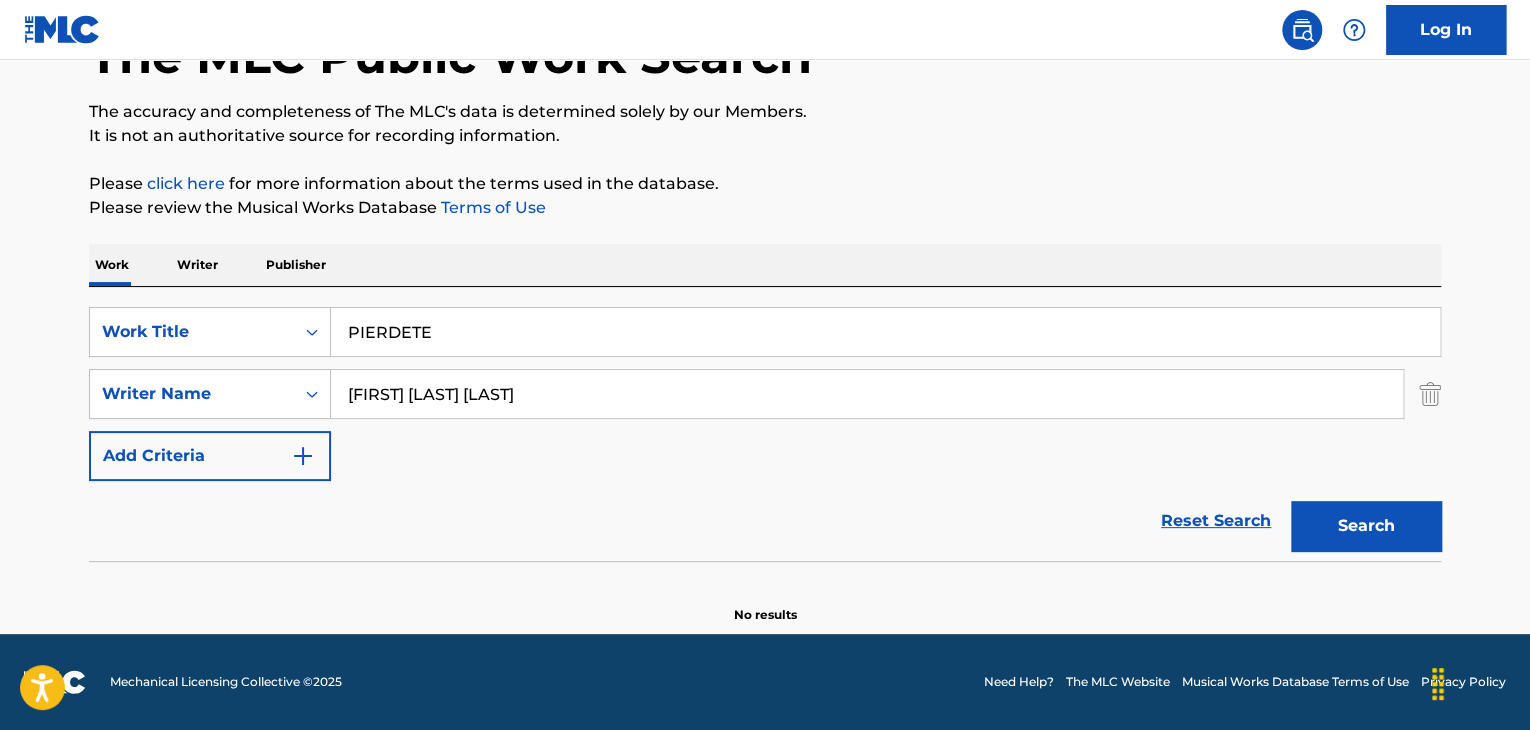 click on "Search" at bounding box center [1366, 526] 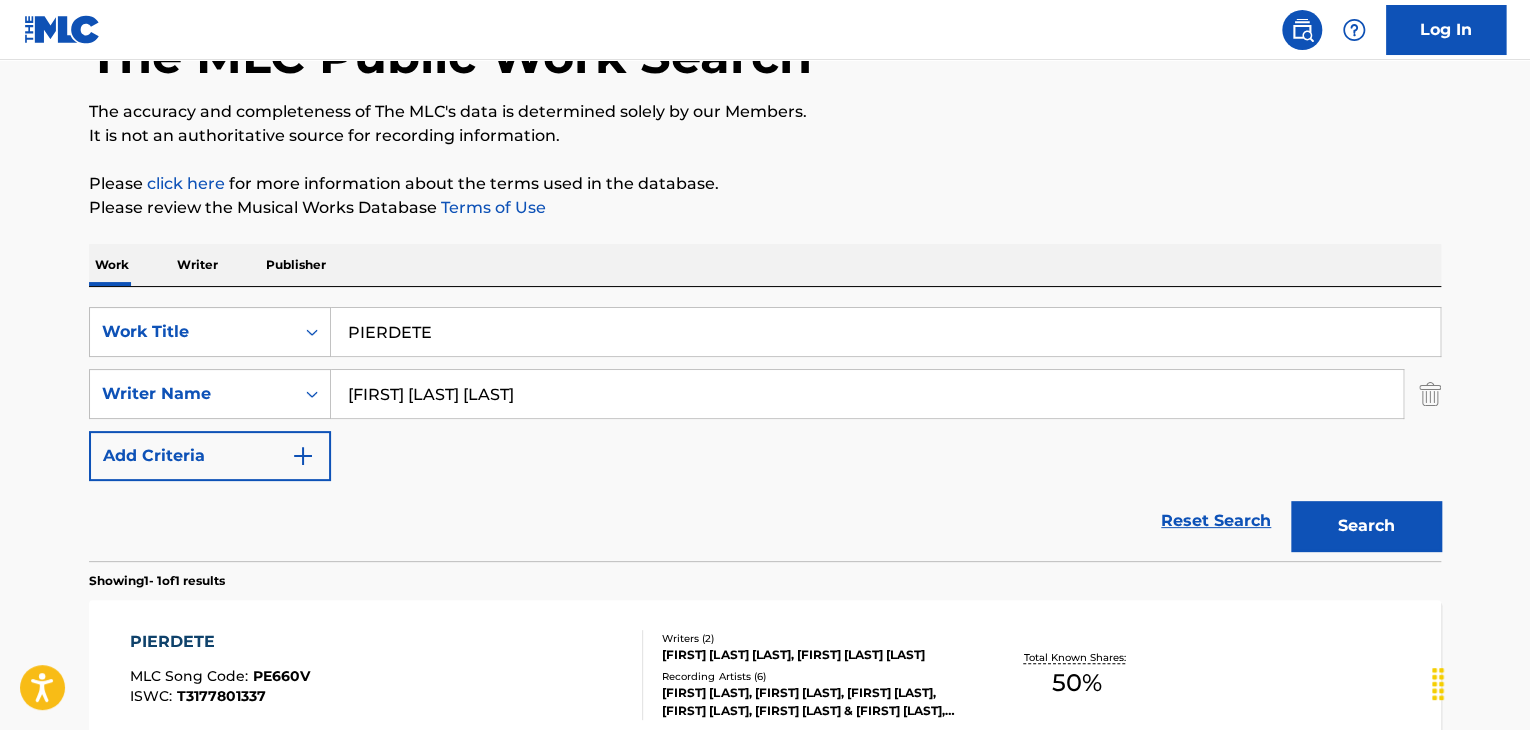 scroll, scrollTop: 338, scrollLeft: 0, axis: vertical 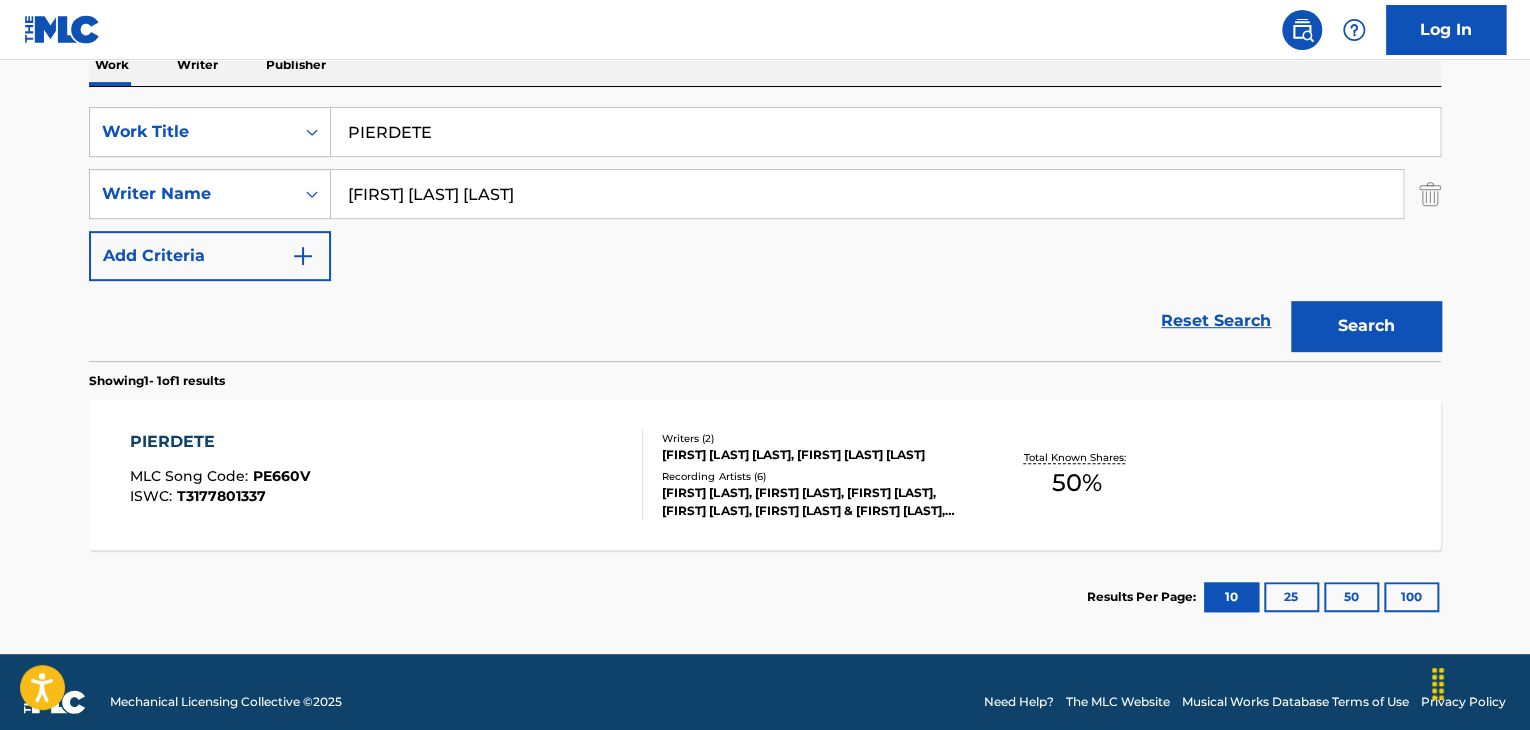drag, startPoint x: 648, startPoint y: 213, endPoint x: 0, endPoint y: 143, distance: 651.7699 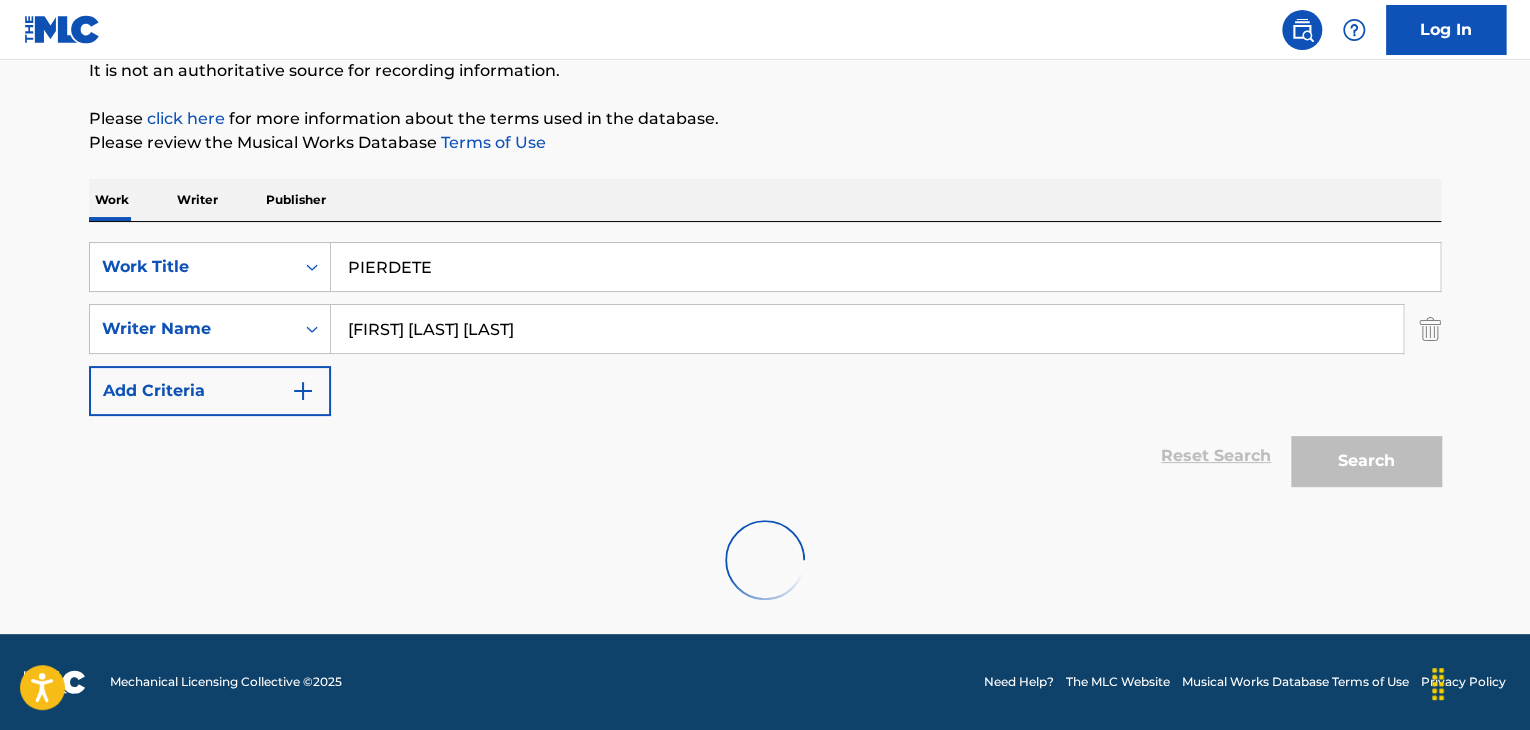 scroll, scrollTop: 338, scrollLeft: 0, axis: vertical 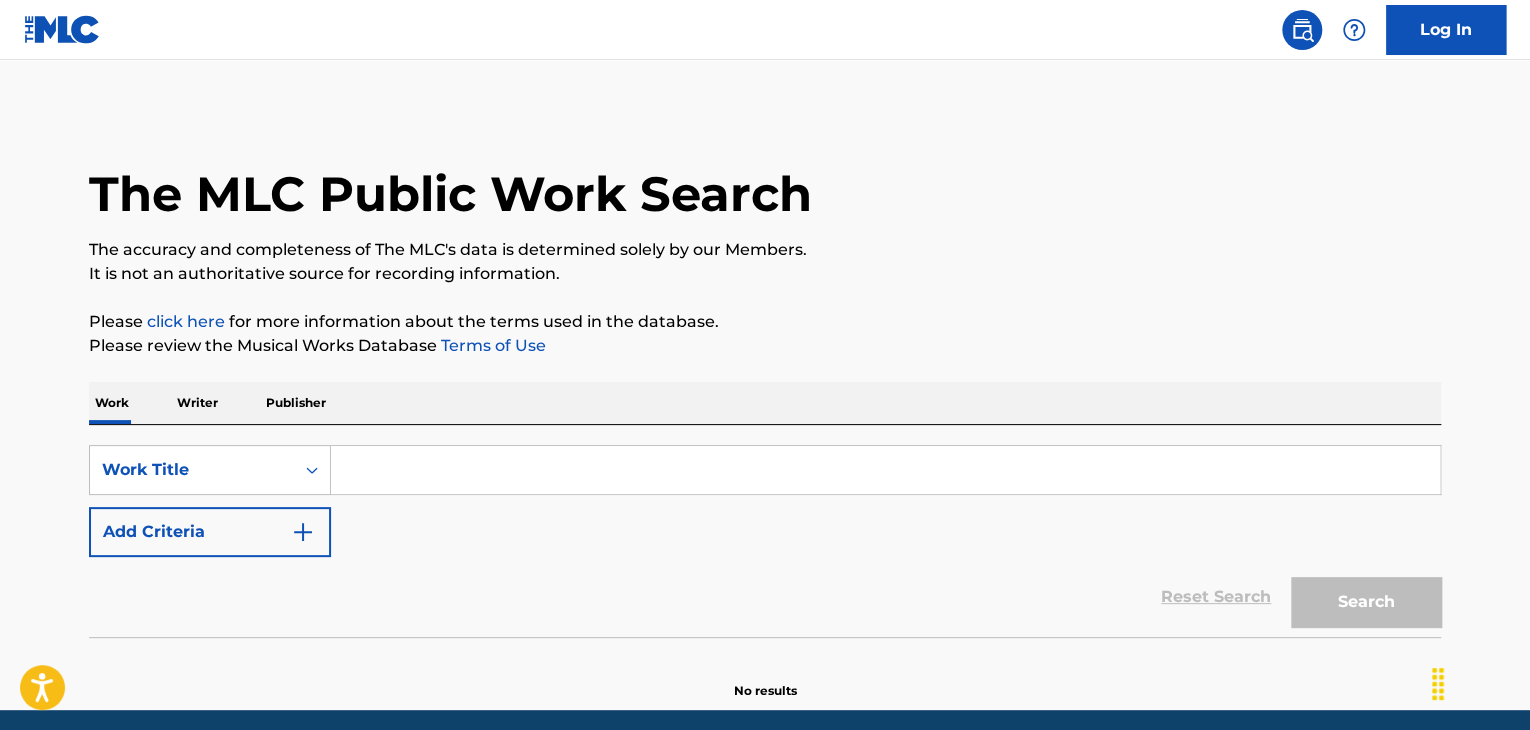 click at bounding box center (885, 470) 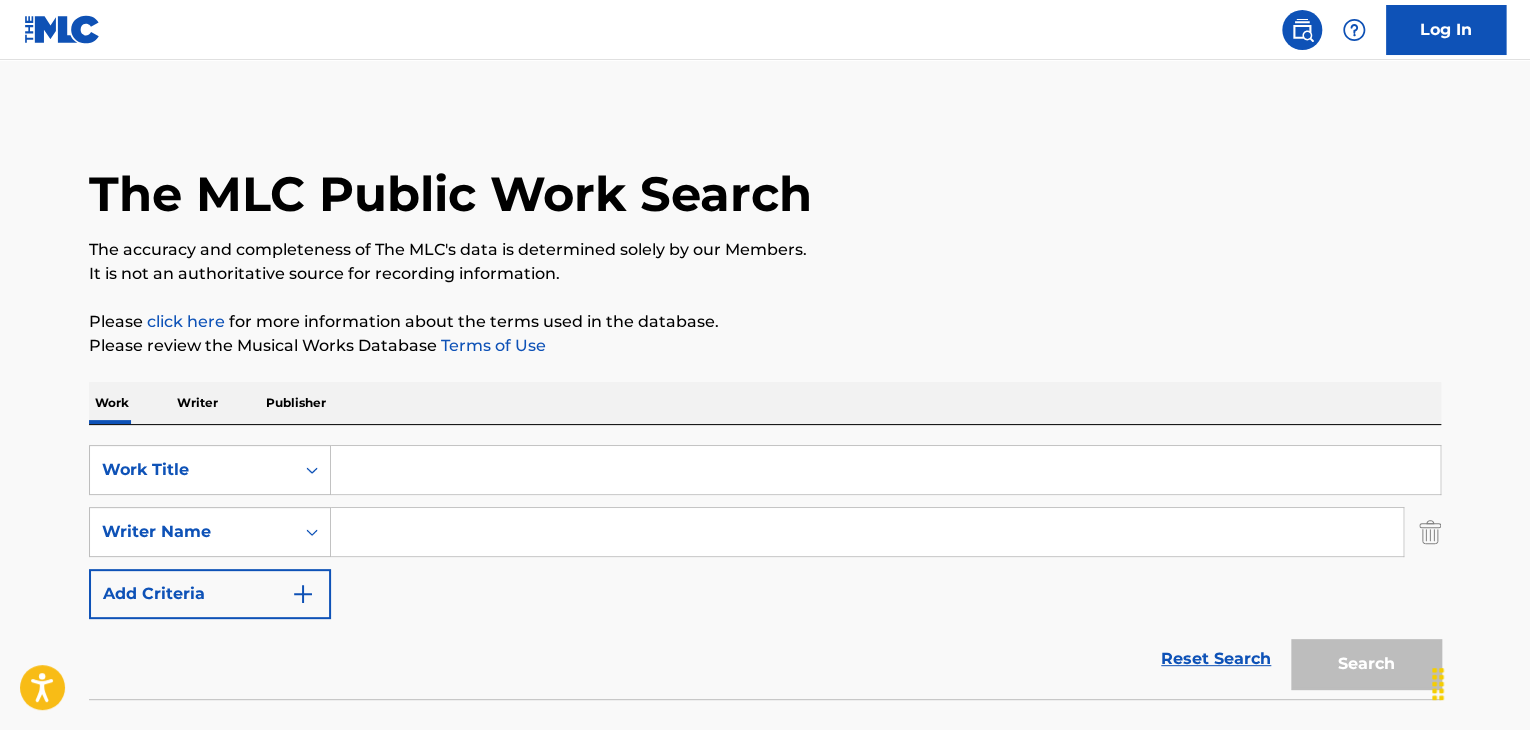 click at bounding box center [867, 532] 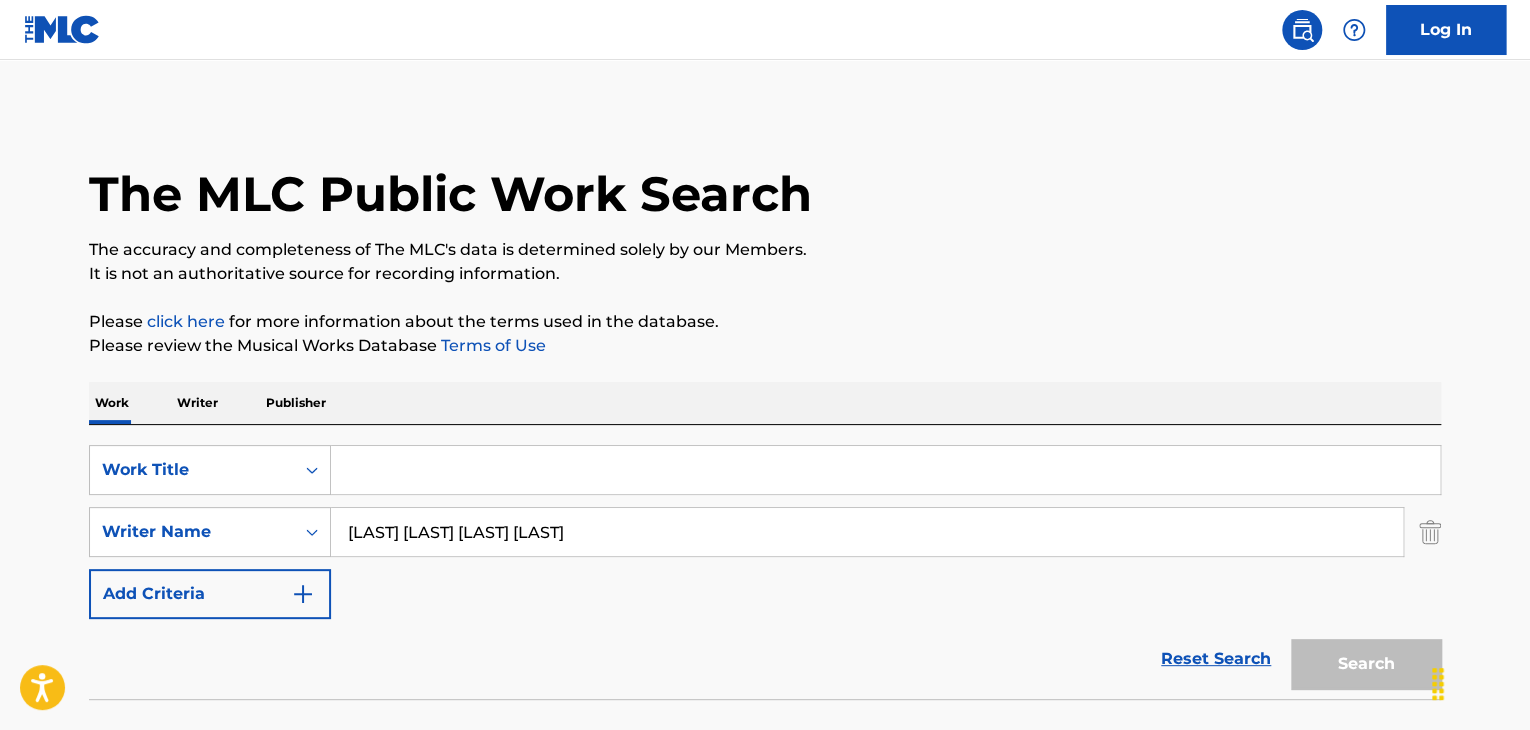 click at bounding box center [885, 470] 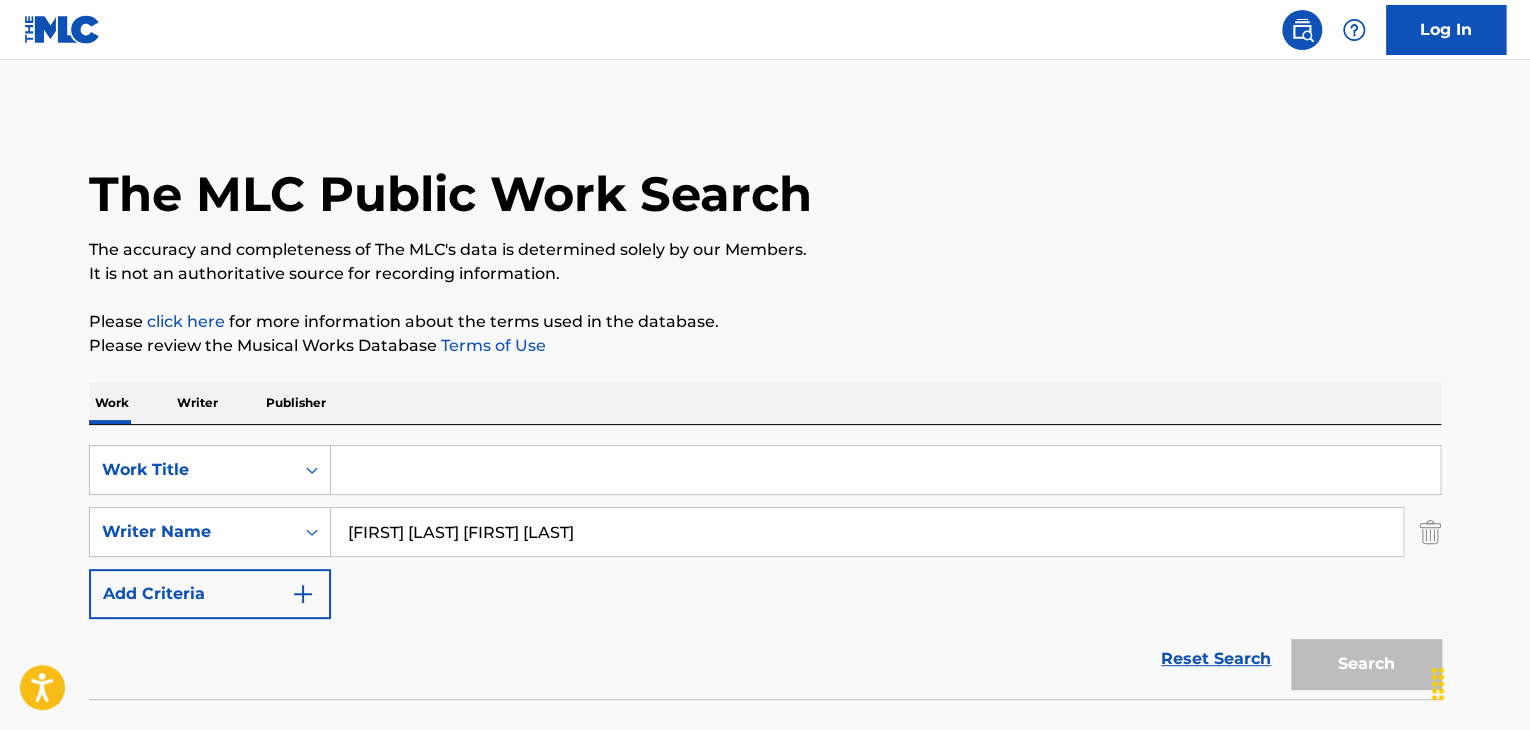 type on "[FIRST] [LAST] [FIRST] [LAST]" 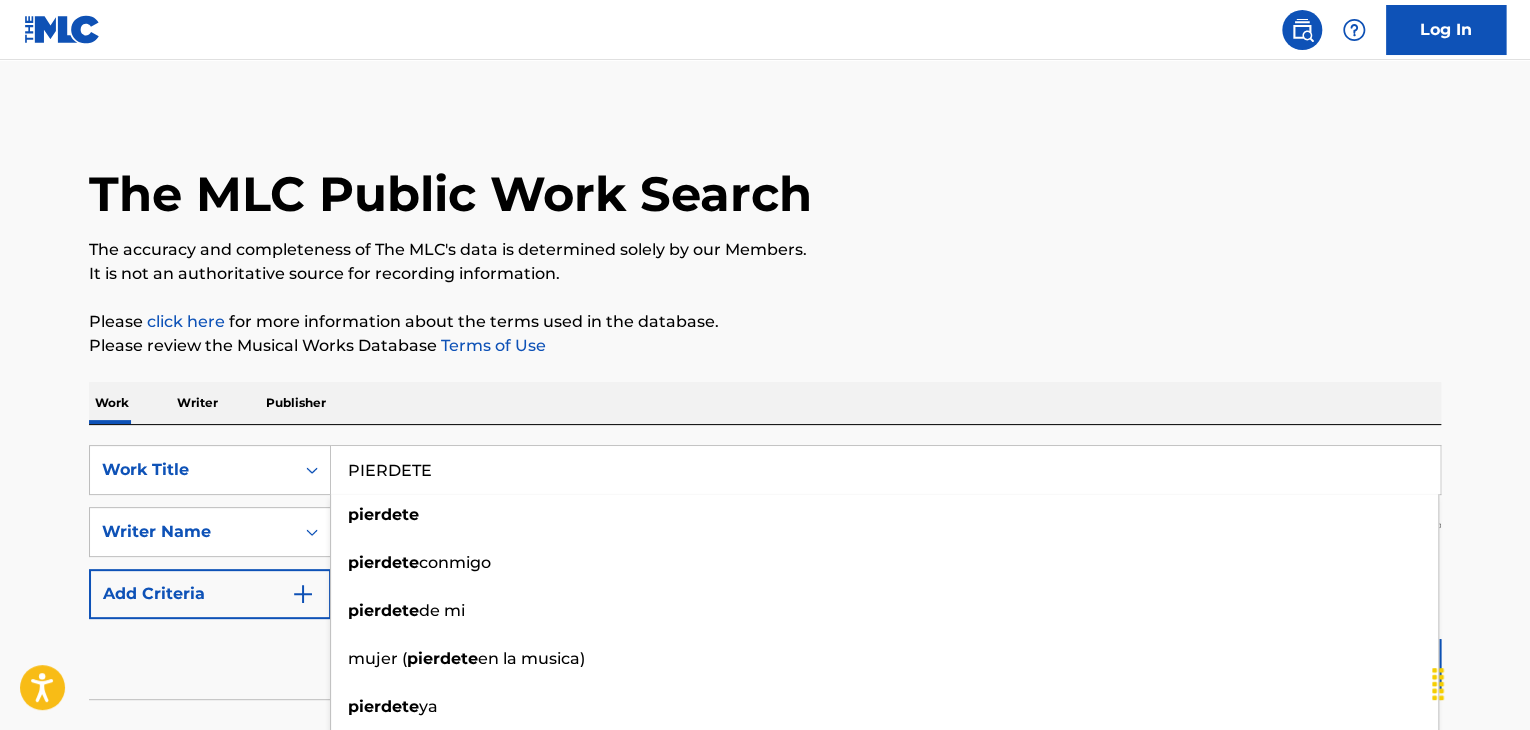 type on "PIERDETE" 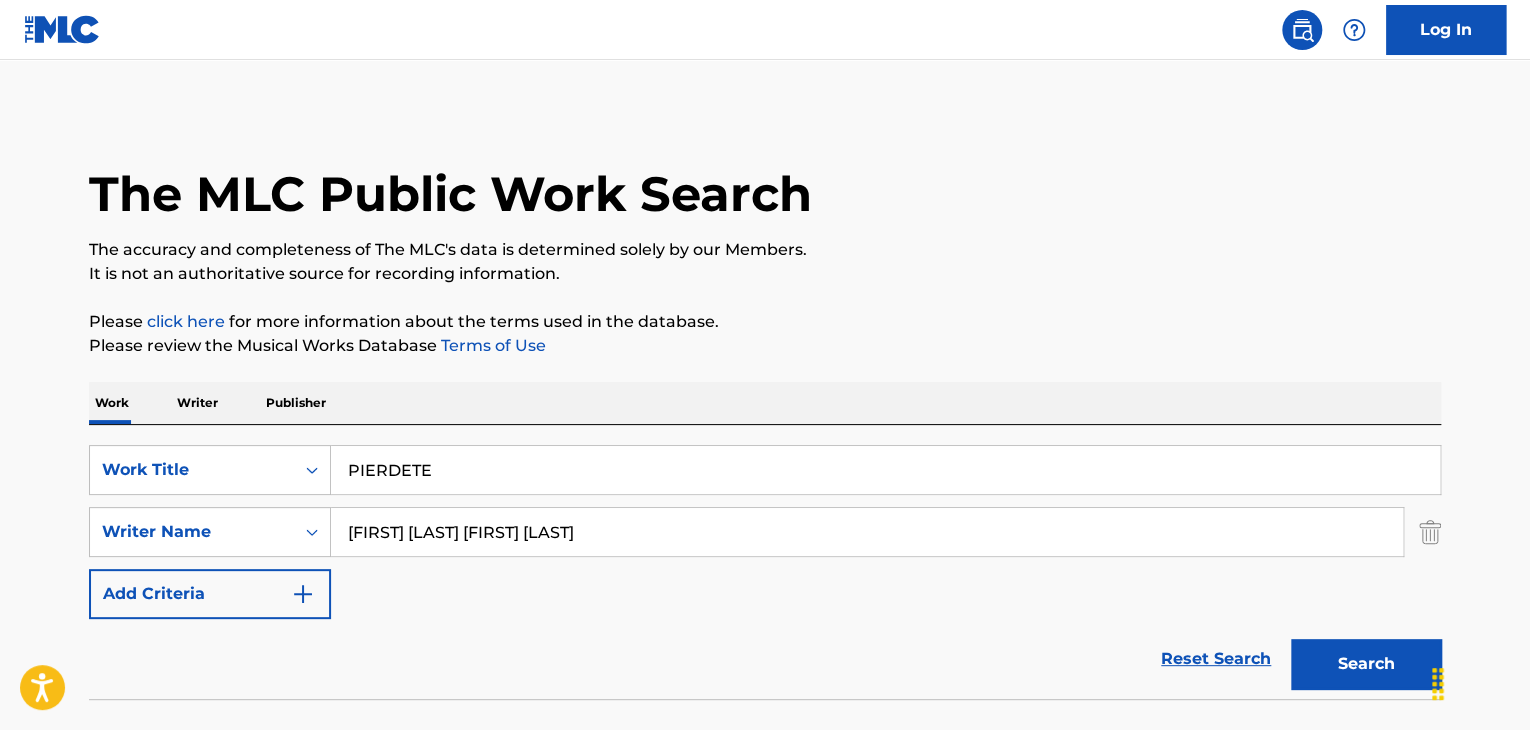 click on "Search" at bounding box center (1366, 664) 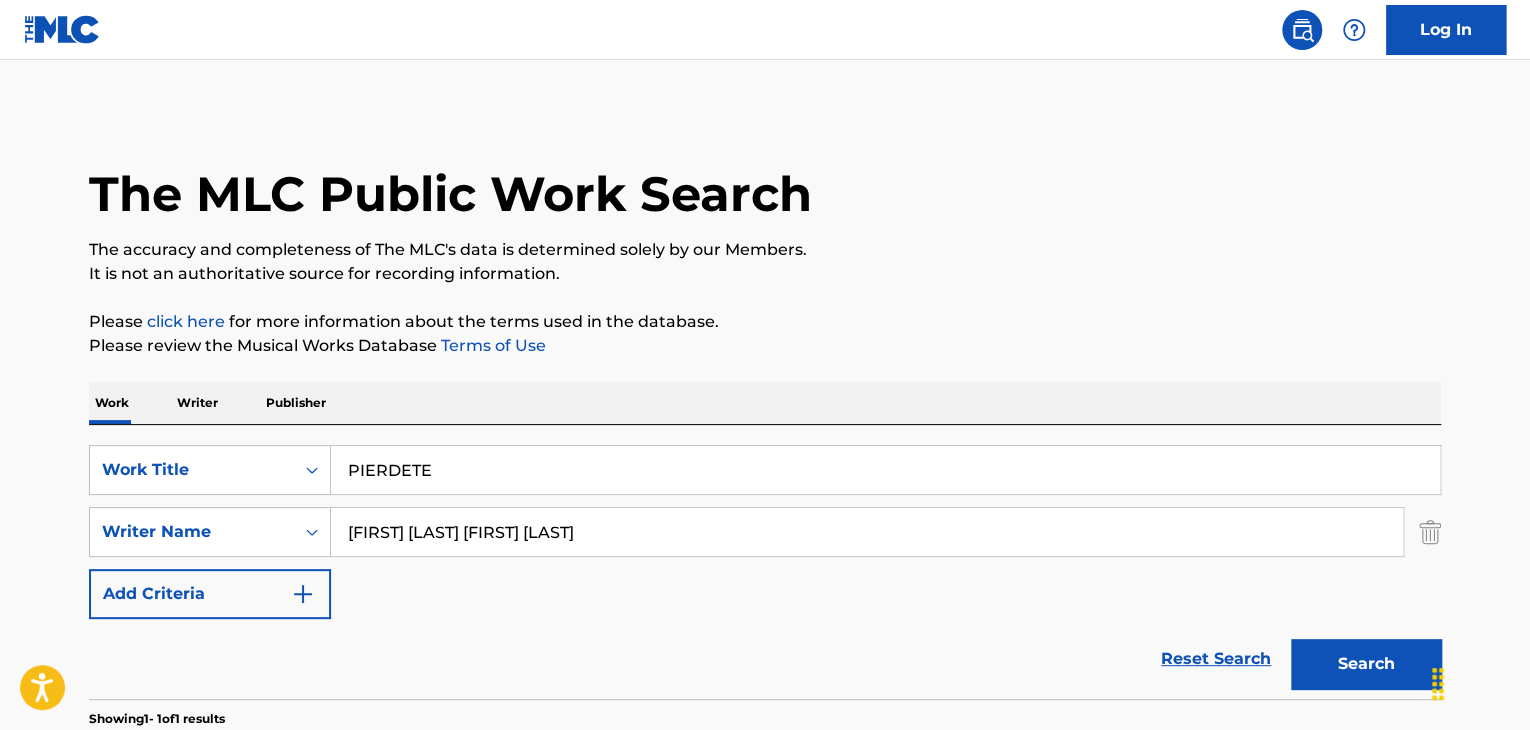 scroll, scrollTop: 200, scrollLeft: 0, axis: vertical 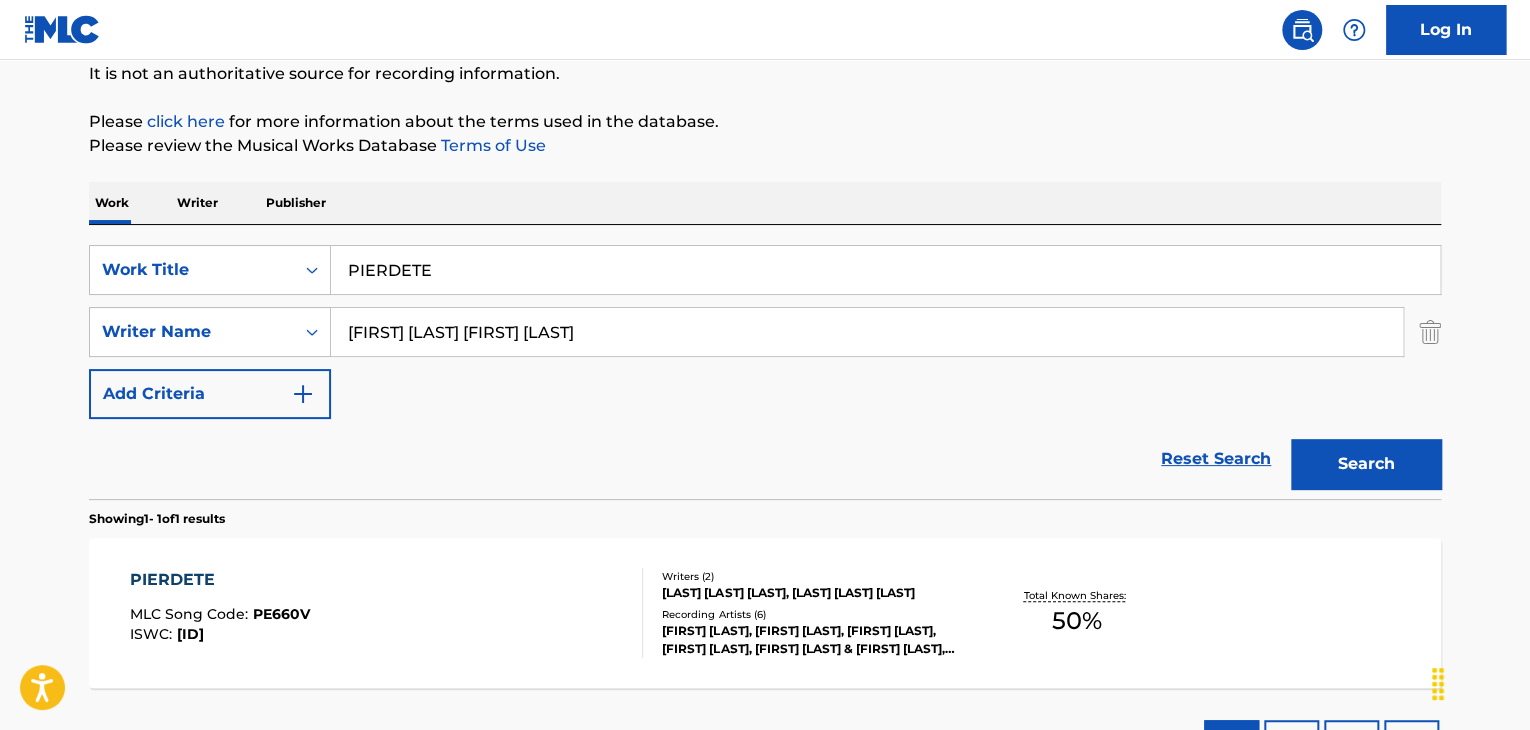 drag, startPoint x: 665, startPoint y: 336, endPoint x: 0, endPoint y: 329, distance: 665.03687 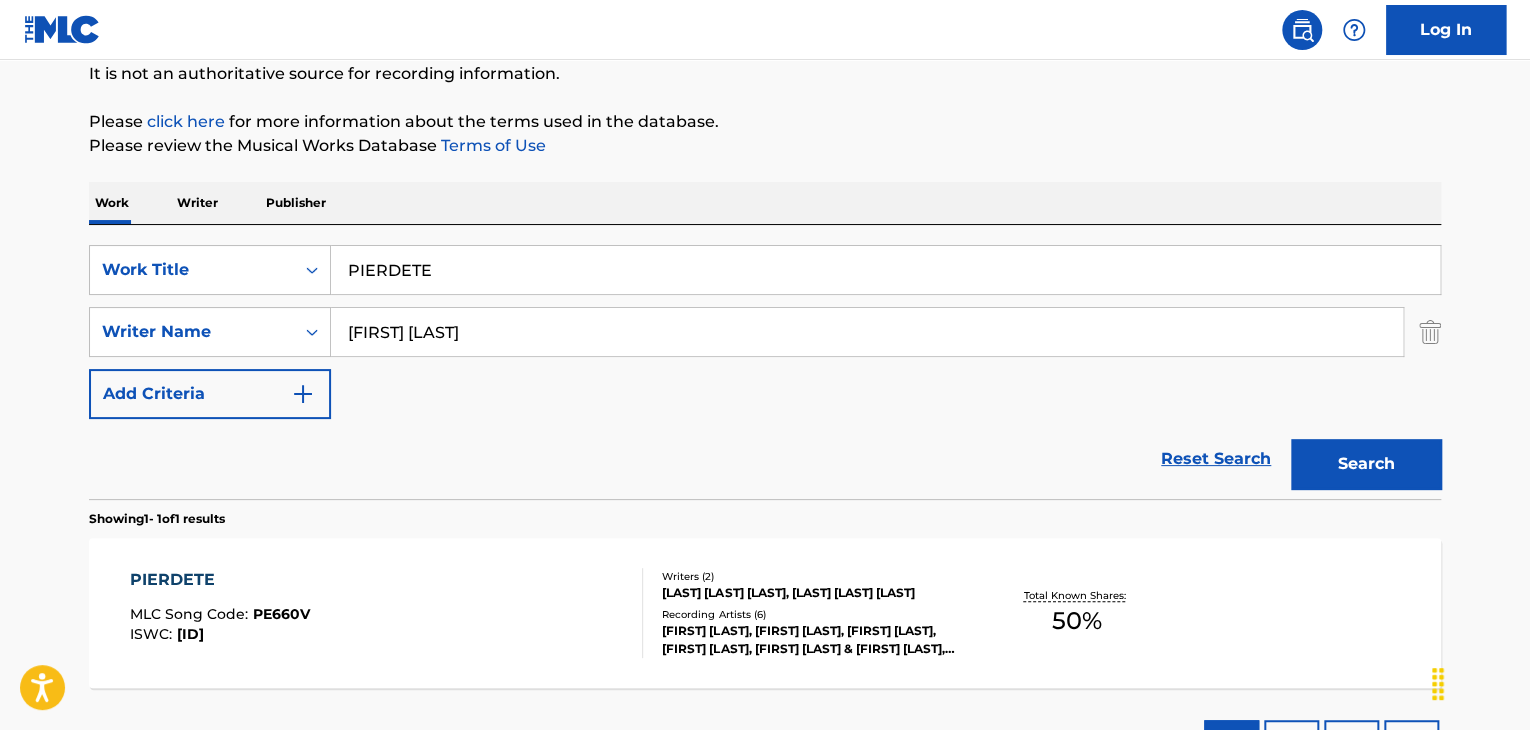 type on "[FIRST] [LAST]" 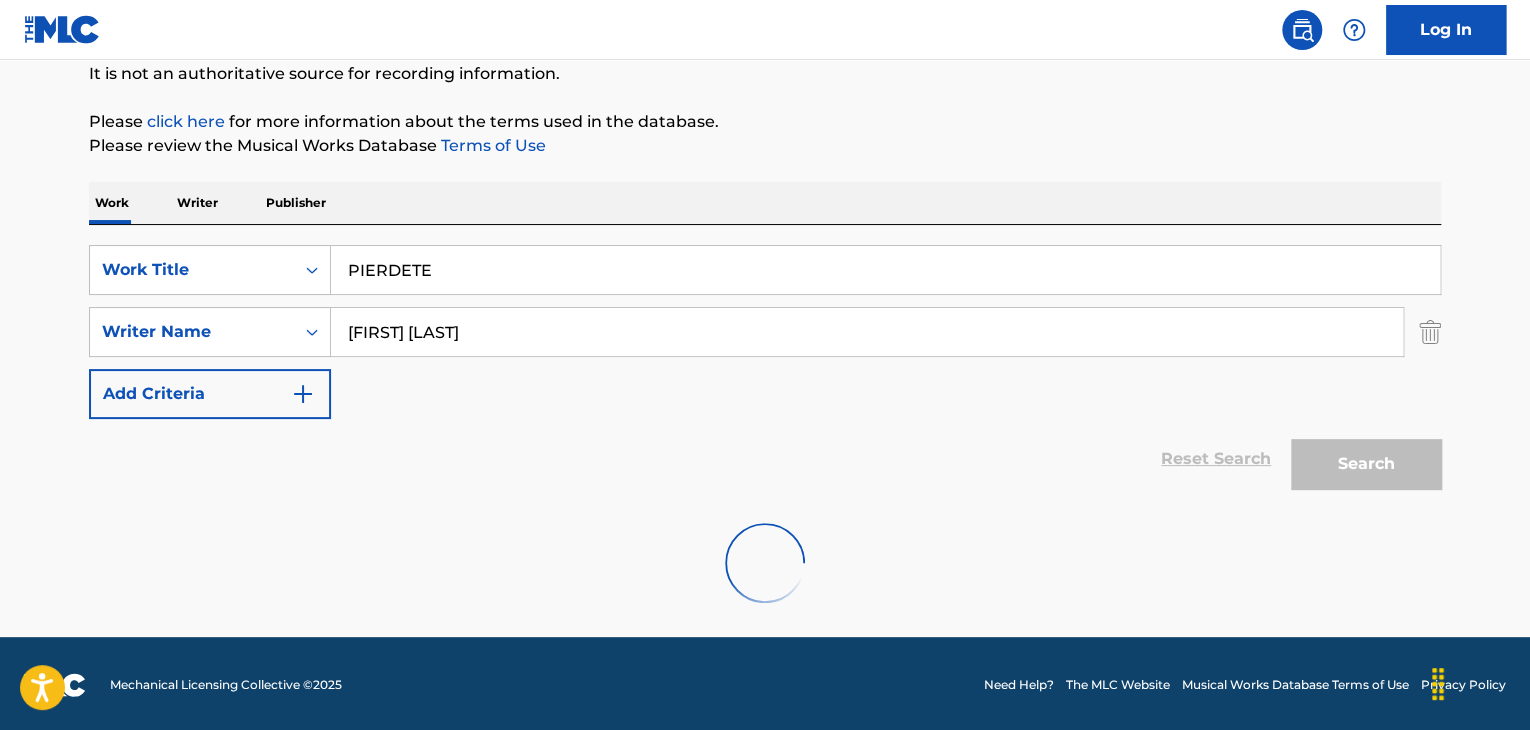 scroll, scrollTop: 138, scrollLeft: 0, axis: vertical 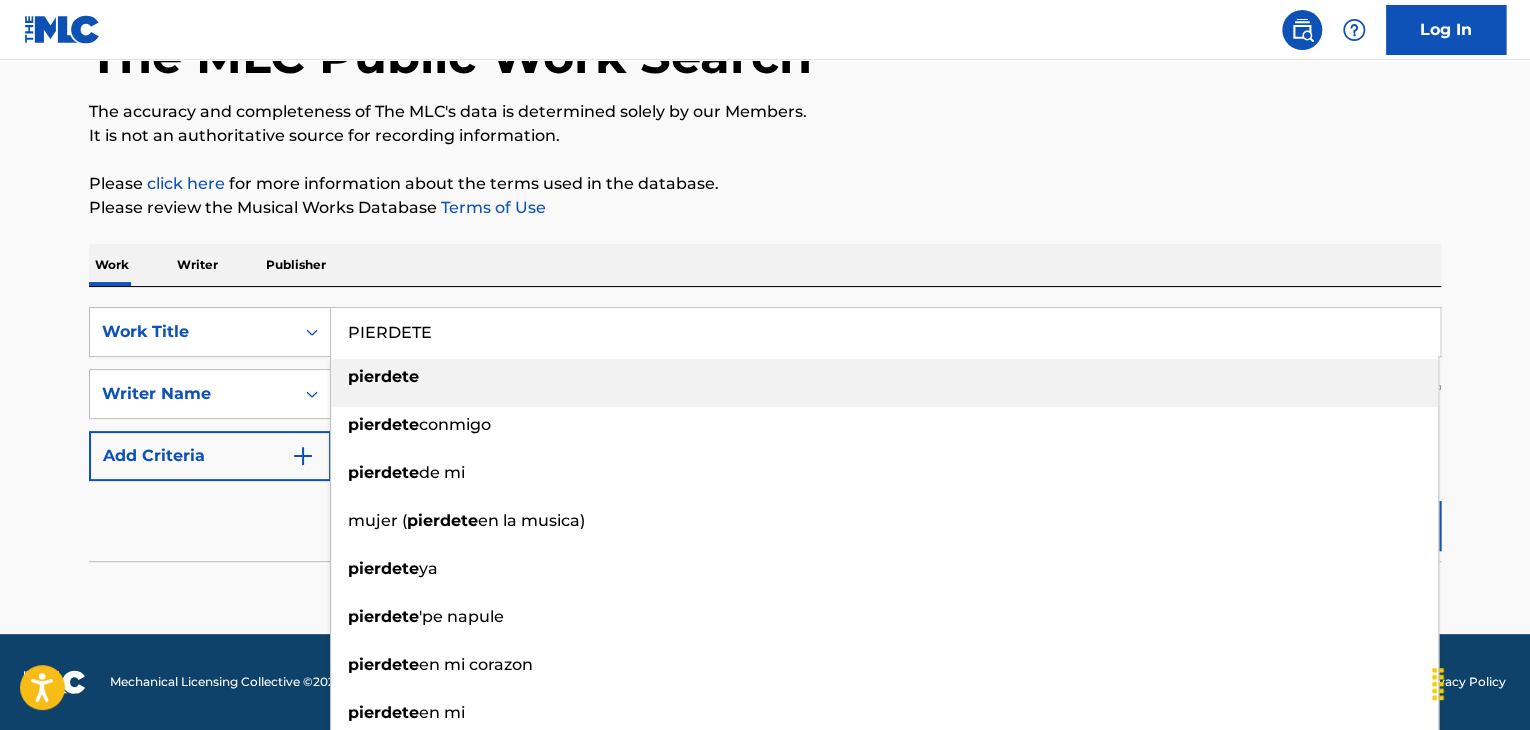 drag, startPoint x: 492, startPoint y: 339, endPoint x: 0, endPoint y: 262, distance: 497.98895 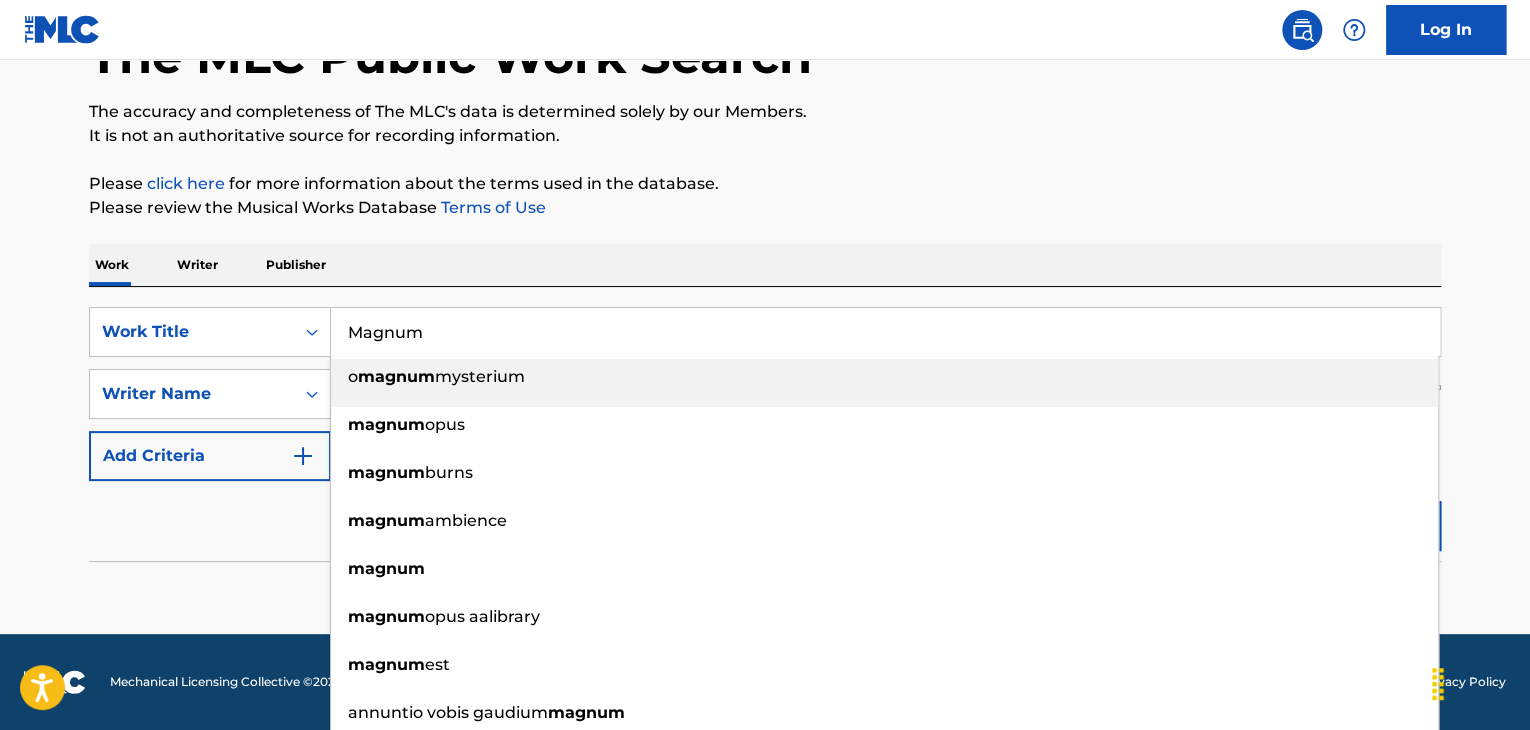 type on "Magnum" 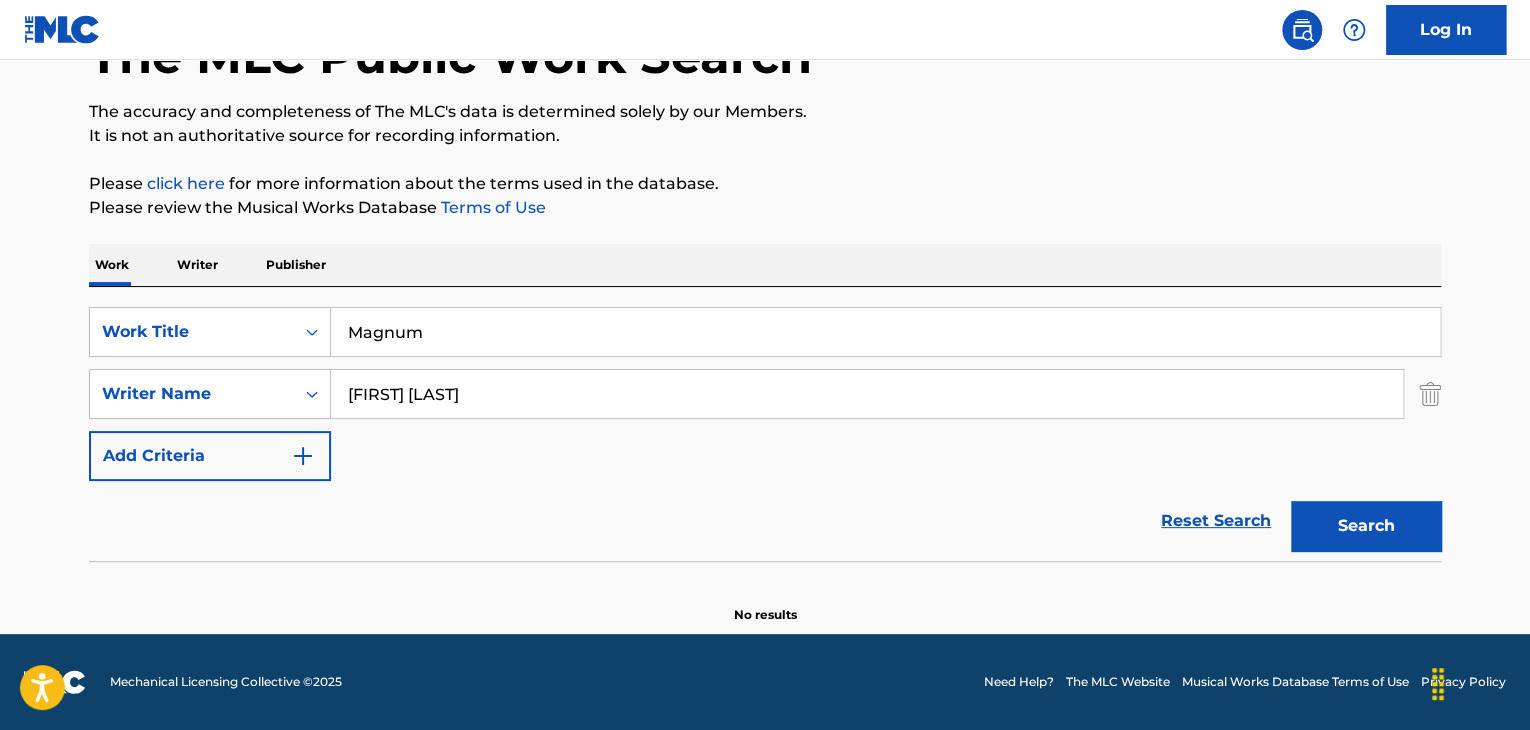 click on "Search" at bounding box center (1366, 526) 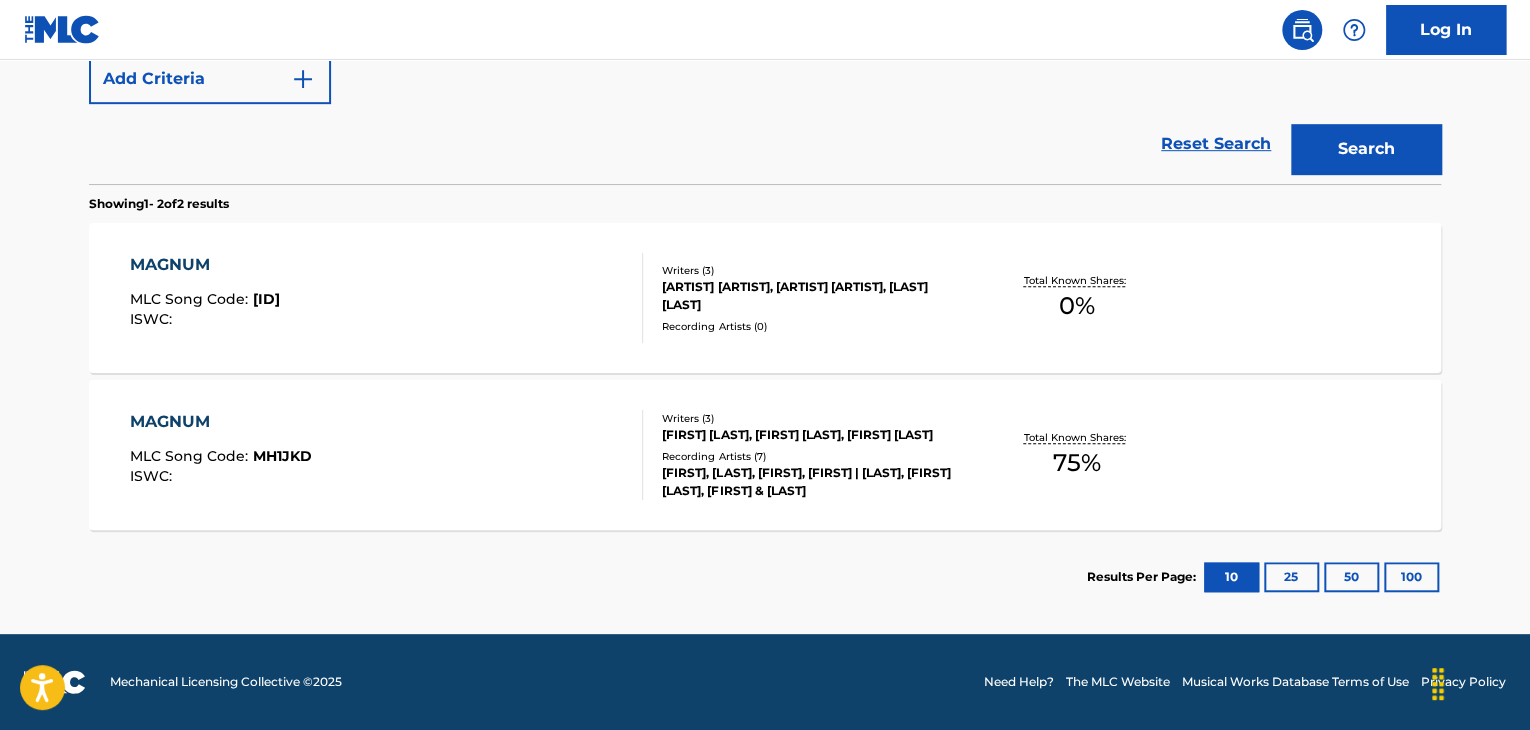 scroll, scrollTop: 415, scrollLeft: 0, axis: vertical 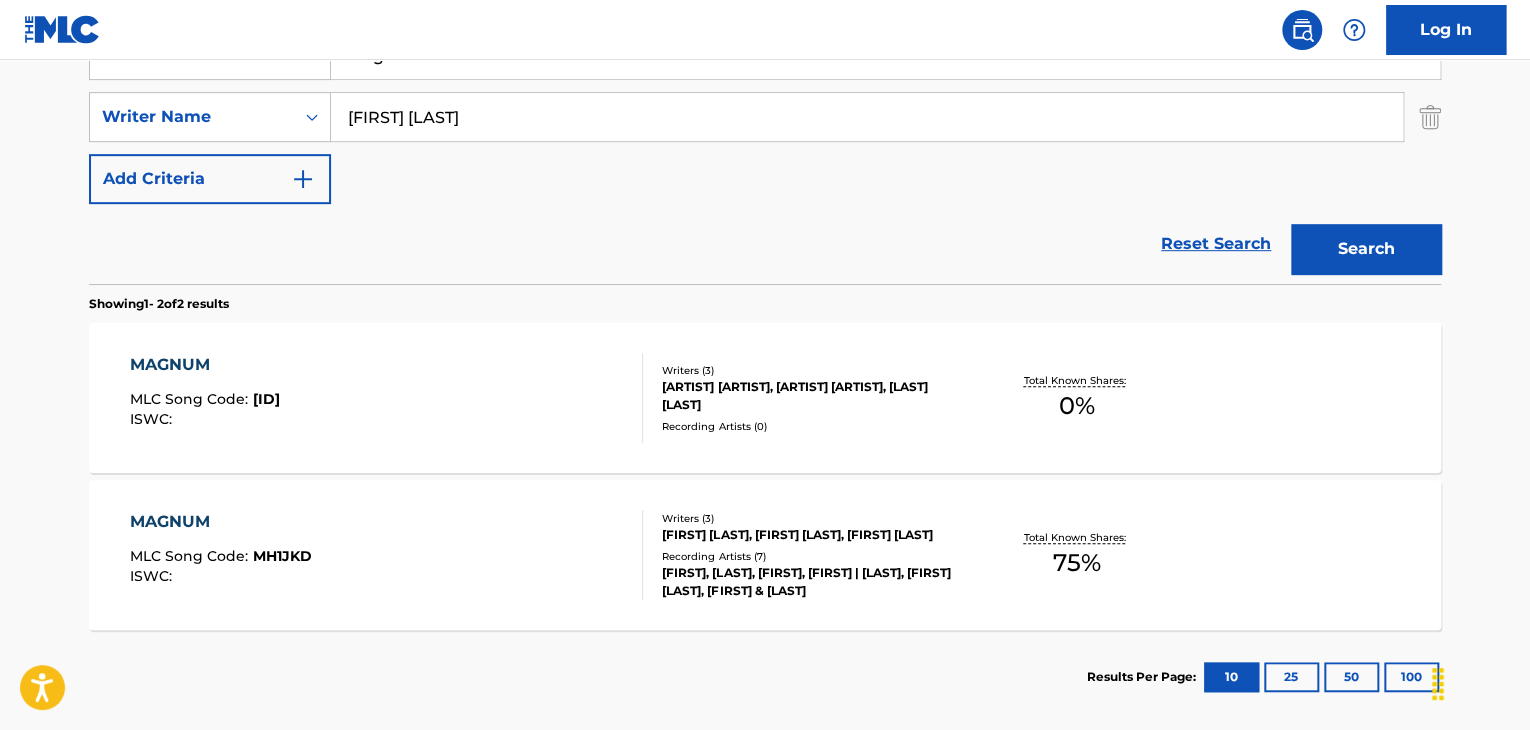 drag, startPoint x: 577, startPoint y: 121, endPoint x: 0, endPoint y: 61, distance: 580.1112 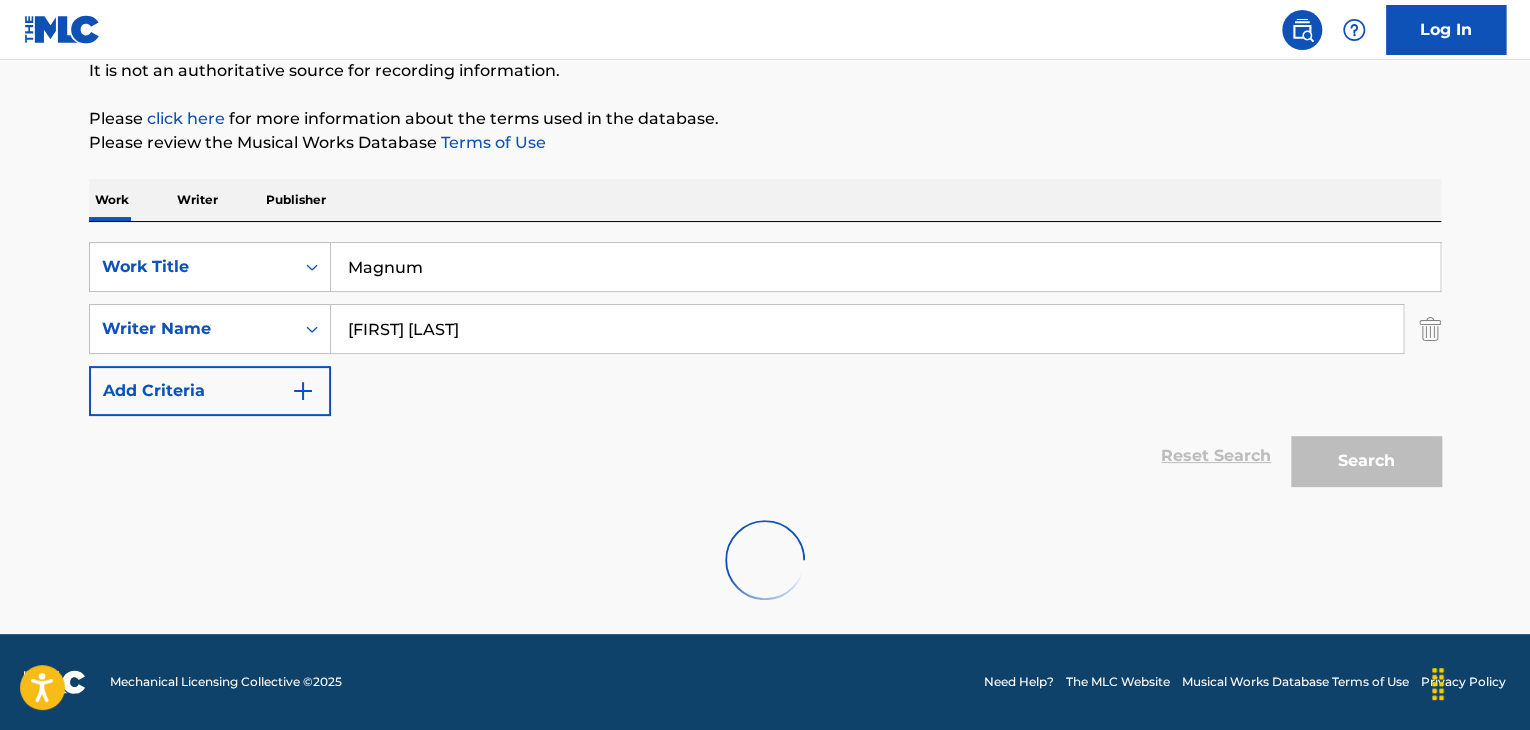 scroll, scrollTop: 358, scrollLeft: 0, axis: vertical 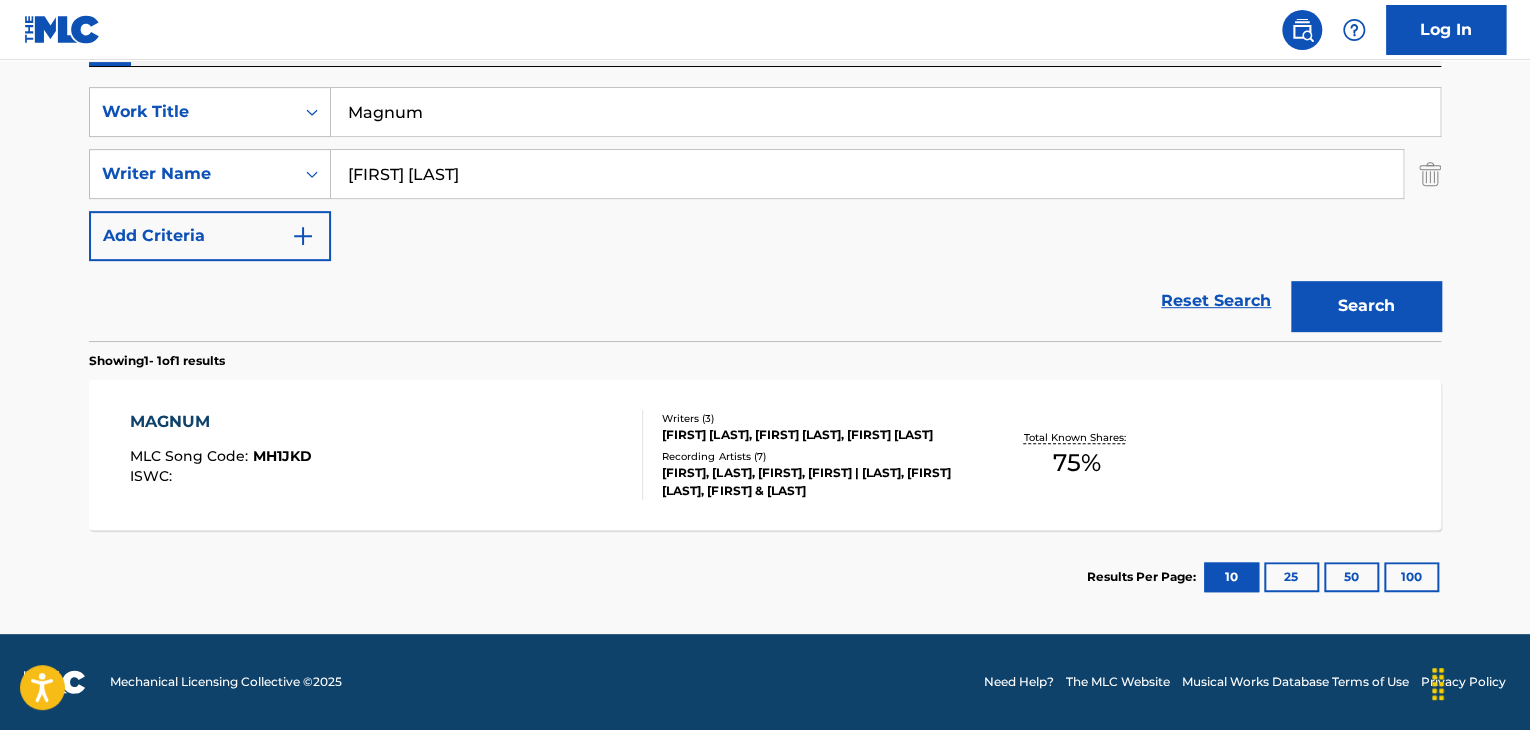 drag, startPoint x: 524, startPoint y: 181, endPoint x: 56, endPoint y: 181, distance: 468 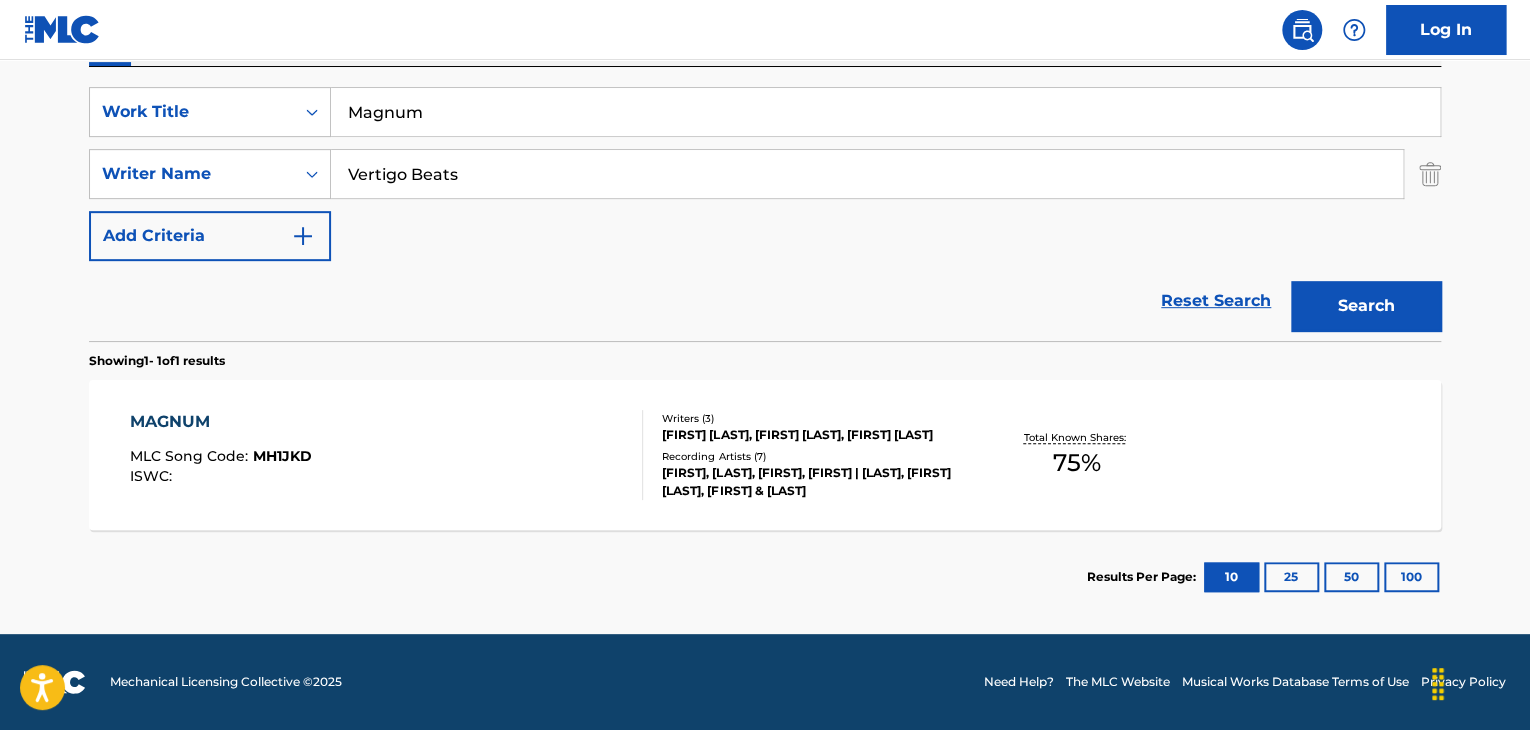 click on "Search" at bounding box center [1366, 306] 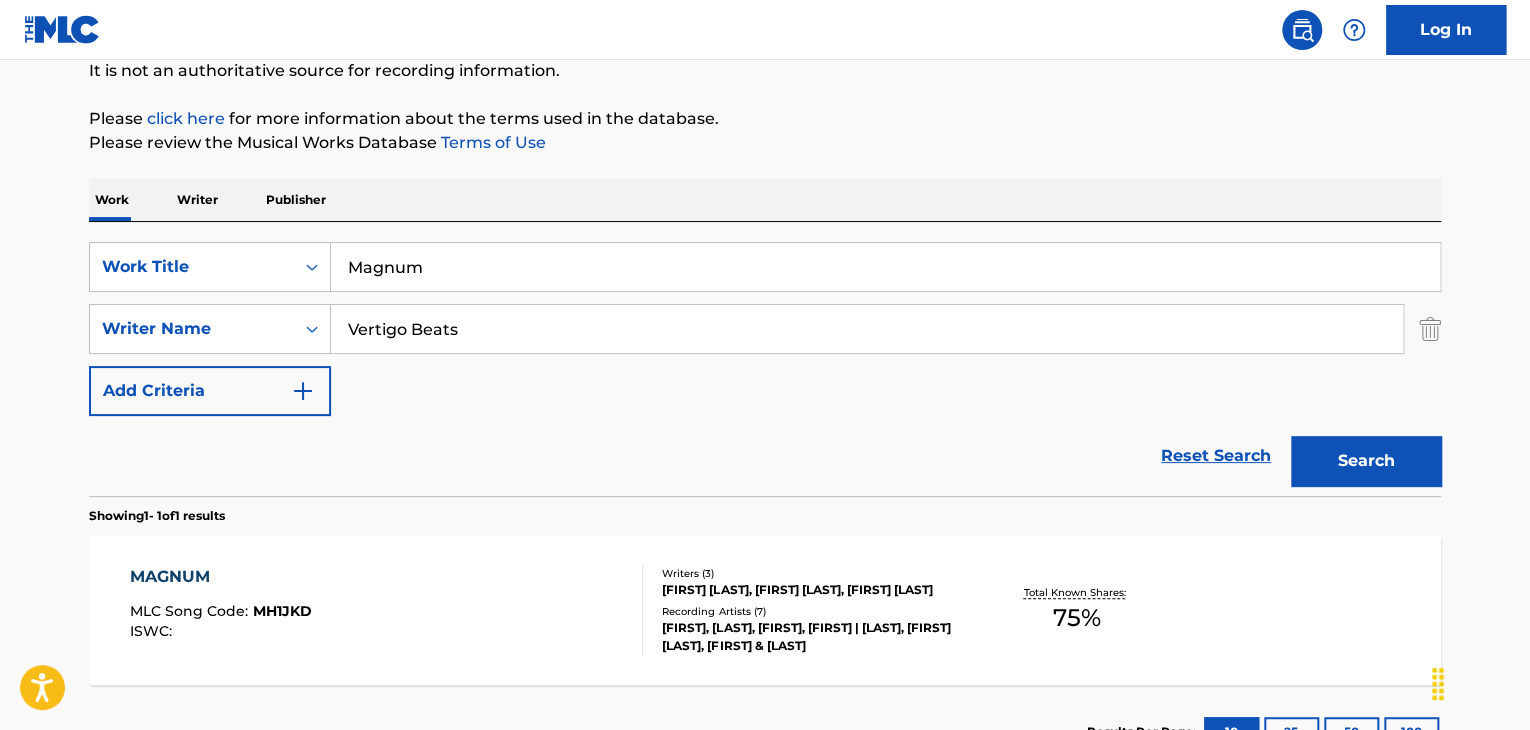 scroll, scrollTop: 358, scrollLeft: 0, axis: vertical 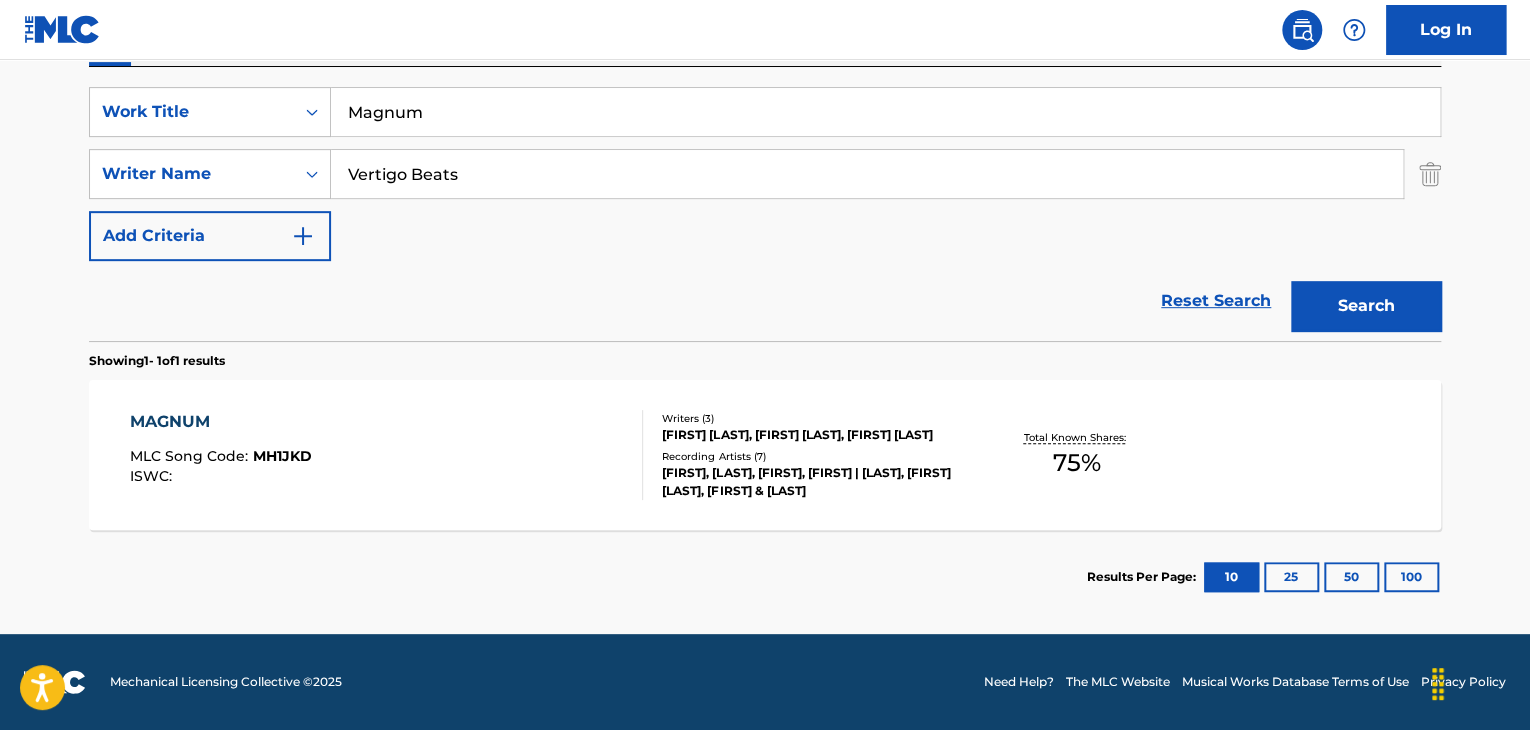 drag, startPoint x: 178, startPoint y: 125, endPoint x: 0, endPoint y: 112, distance: 178.47409 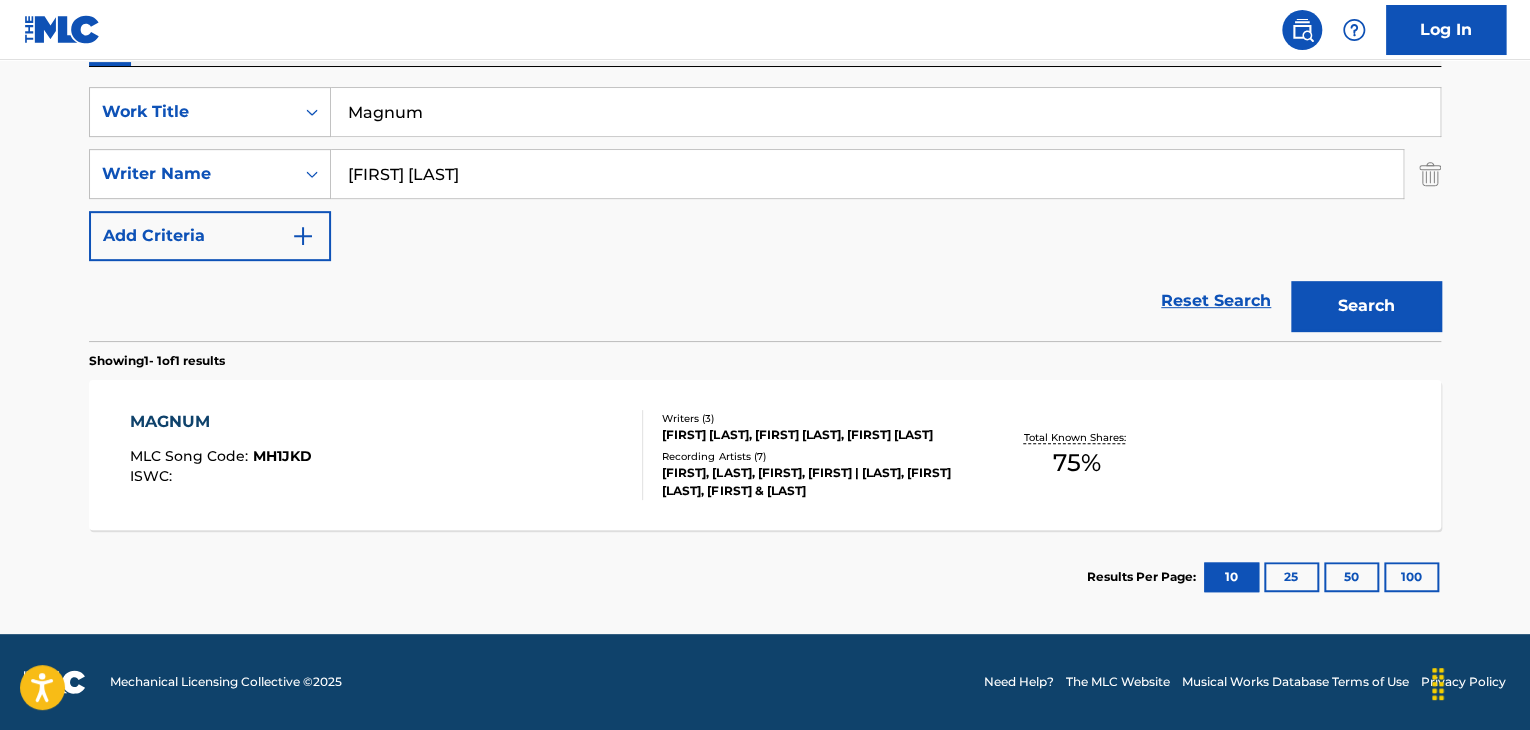type on "[FIRST] [LAST]" 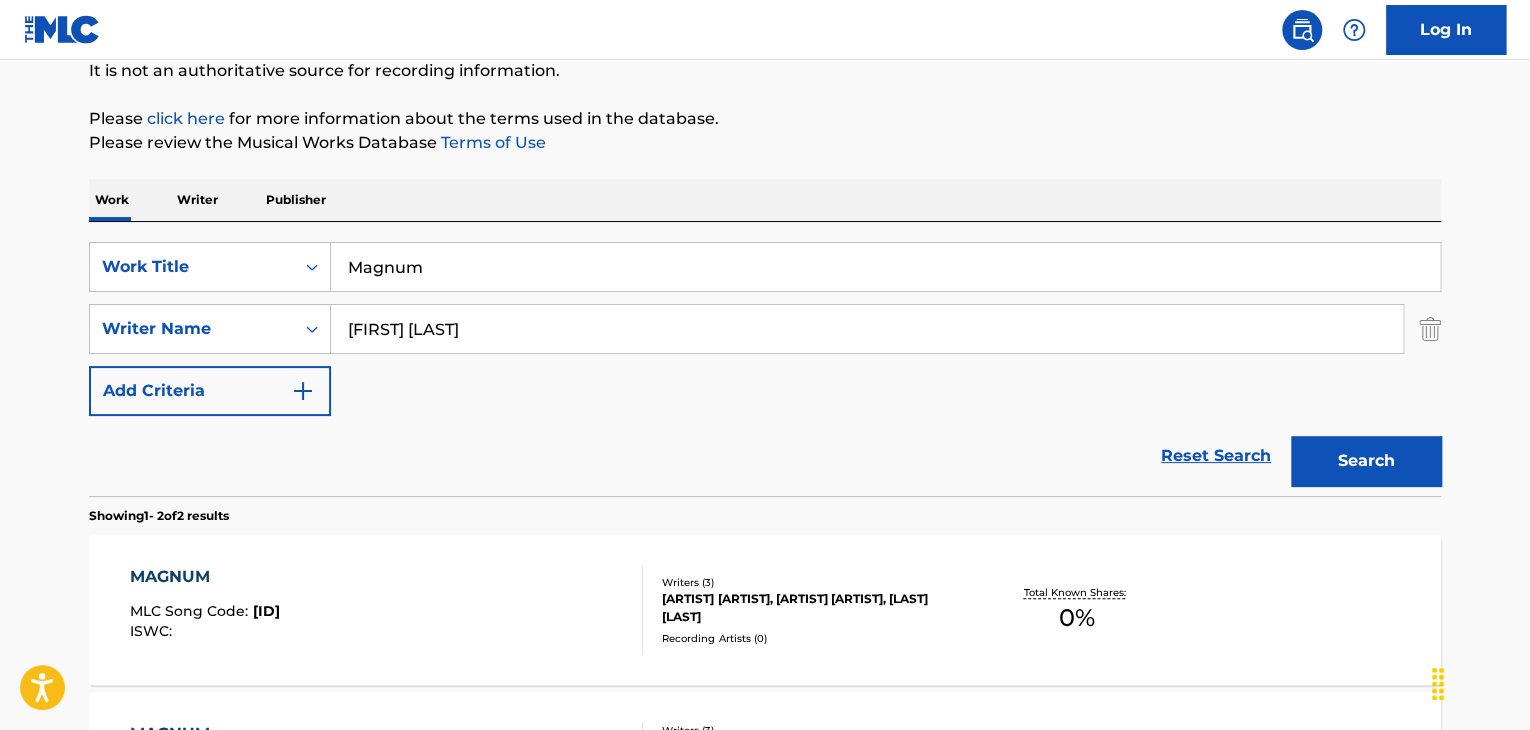 scroll, scrollTop: 358, scrollLeft: 0, axis: vertical 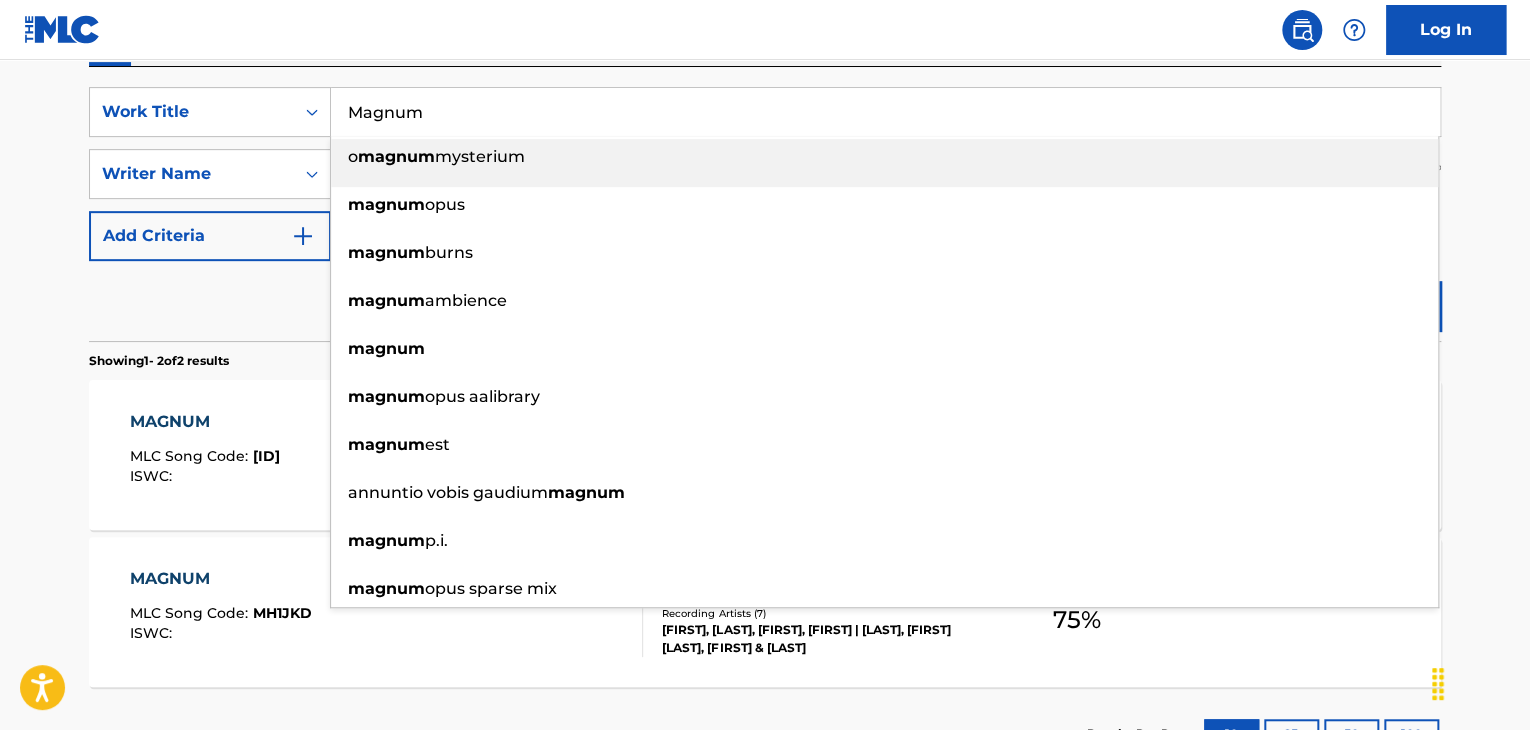 drag, startPoint x: 558, startPoint y: 109, endPoint x: 0, endPoint y: 94, distance: 558.2016 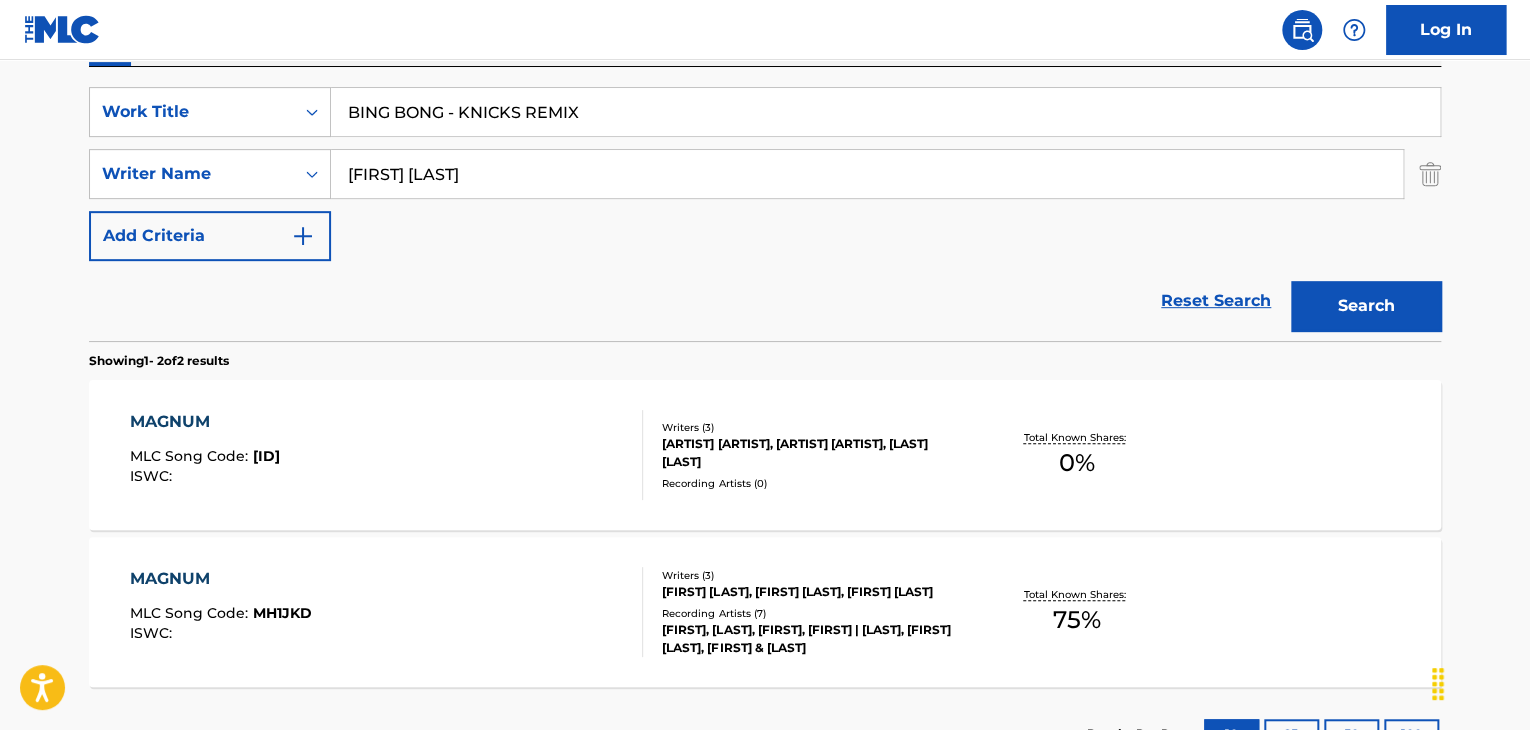 type on "BING BONG - KNICKS REMIX" 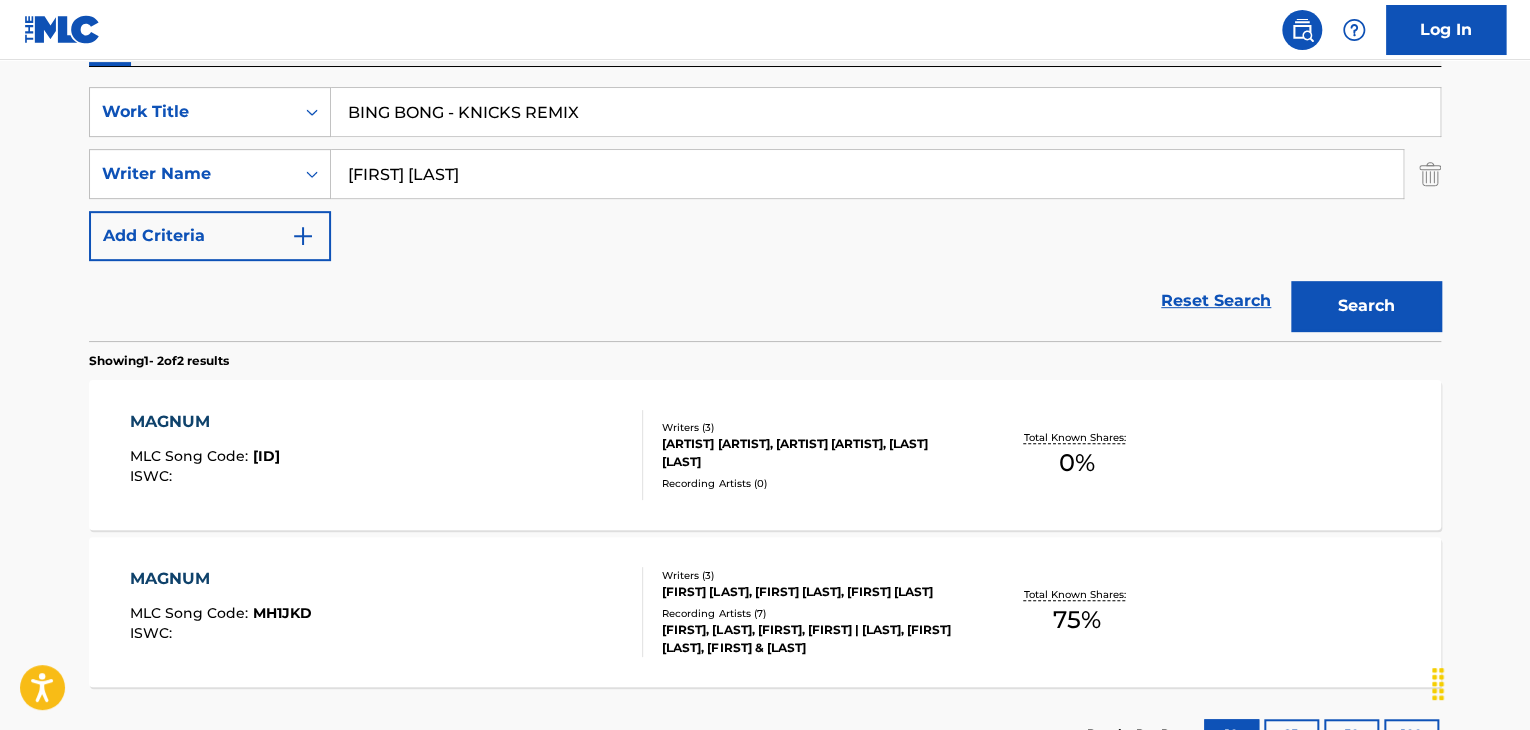 drag, startPoint x: 593, startPoint y: 177, endPoint x: 0, endPoint y: 140, distance: 594.1532 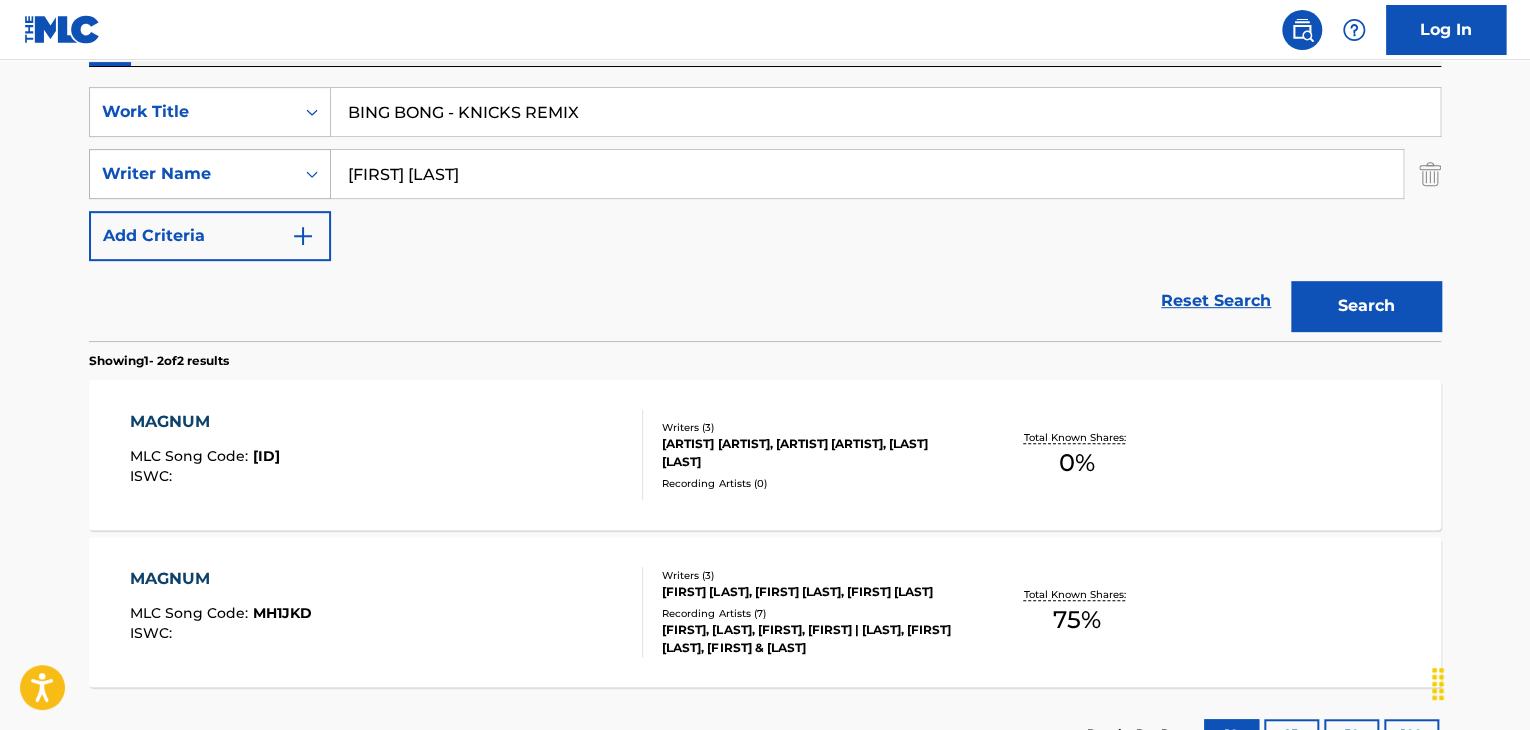 paste on "[LAST] [LAST]" 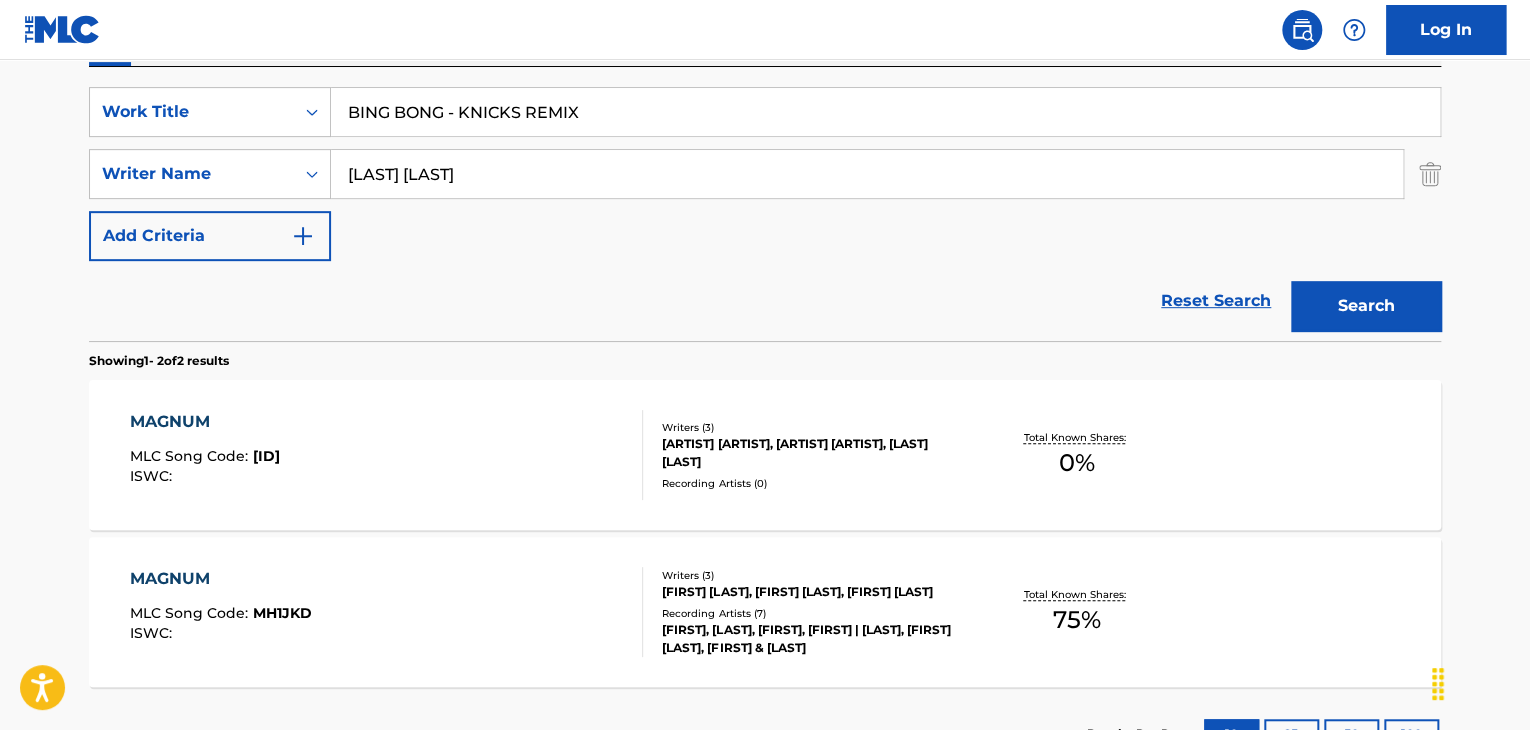 type on "[LAST] [LAST]" 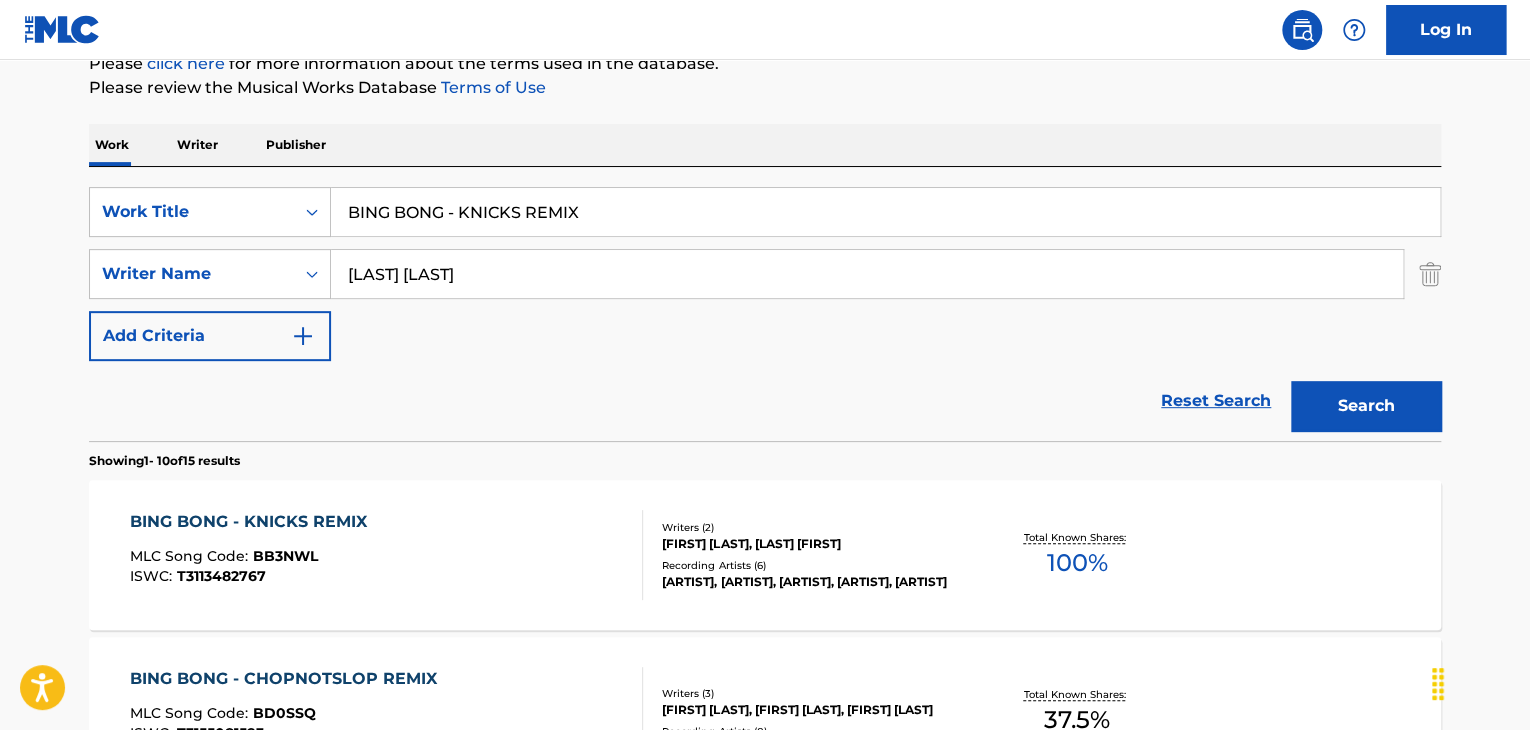 scroll, scrollTop: 158, scrollLeft: 0, axis: vertical 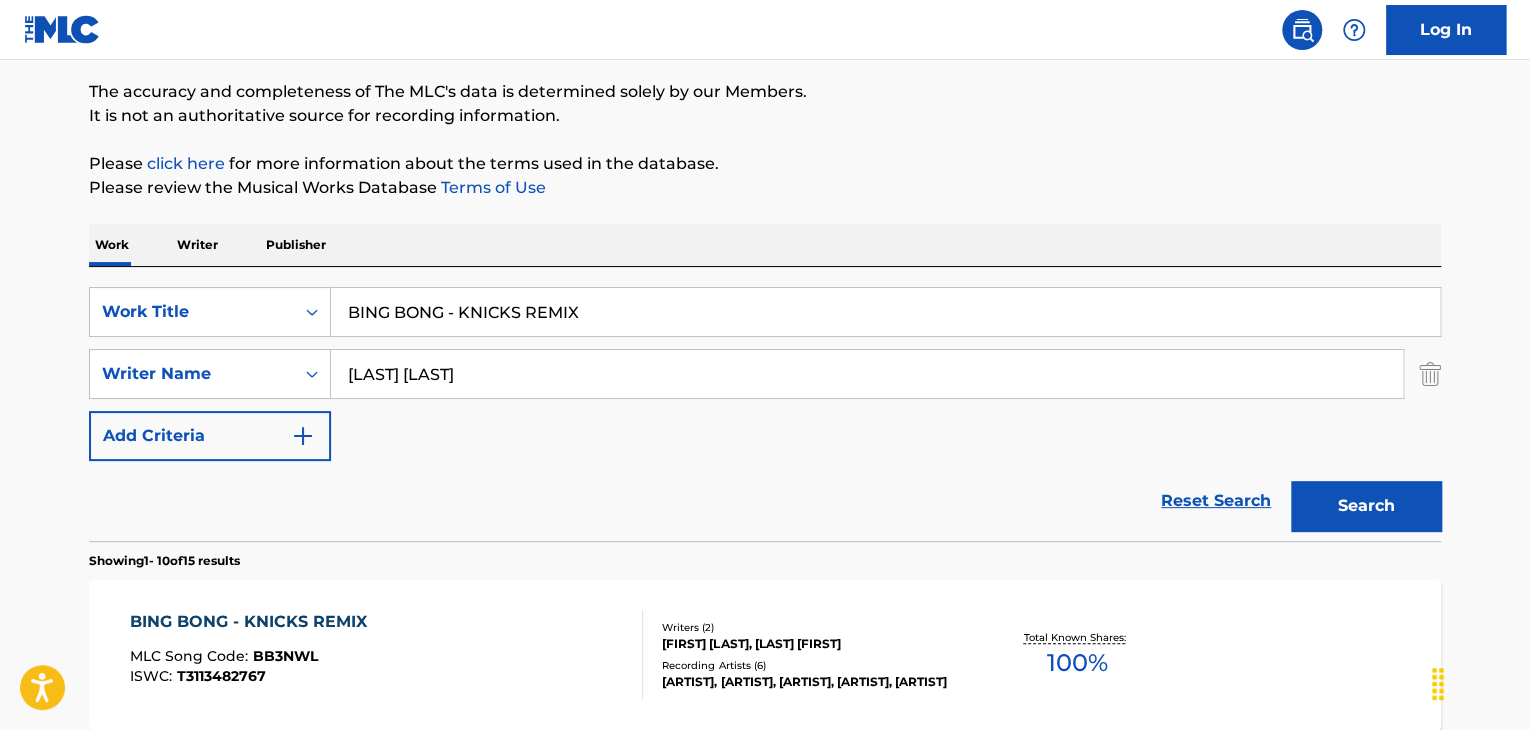 drag, startPoint x: 441, startPoint y: 306, endPoint x: 1049, endPoint y: 335, distance: 608.6912 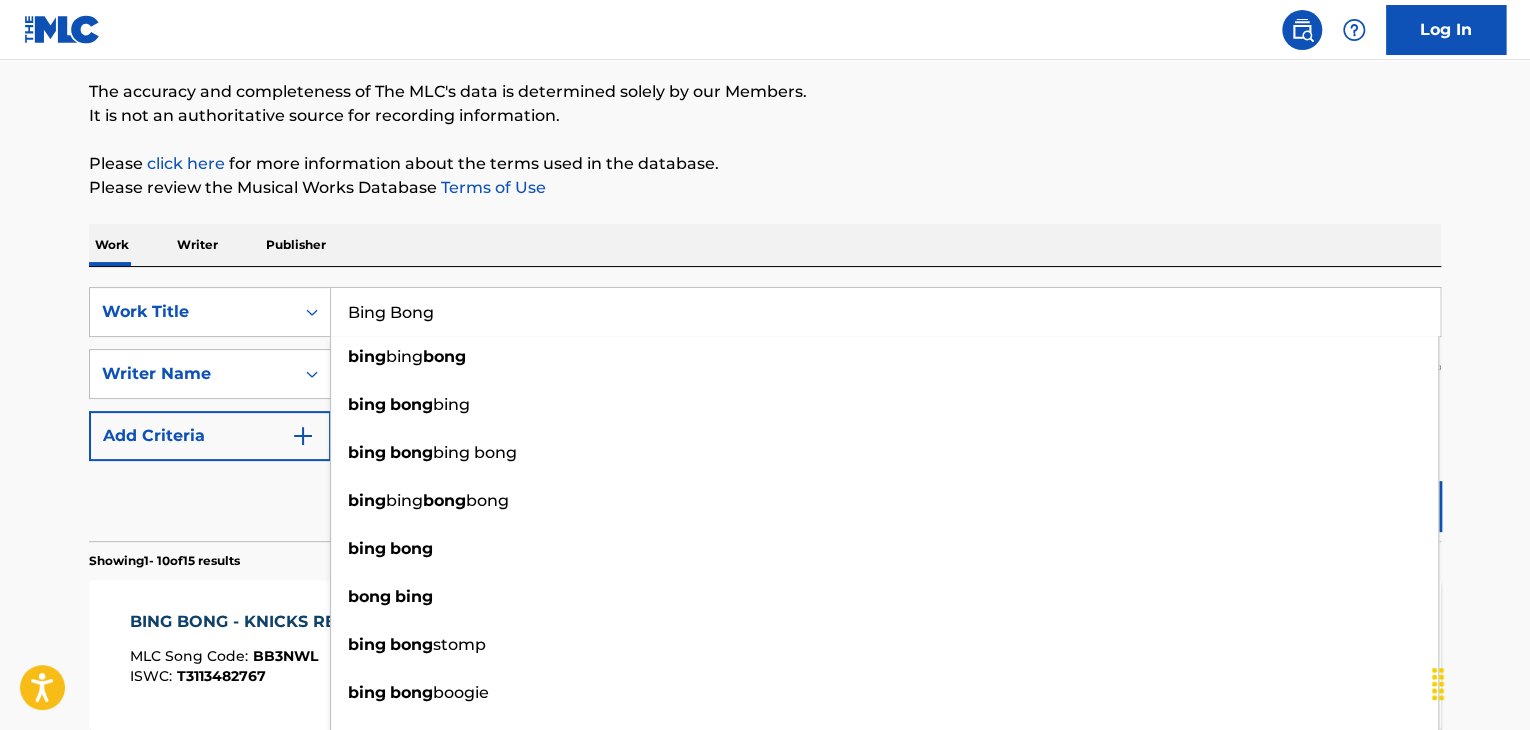 type on "Bing Bong" 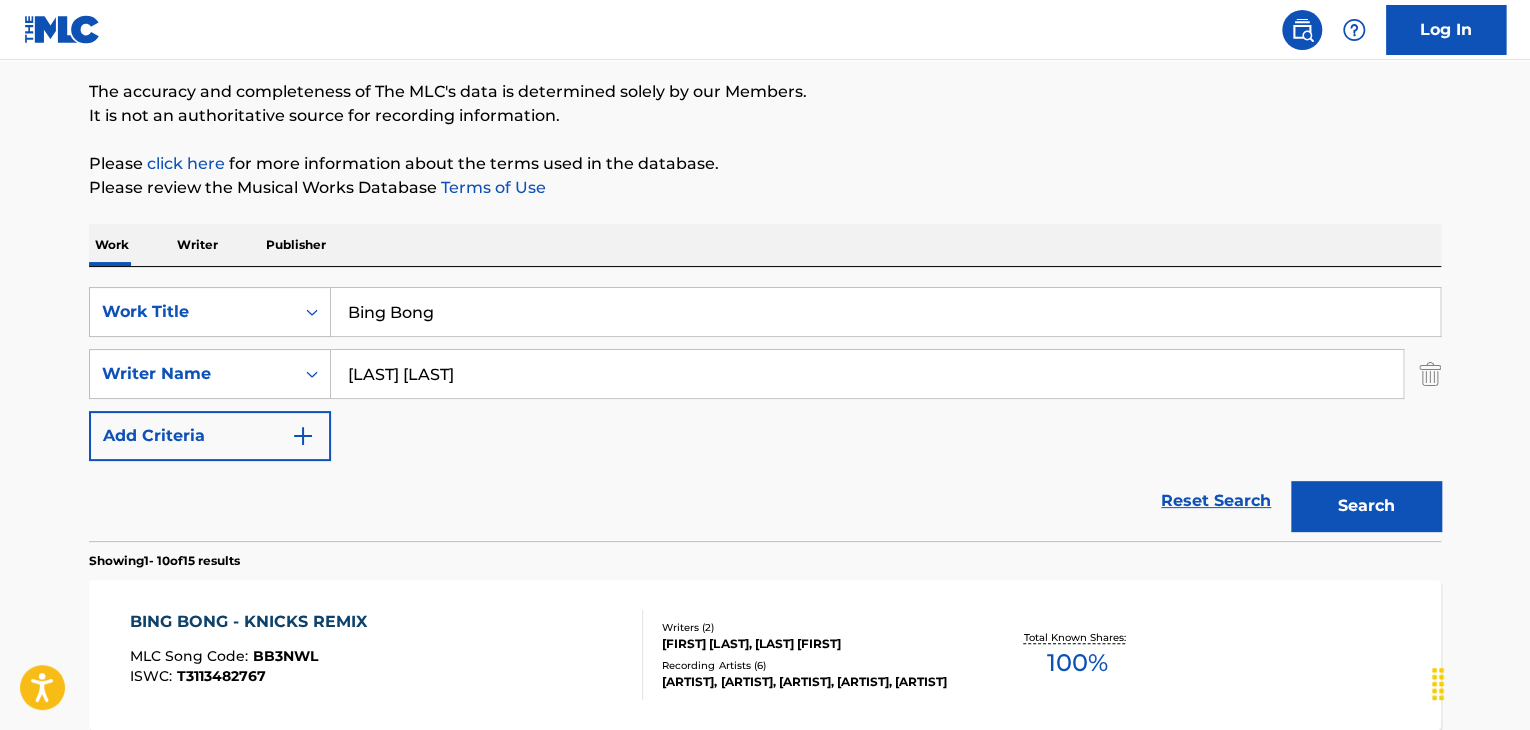 drag, startPoint x: 495, startPoint y: 381, endPoint x: 36, endPoint y: 371, distance: 459.10892 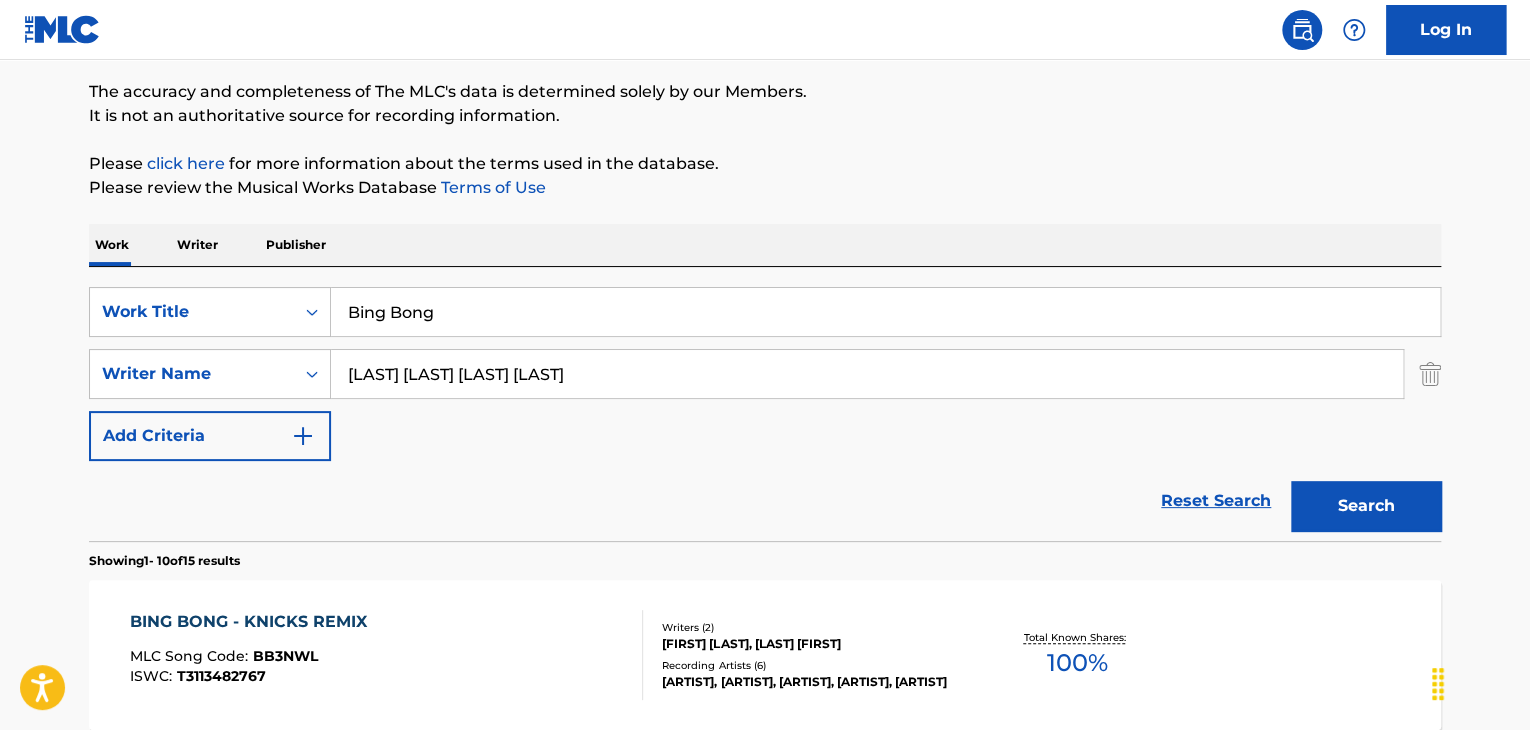 click on "Search" at bounding box center (1366, 506) 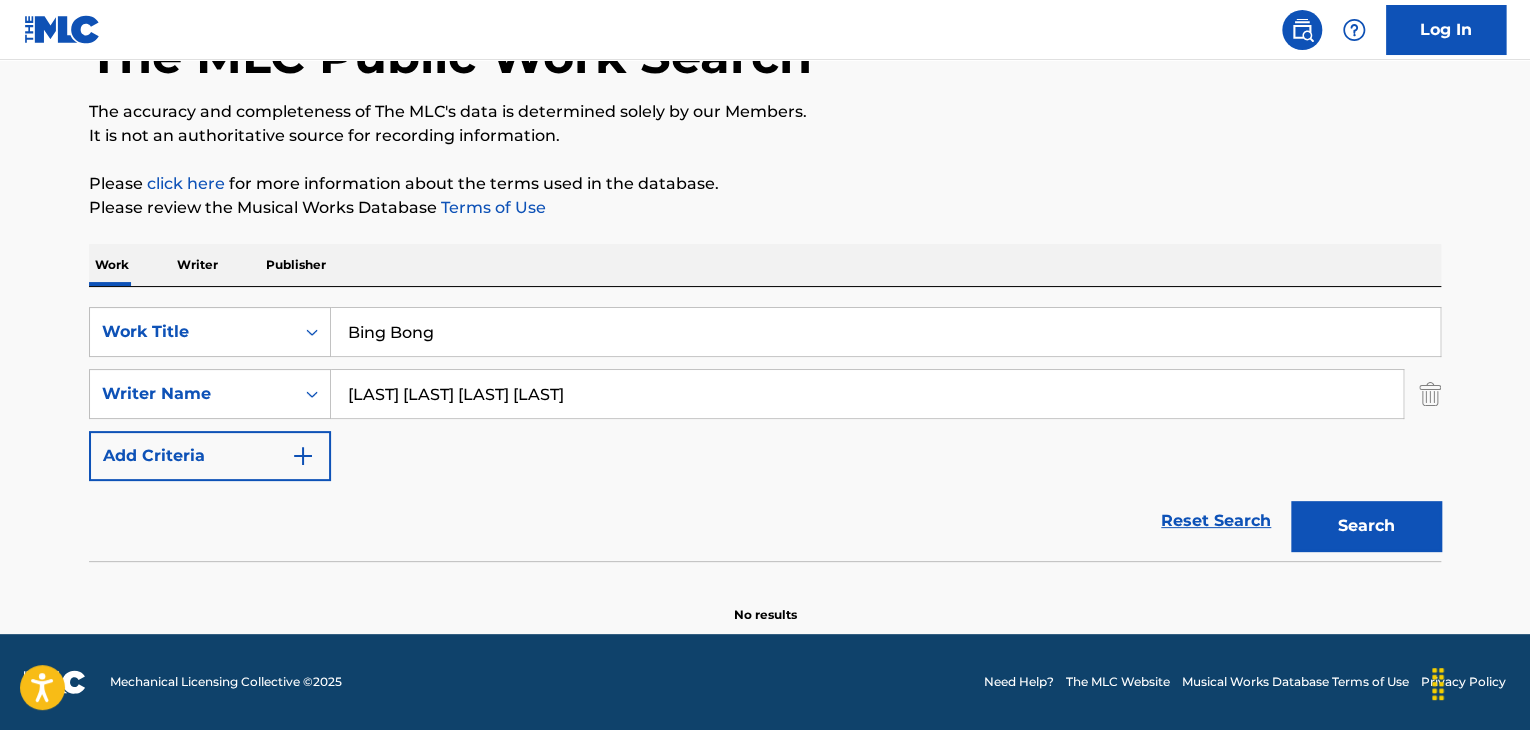 scroll, scrollTop: 138, scrollLeft: 0, axis: vertical 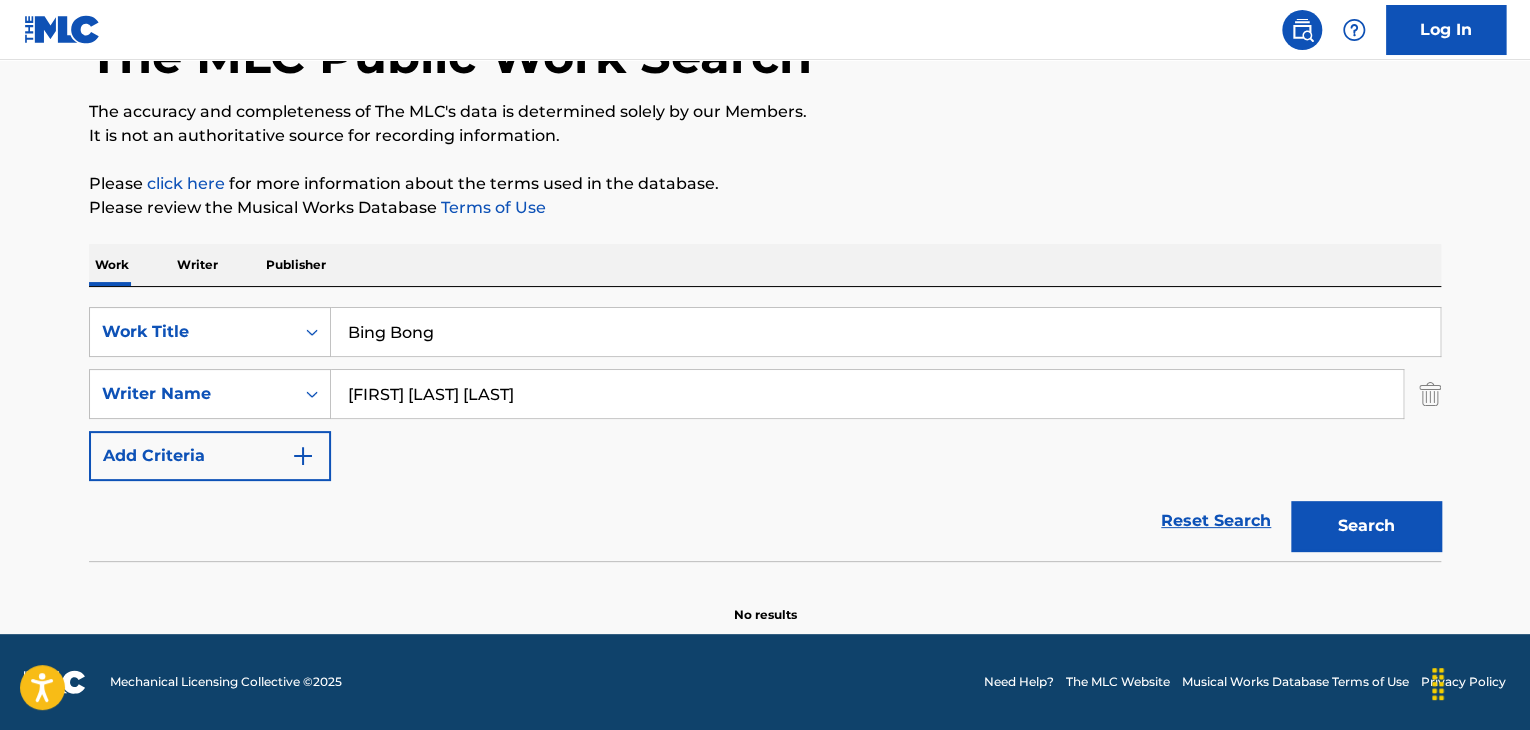 click on "Search" at bounding box center [1366, 526] 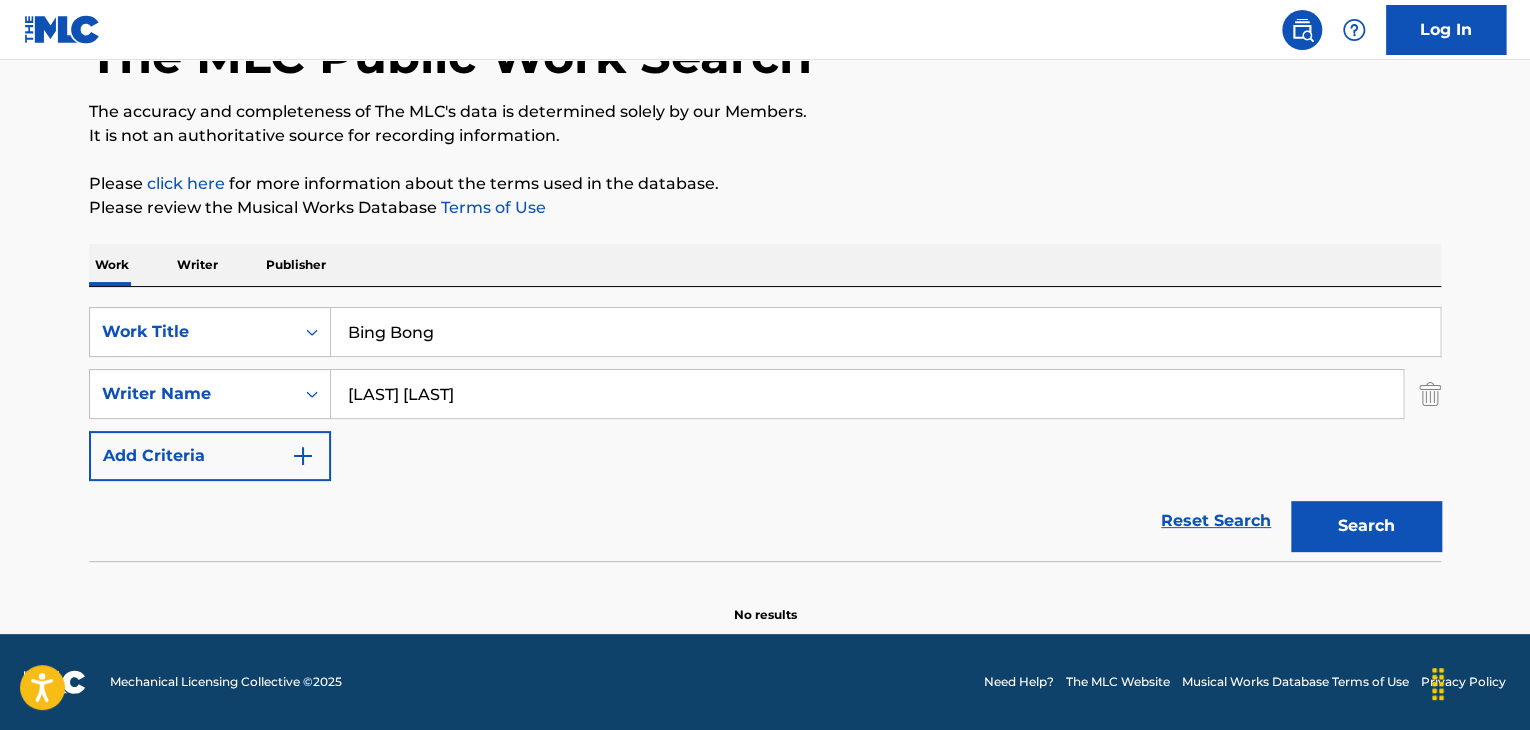 click on "Search" at bounding box center (1366, 526) 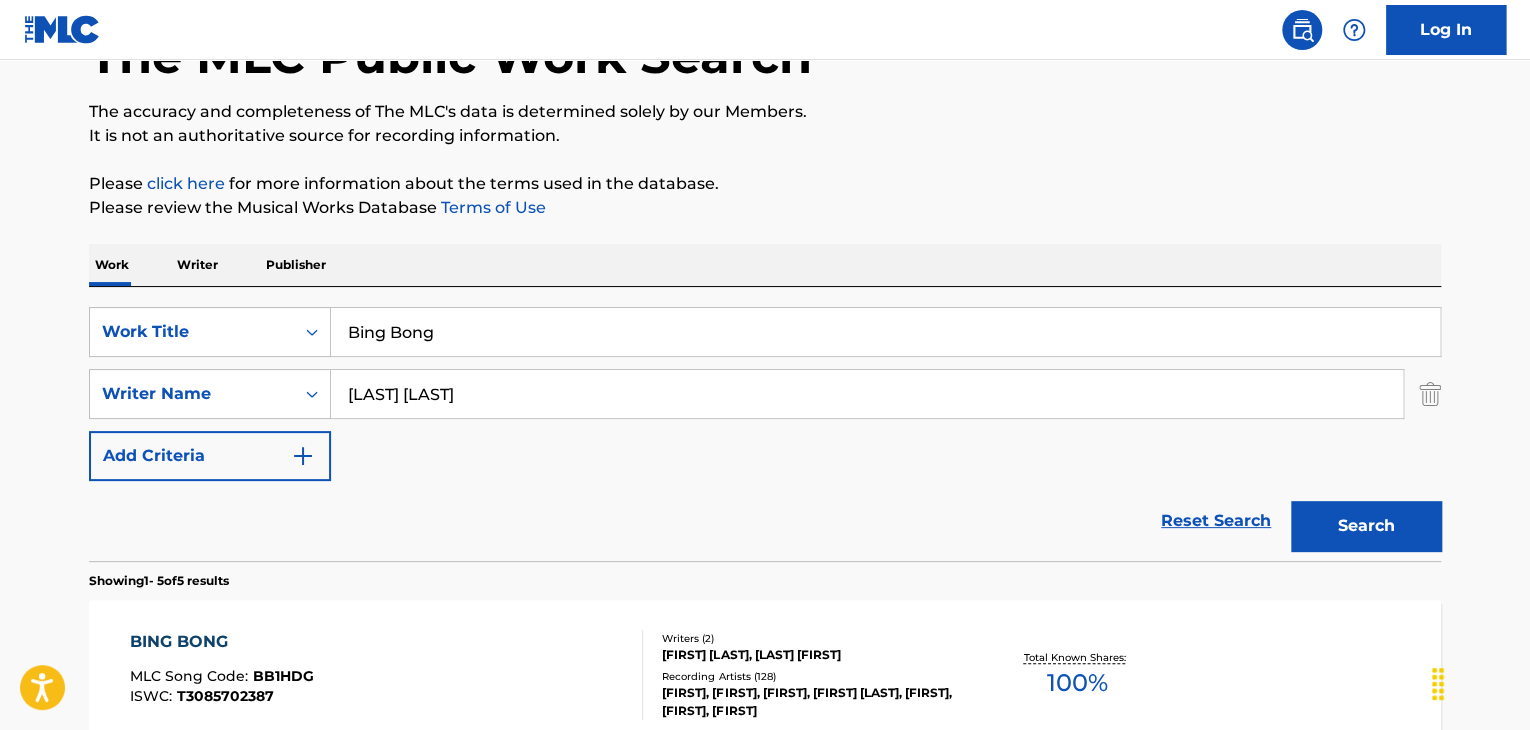 click on "[LAST] [LAST]" at bounding box center [867, 394] 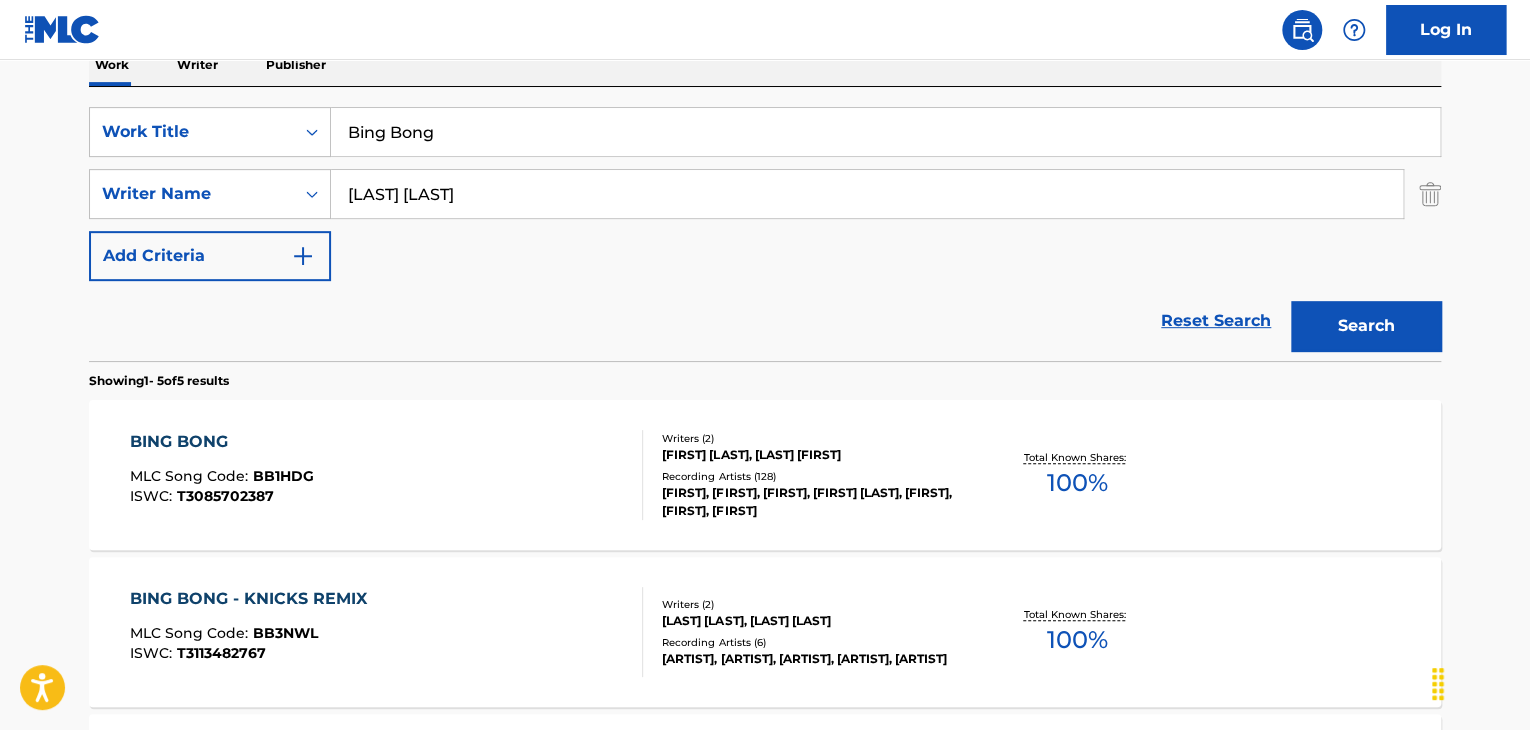 scroll, scrollTop: 538, scrollLeft: 0, axis: vertical 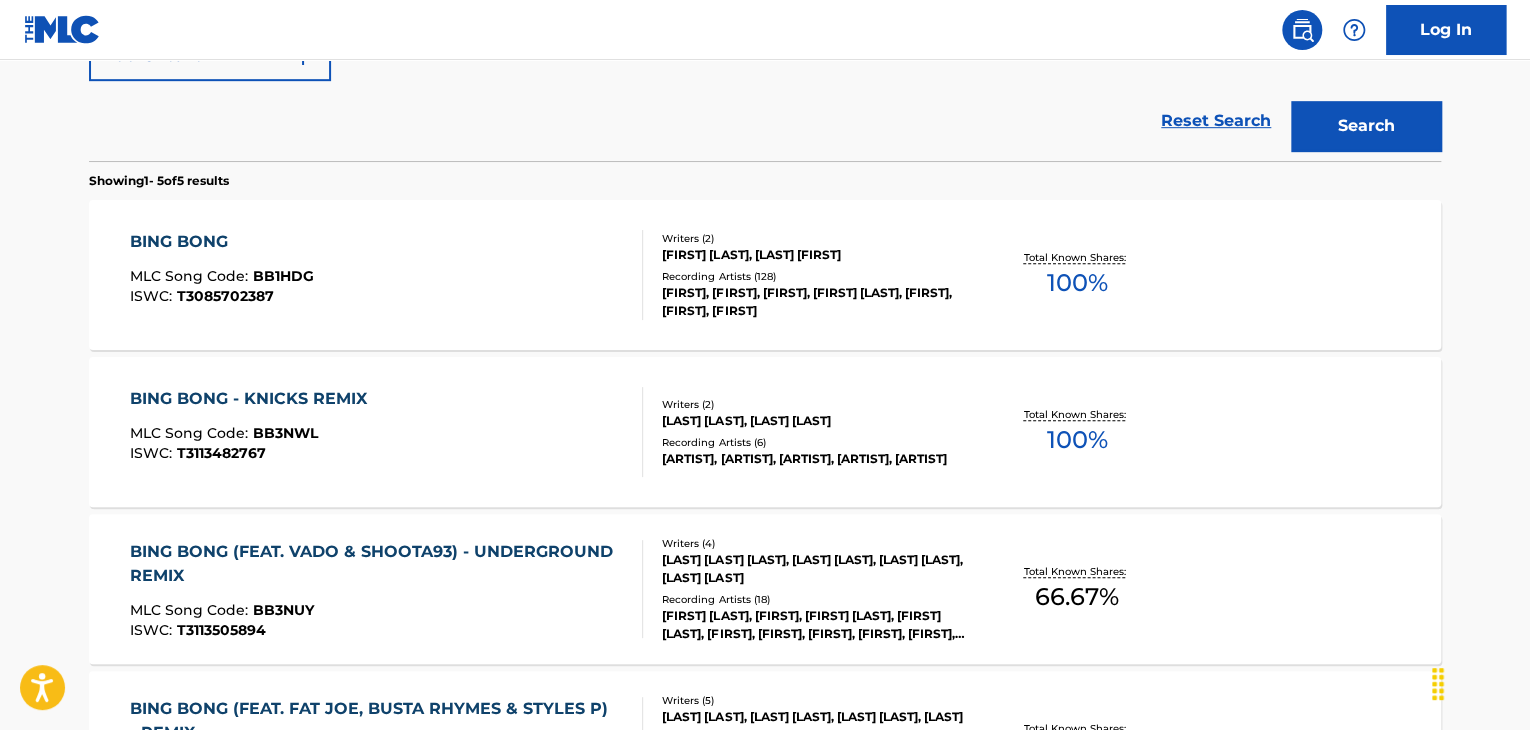 type on "[LAST] [LAST]" 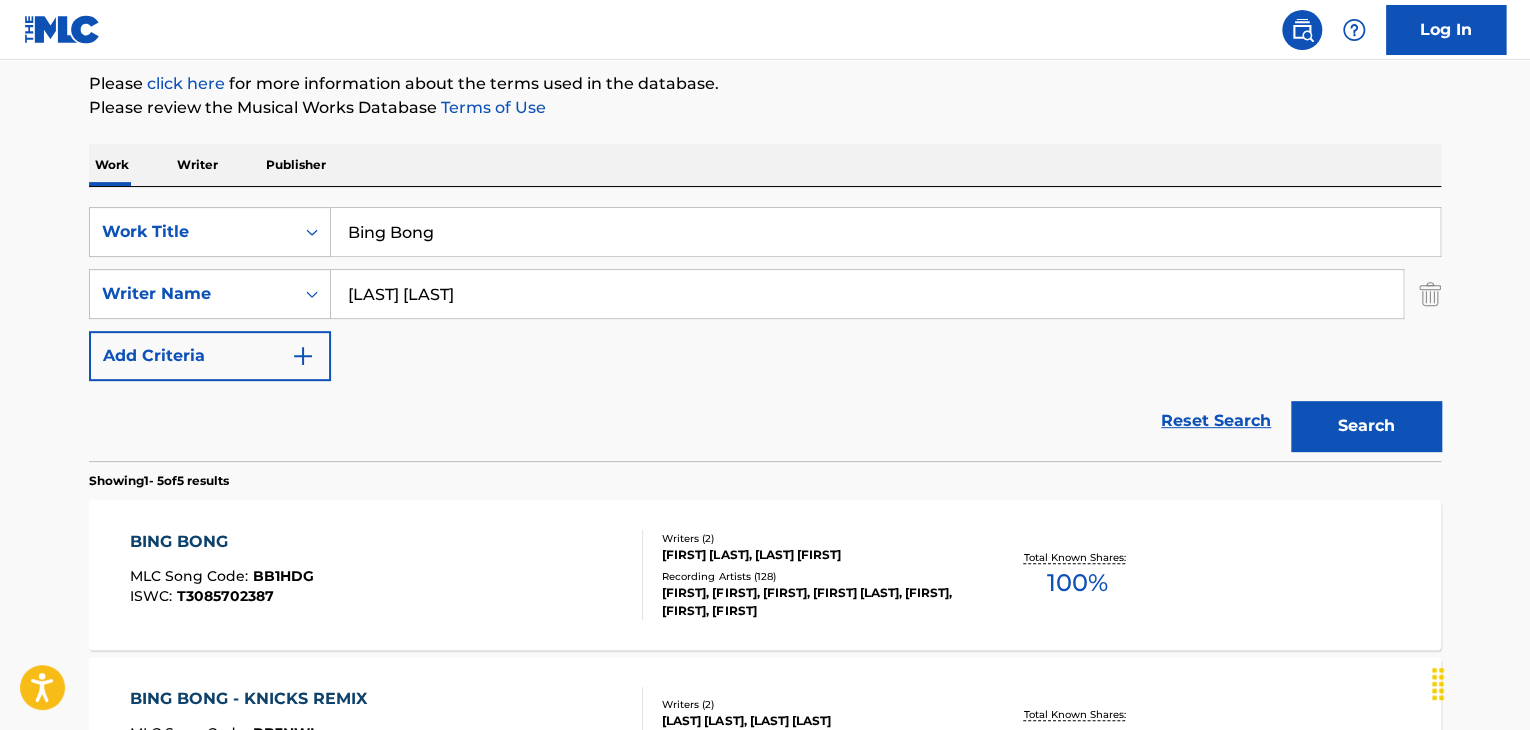 scroll, scrollTop: 0, scrollLeft: 0, axis: both 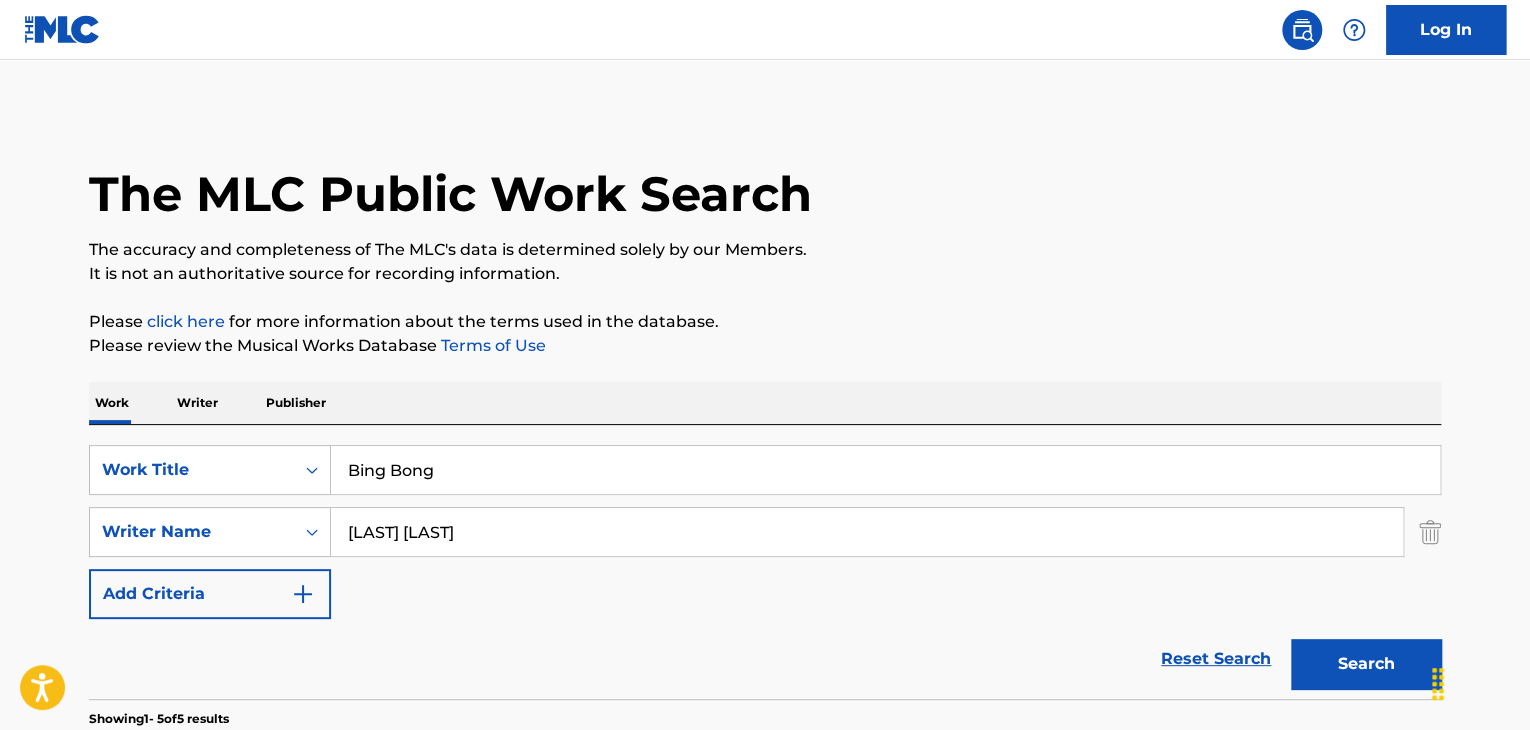 drag, startPoint x: 500, startPoint y: 457, endPoint x: 0, endPoint y: 465, distance: 500.064 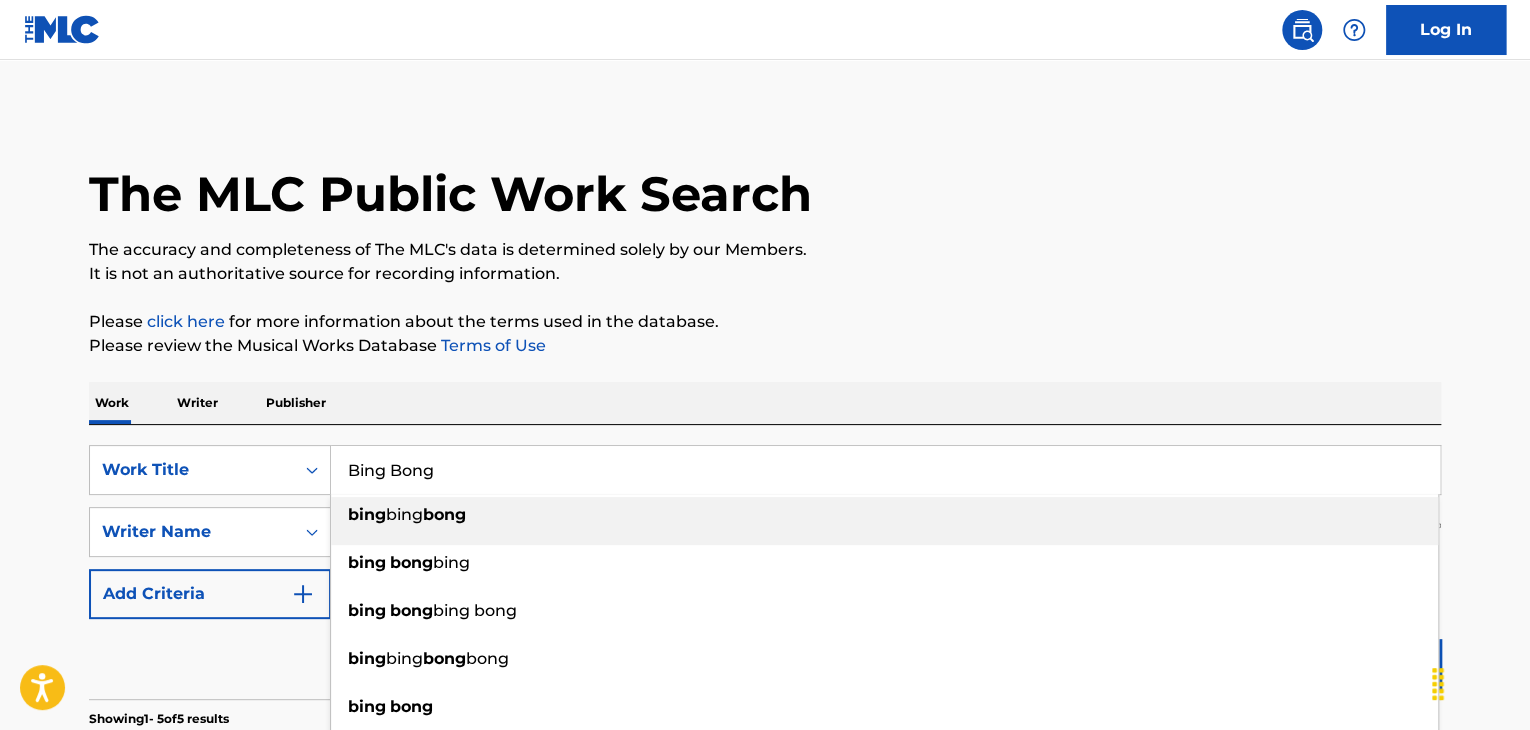 paste on "SAFETY" 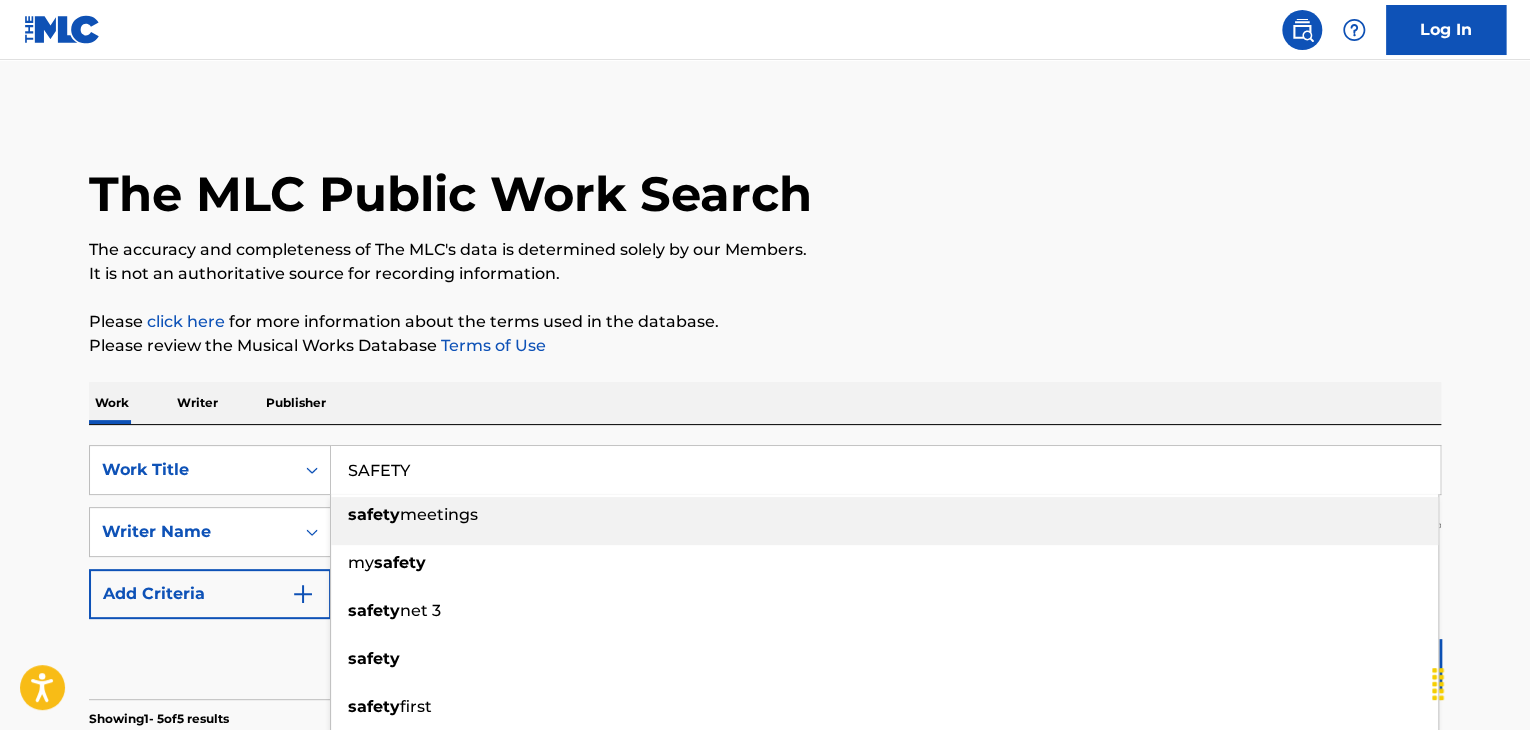 type on "SAFETY" 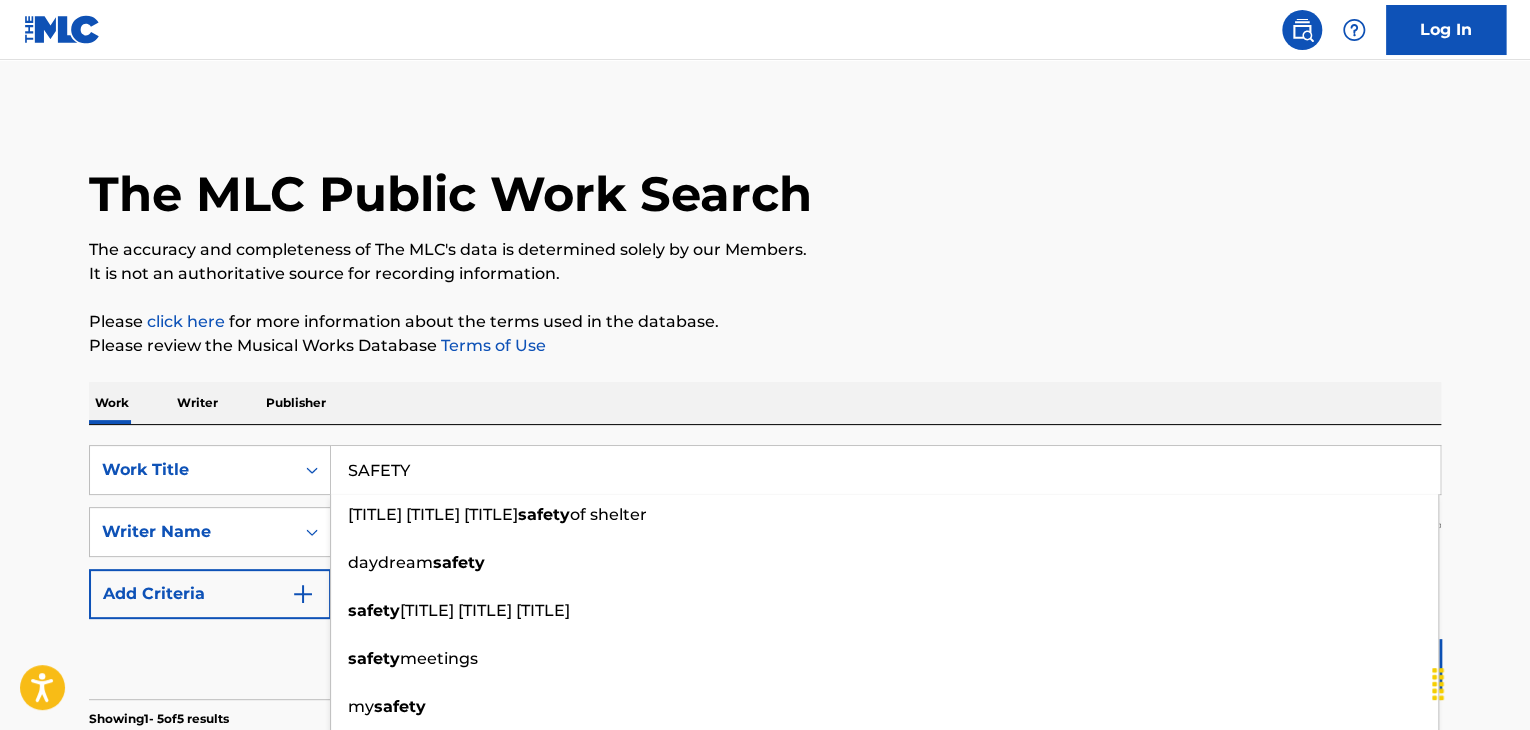 click on "The MLC Public Work Search The accuracy and completeness of The MLC's data is determined solely by our Members. It is not an authoritative source for recording information. Please   click here   for more information about the terms used in the database. Please review the Musical Works Database   Terms of Use Work Writer Publisher SearchWithCriteria60d63cf0-b7af-4f27-88d3-115b4e82295f Work Title SAFETY the shepherd of sheep scorns the  safety  of shelter daydream  safety safety  in a crowd safety  meetings my  safety safety  net 3 safety safety  patrol hero song    (safety patrol kid) safety  first the  safety SearchWithCriteriad7c79713-ad0d-47d3-b7bf-7bb51a4e1990 Writer Name [FIRST] [LAST] Add Criteria Reset Search Search Showing  1  -   5  of  5   results   BING BONG MLC Song Code : BB1HDG ISWC : T3085702387 Writers ( 2 ) [FIRST] [LAST], [LAST] [FIRST] Recording Artists ( 128 ) [FIRST], [FIRST], [FIRST], [FIRST] [LAST], [FIRST] [LAST], [FIRST], [FIRST], [FIRST] Total Known Shares: 100 % BING BONG - KNICKS REMIX MLC Song Code : BB3NWL ISWC : 2 )" at bounding box center [765, 840] 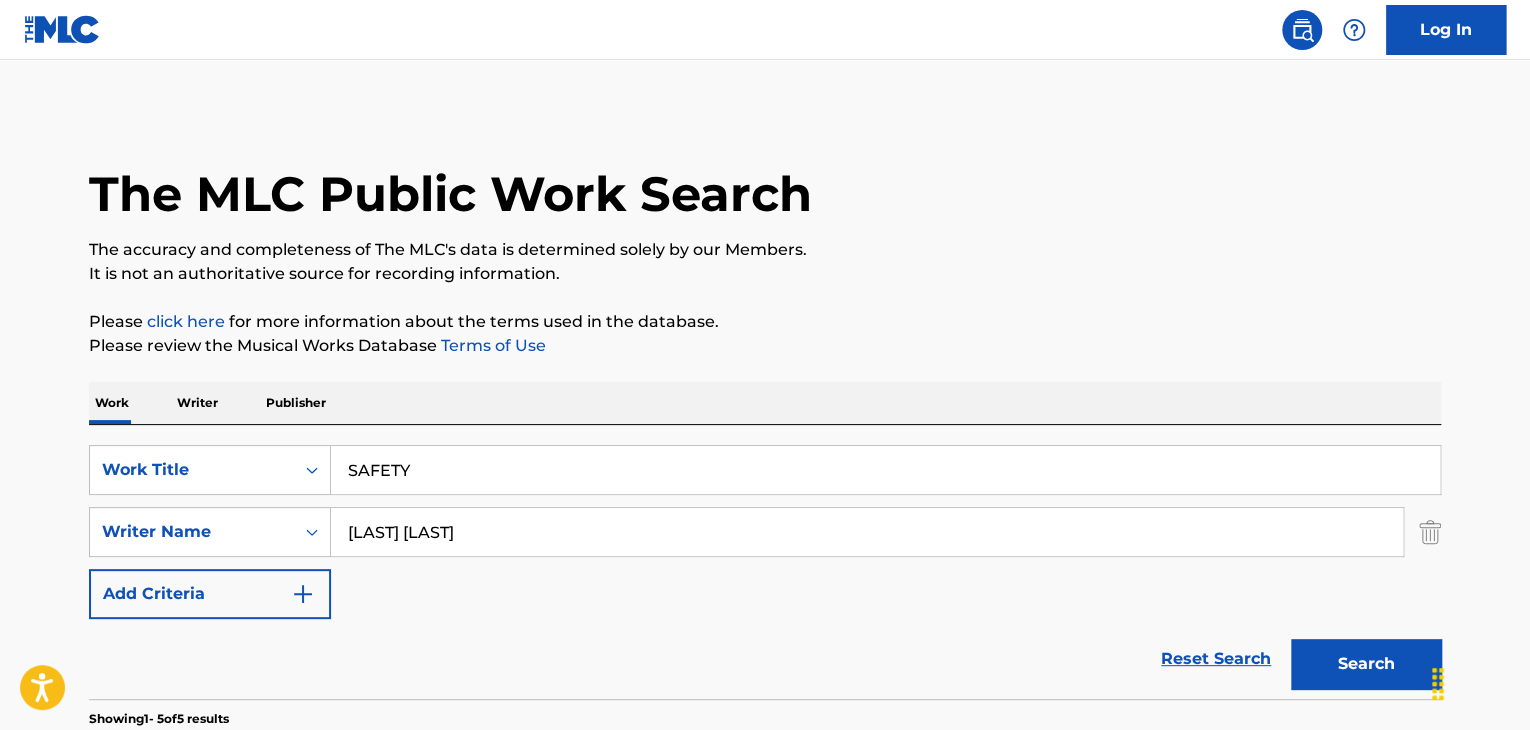drag, startPoint x: 478, startPoint y: 535, endPoint x: 44, endPoint y: 530, distance: 434.0288 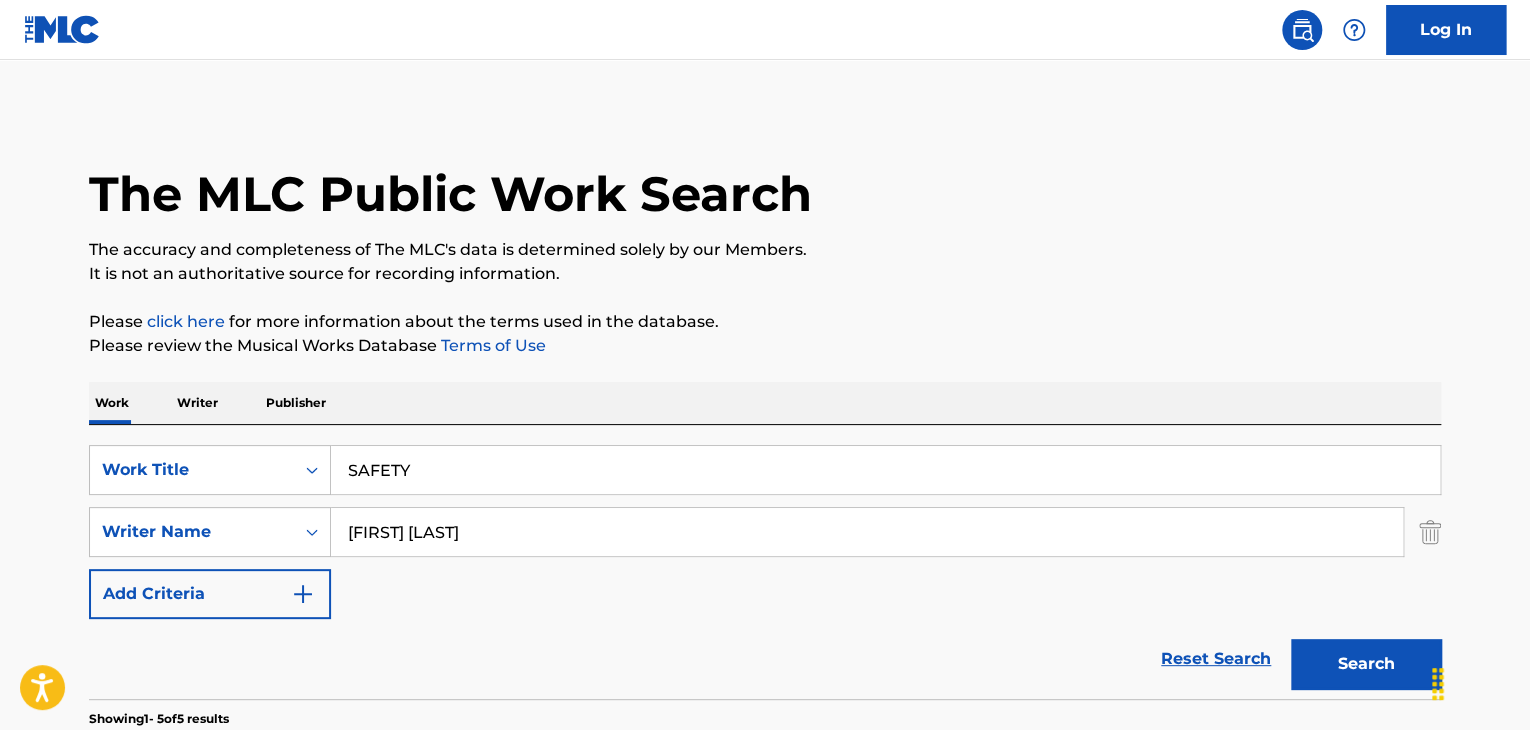 type on "[FIRST] [LAST]" 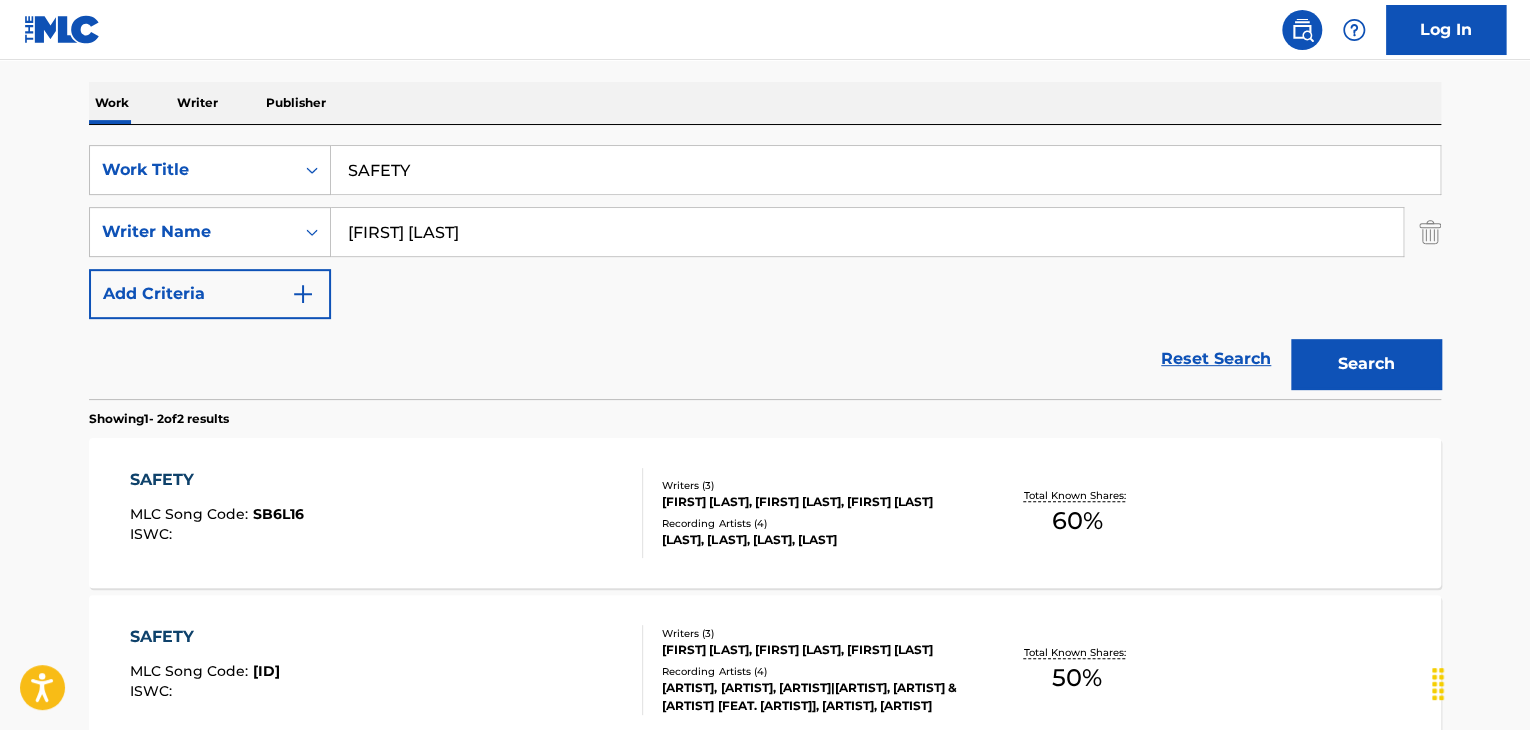 scroll, scrollTop: 400, scrollLeft: 0, axis: vertical 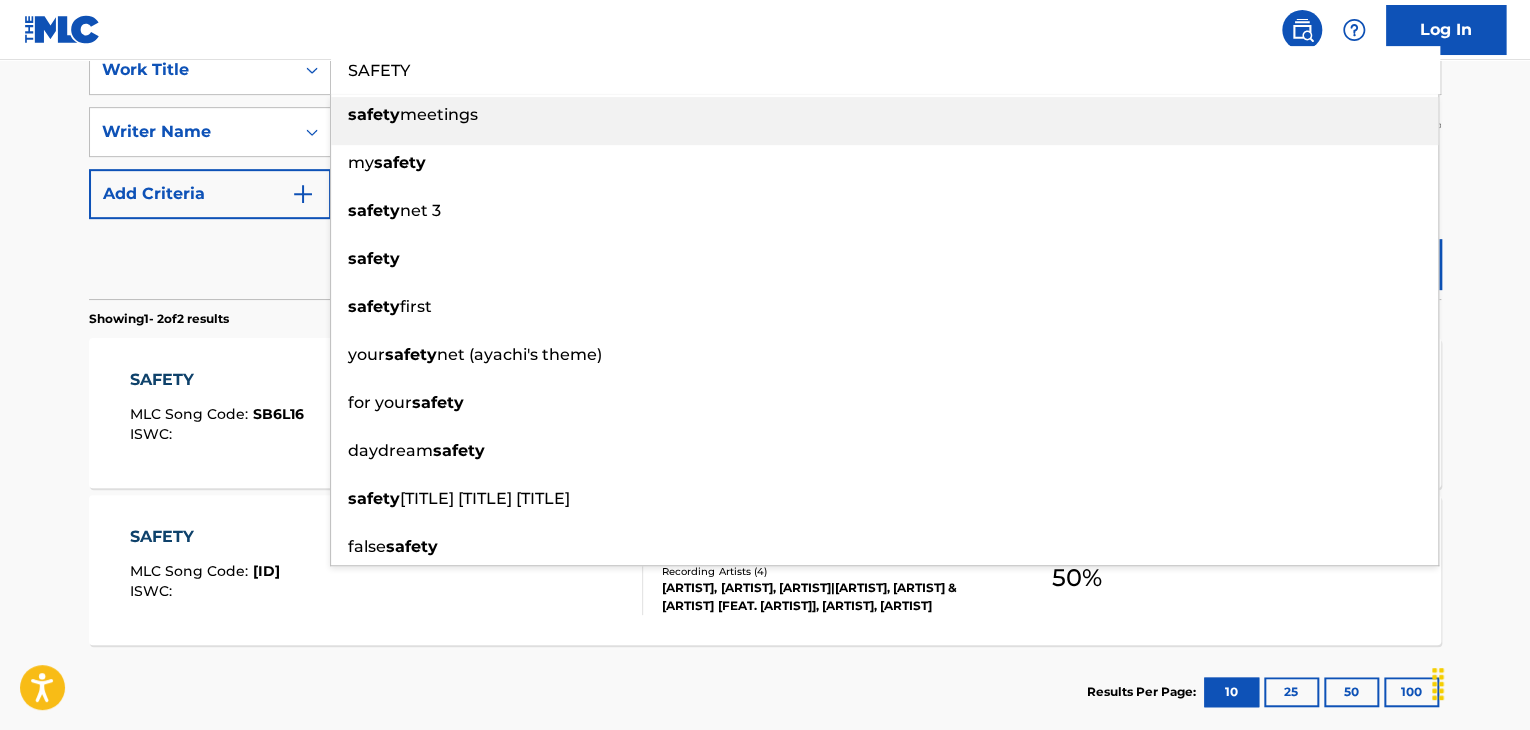drag, startPoint x: 525, startPoint y: 72, endPoint x: 0, endPoint y: 69, distance: 525.00854 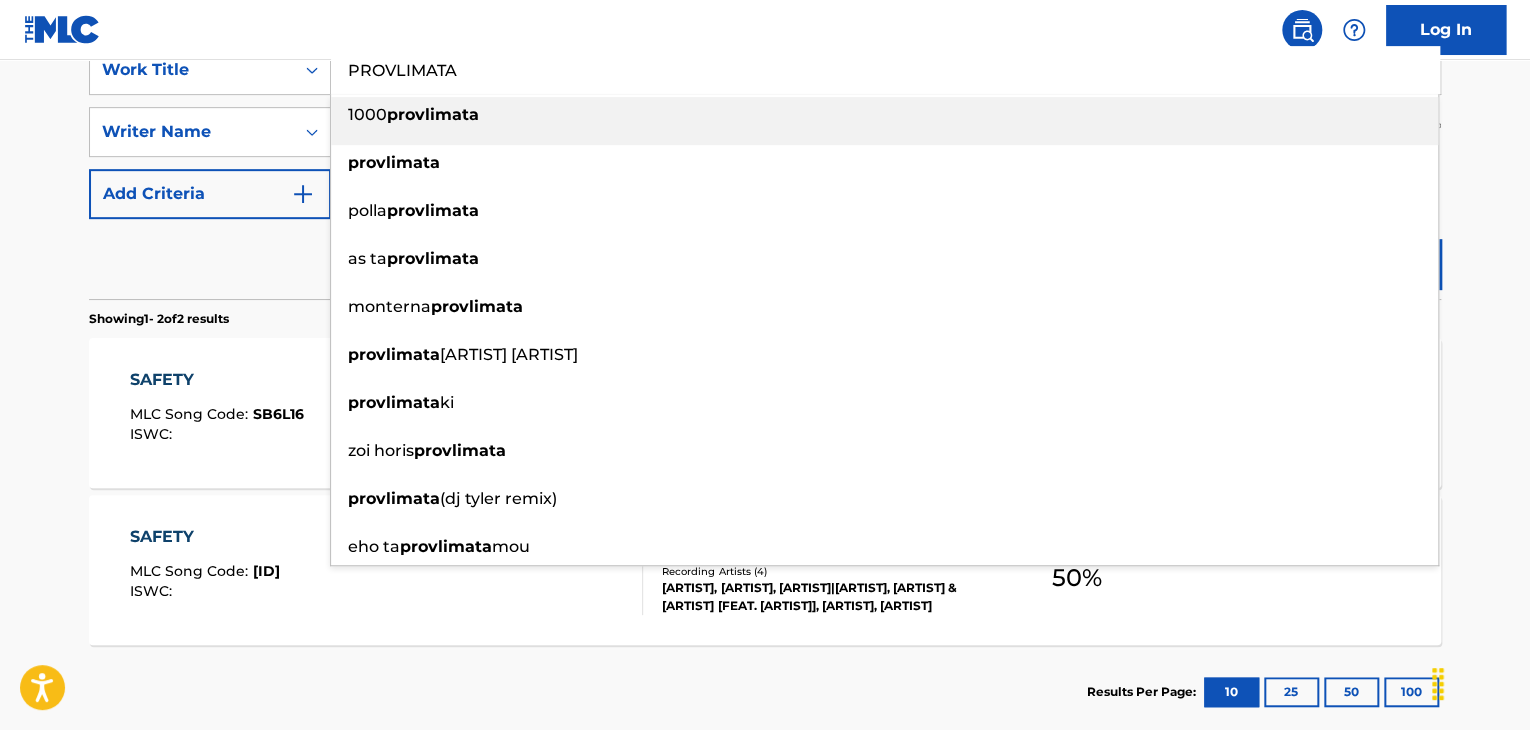 type on "PROVLIMATA" 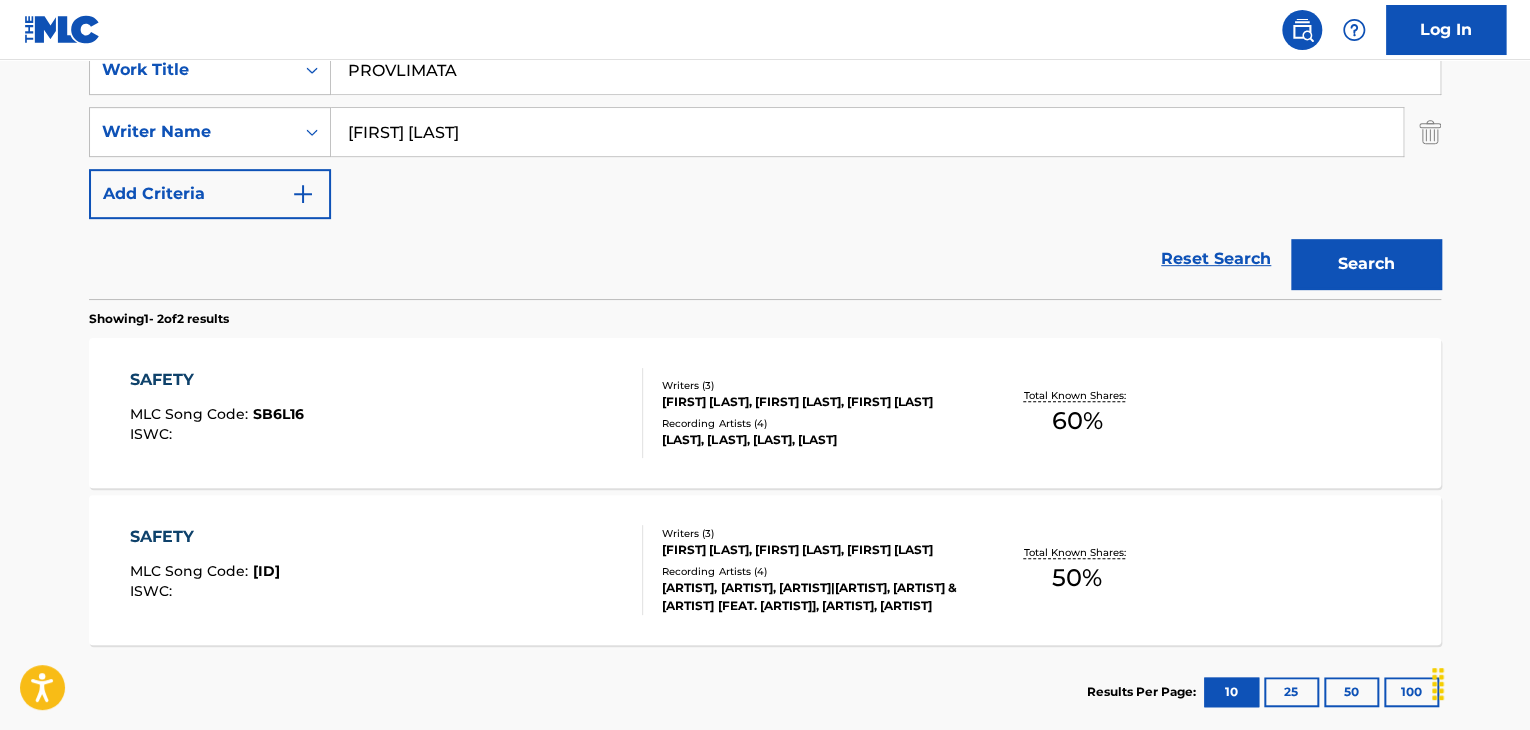 click on "The MLC Public Work Search The accuracy and completeness of The MLC's data is determined solely by our Members. It is not an authoritative source for recording information. Please   click here   for more information about the terms used in the database. Please review the Musical Works Database   Terms of Use Work Writer Publisher SearchWithCriteria60d63cf0-b7af-4f27-88d3-115b4e82295f Work Title PROVLIMATA SearchWithCriteriad7c79713-ad0d-47d3-b7bf-7bb51a4e1990 Writer Name [FIRST] [LAST] Add Criteria Reset Search Search Showing  1  -   2  of  2   results   SAFETY MLC Song Code : SB6L16 ISWC : Writers ( 3 ) [LAST] [LAST], [LAST] [LAST], [FIRST] [LAST] Recording Artists ( 4 ) [LAST], [LAST], [LAST], [LAST] Total Known Shares: 60 % SAFETY MLC Song Code : SJ1DJ4 ISWC : Writers ( 3 ) [LAST] [LAST], [LAST] [LAST], [FIRST] [LAST] Recording Artists ( 4 ) [LAST], [LAST].[LAST], [LAST] [LAST], [LAST]|[LAST].[LAST], [LAST] & [LAST] [FEAT. [LAST] CENTER], [LAST].[LAST], [LAST] Total Known Shares: 50 % Results Per Page: 10 25" at bounding box center (765, 204) 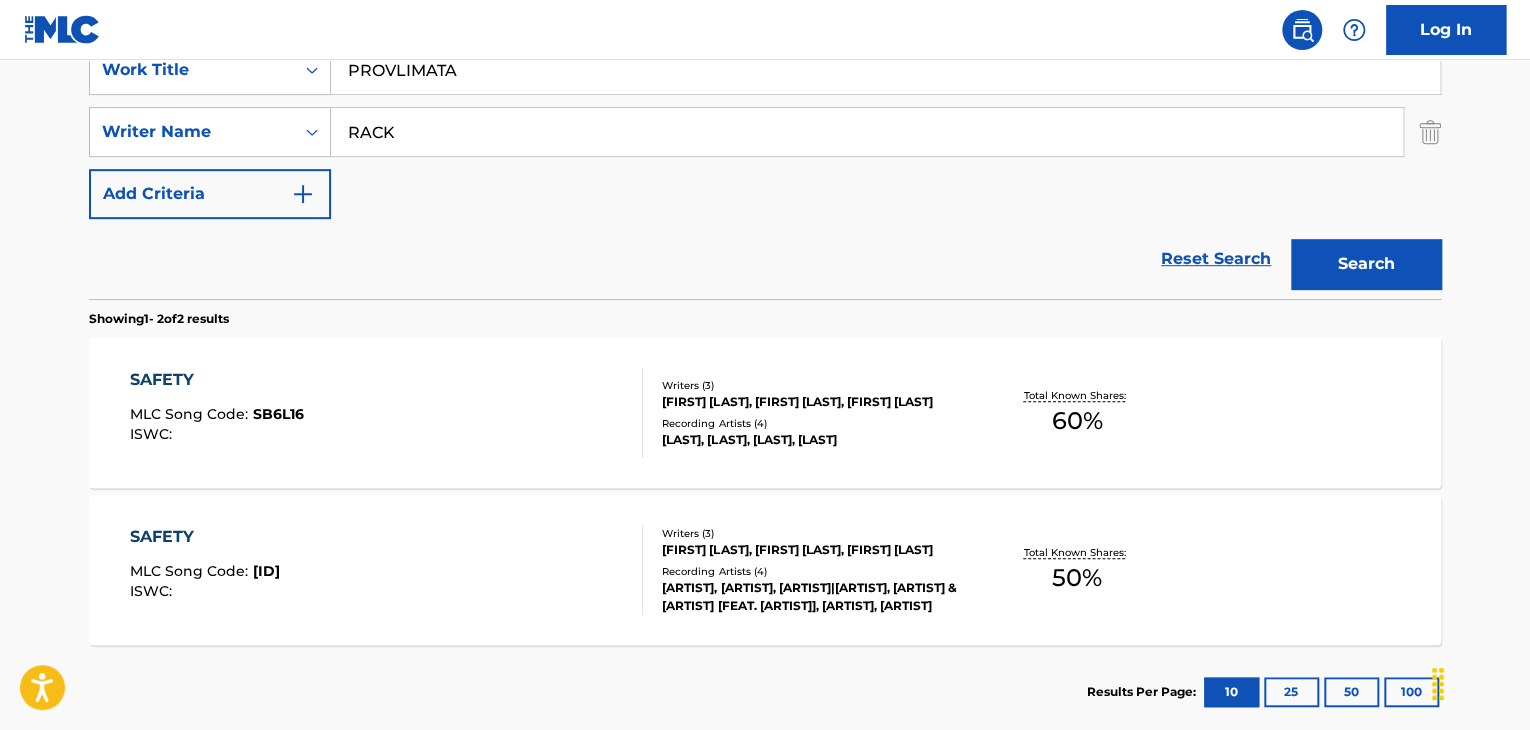click on "Search" at bounding box center (1366, 264) 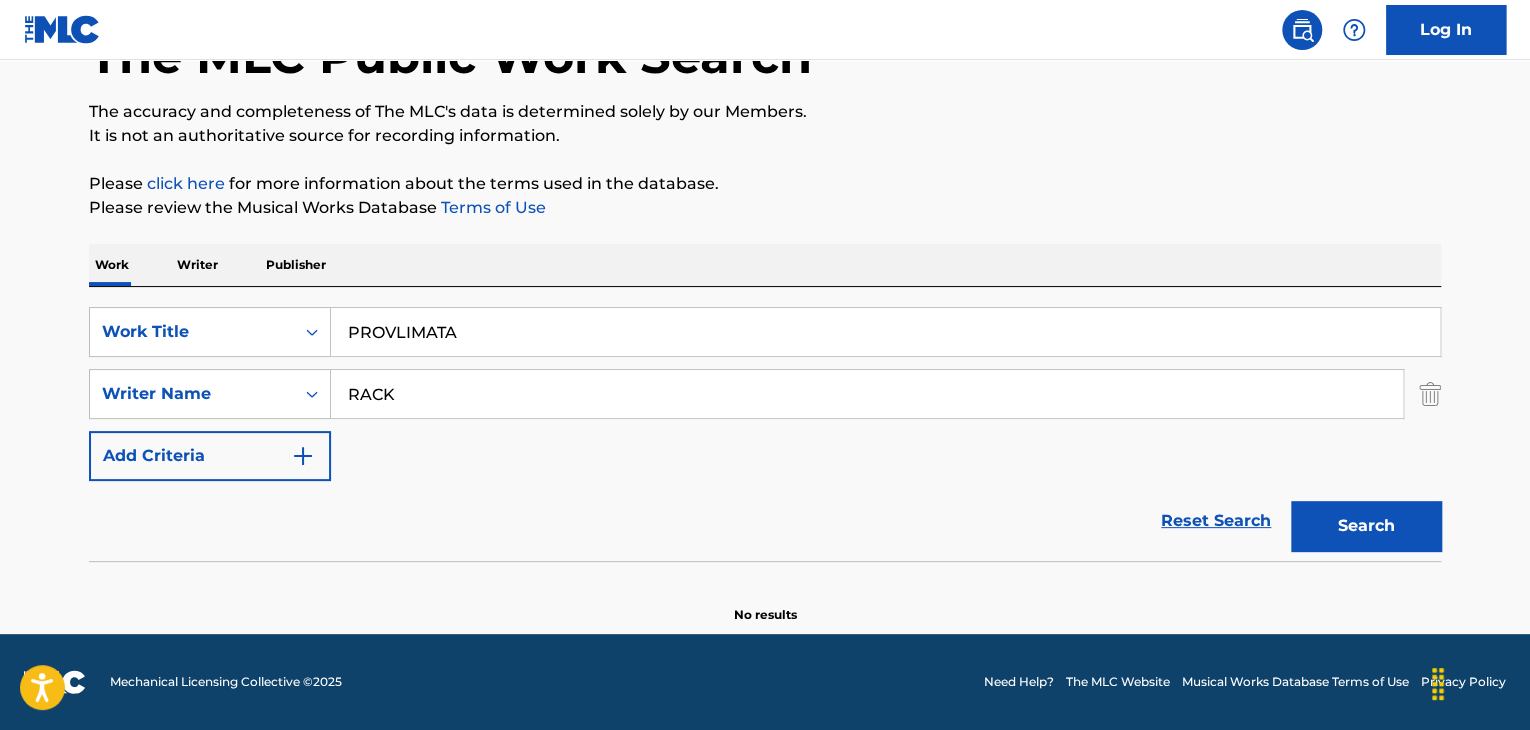 scroll, scrollTop: 138, scrollLeft: 0, axis: vertical 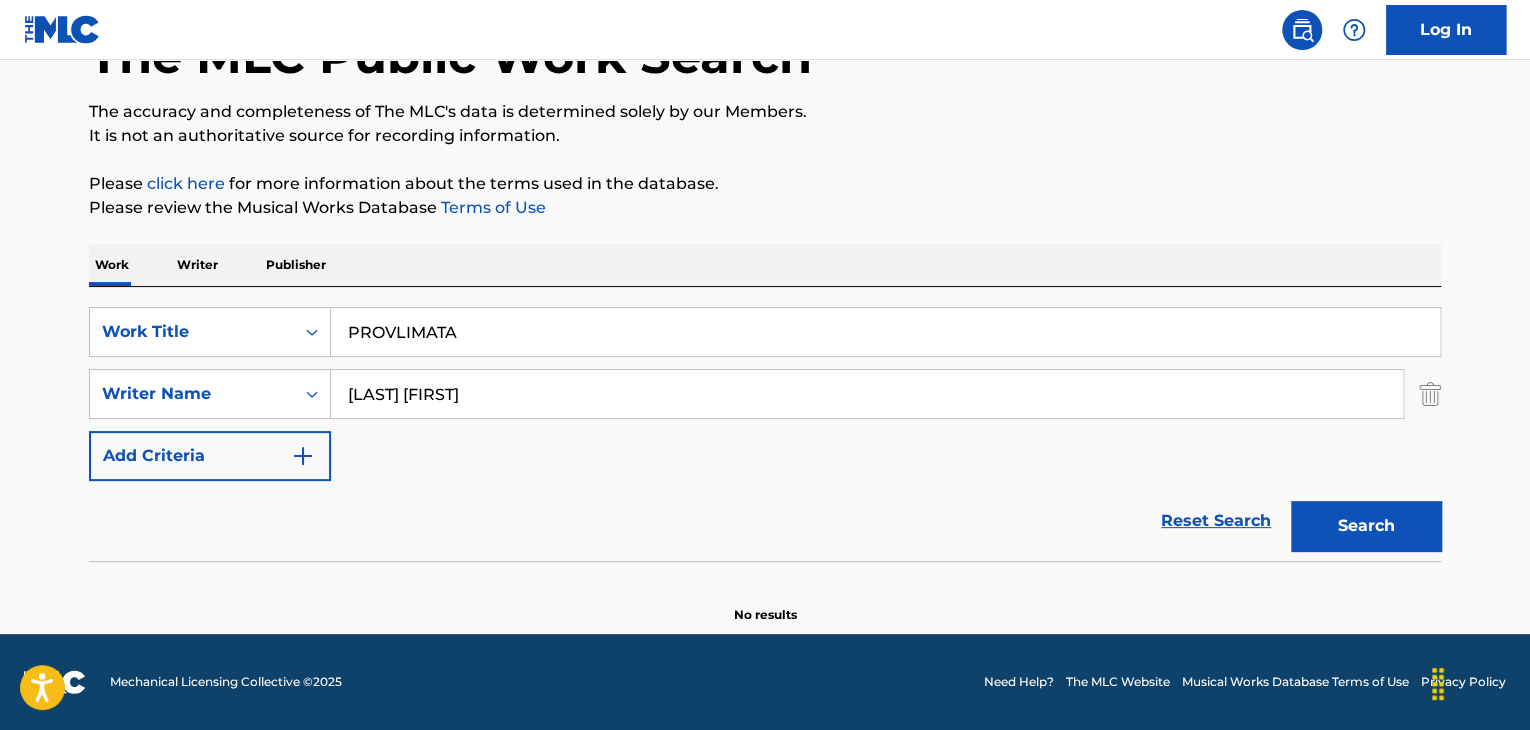 click on "Search" at bounding box center [1366, 526] 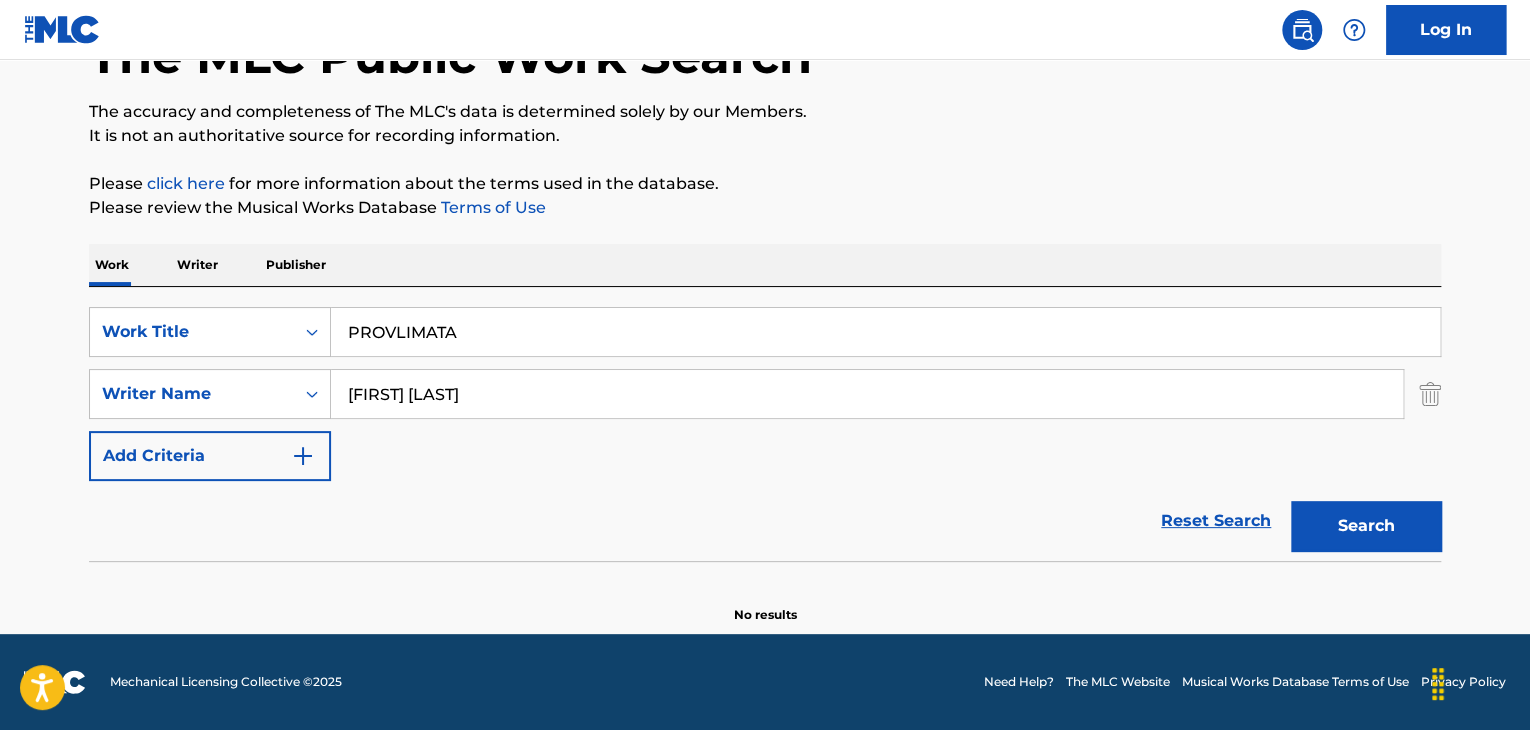 click on "Search" at bounding box center [1366, 526] 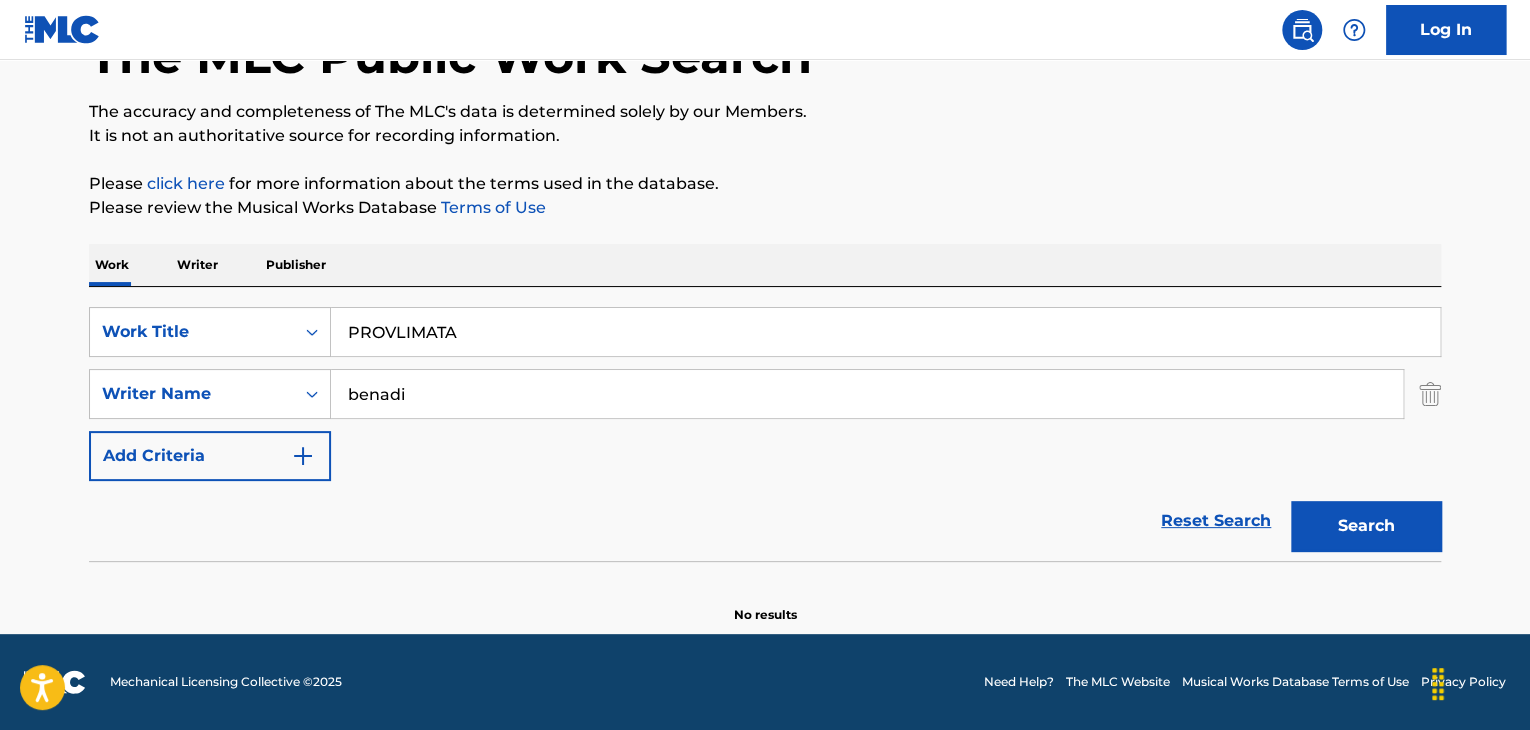 click on "Search" at bounding box center (1366, 526) 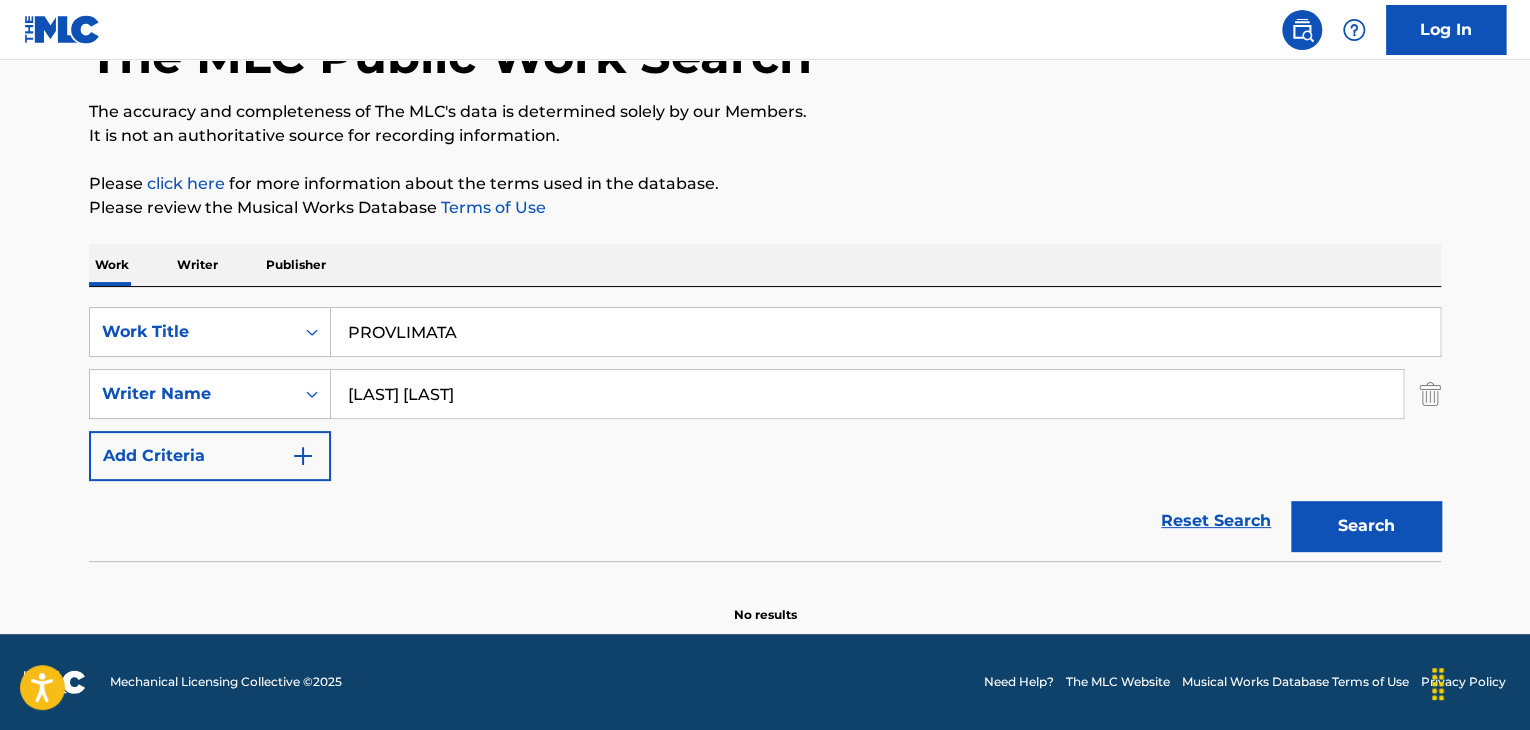 type on "[LAST] [LAST]" 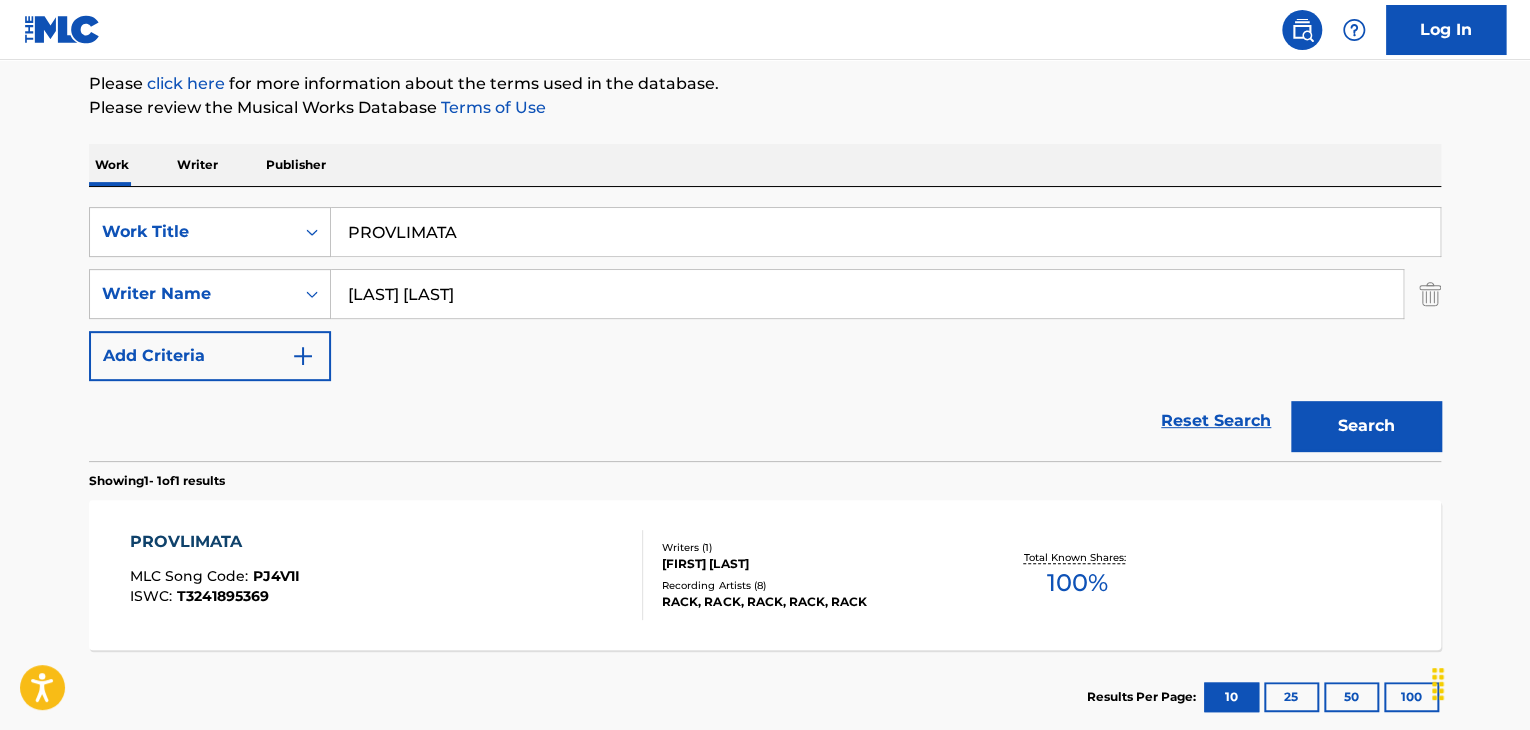 scroll, scrollTop: 338, scrollLeft: 0, axis: vertical 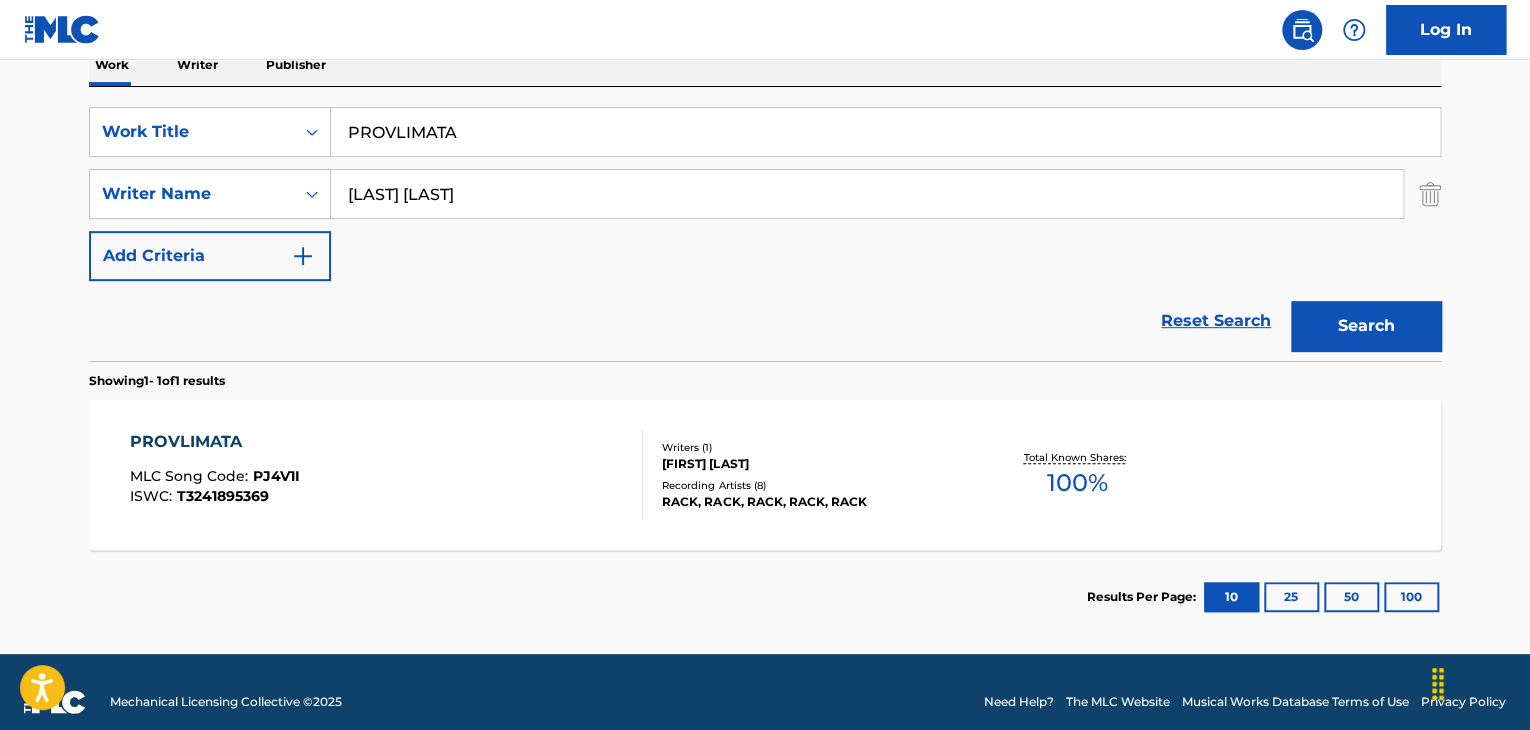 click on "PROVLIMATA" at bounding box center (215, 442) 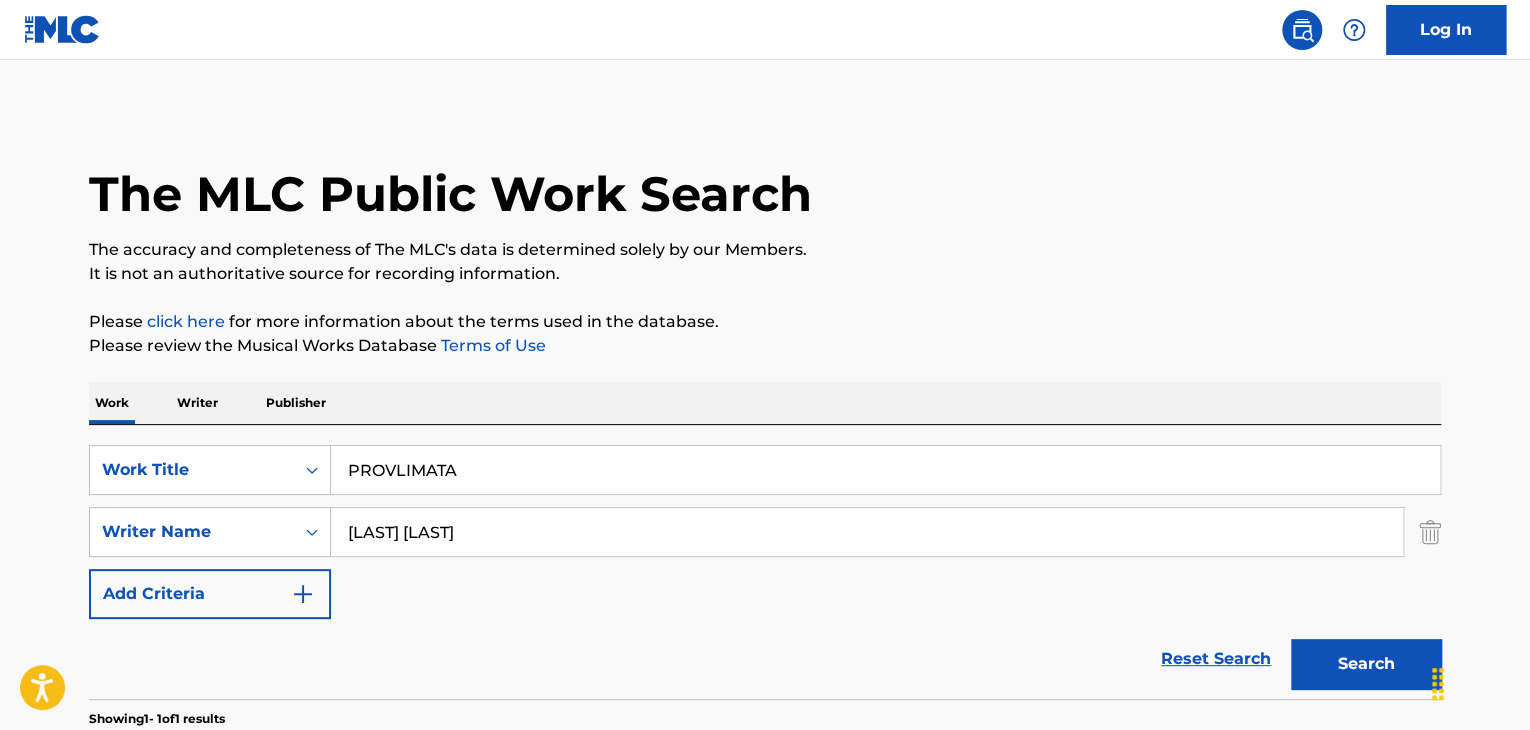 scroll, scrollTop: 244, scrollLeft: 0, axis: vertical 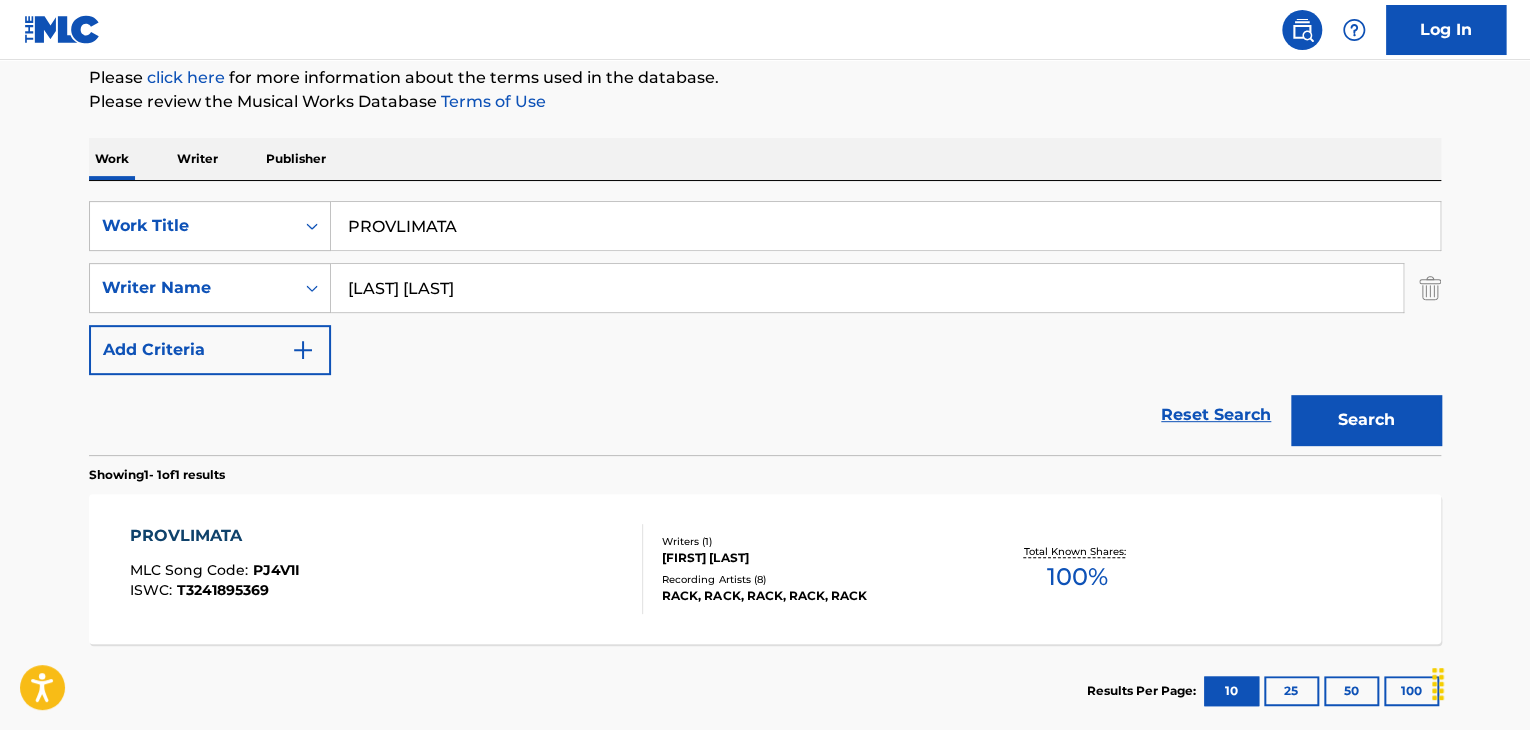 drag, startPoint x: 631, startPoint y: 210, endPoint x: 0, endPoint y: 212, distance: 631.0032 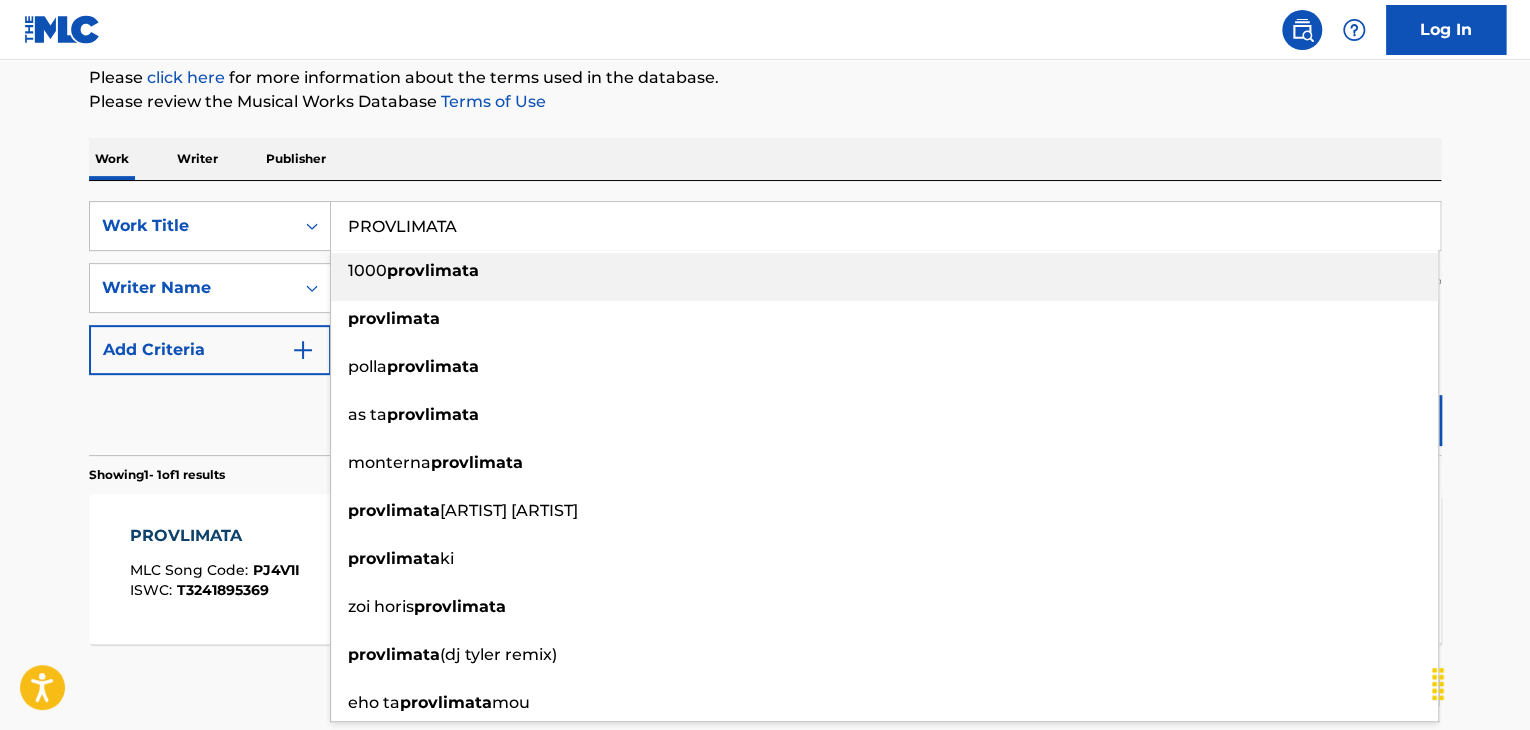 paste on "HIMMYIMMY" 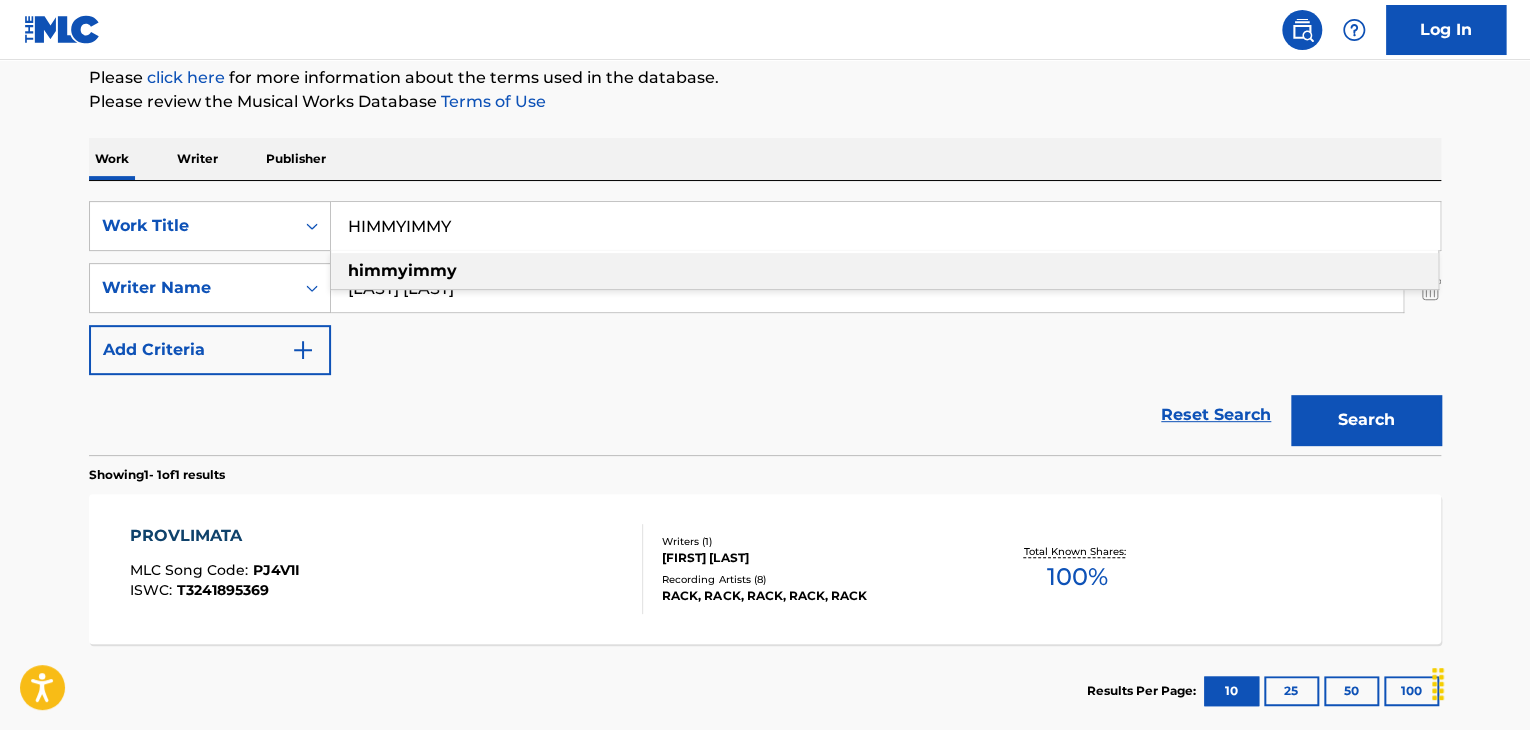 type on "HIMMYIMMY" 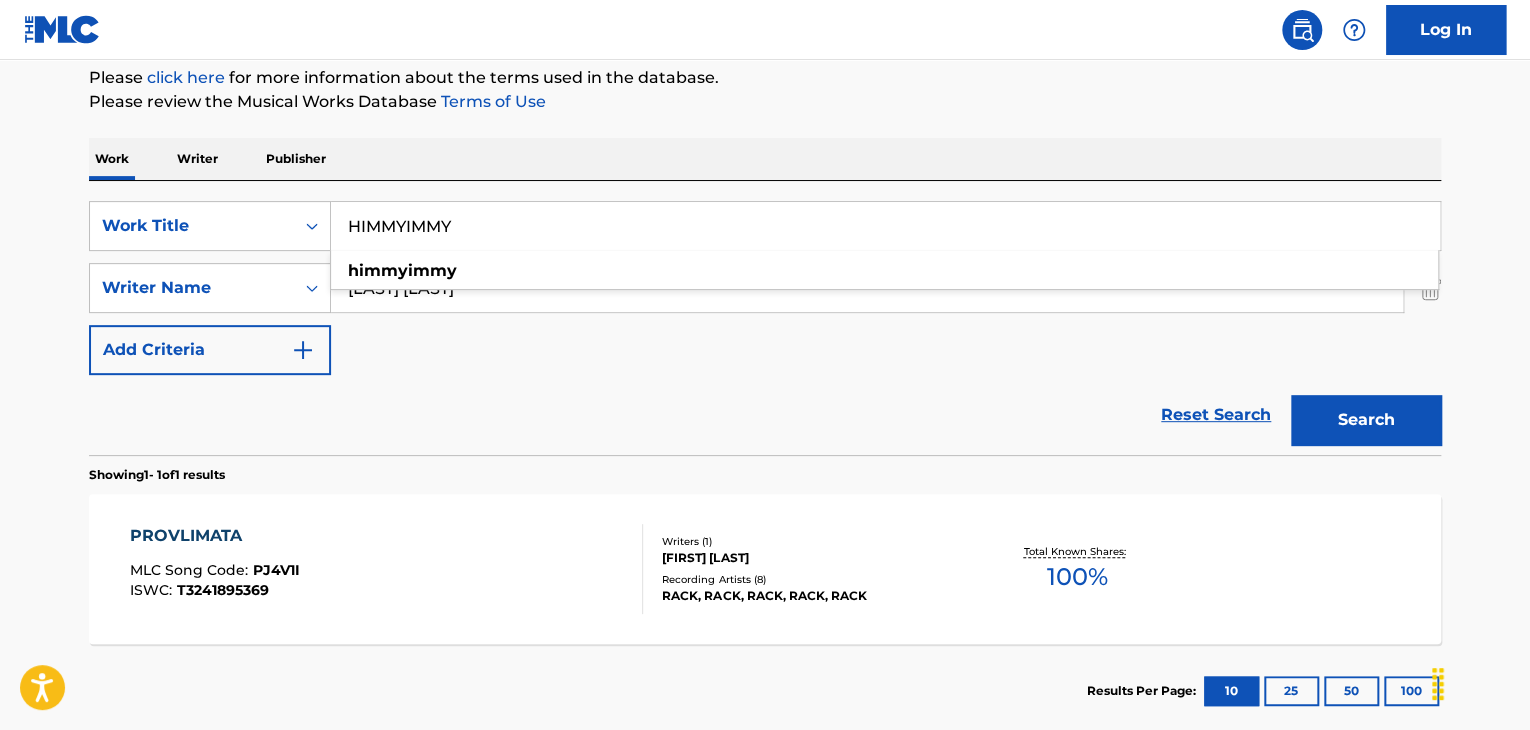 click on "[LAST] [LAST]" at bounding box center (867, 288) 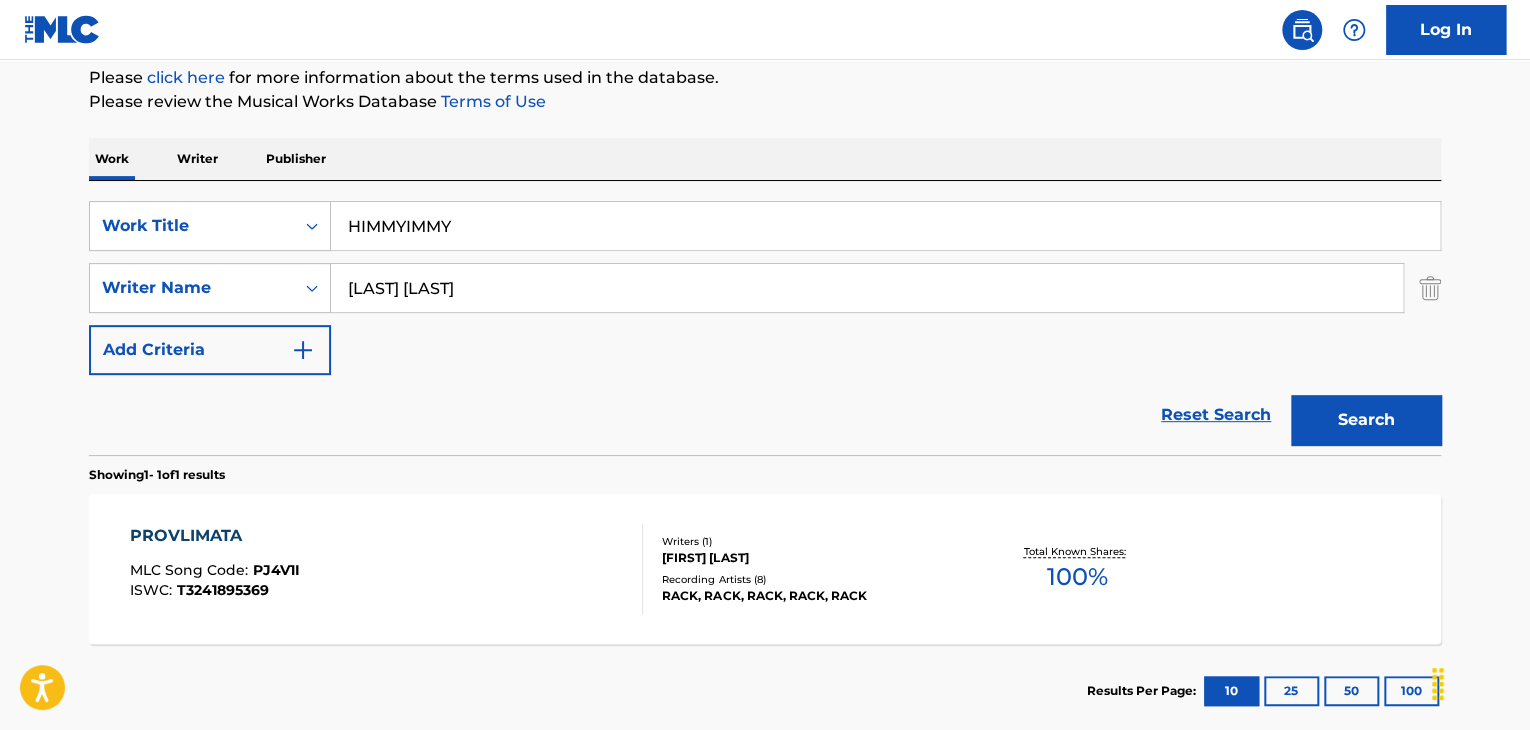 drag, startPoint x: 566, startPoint y: 299, endPoint x: 0, endPoint y: 285, distance: 566.1731 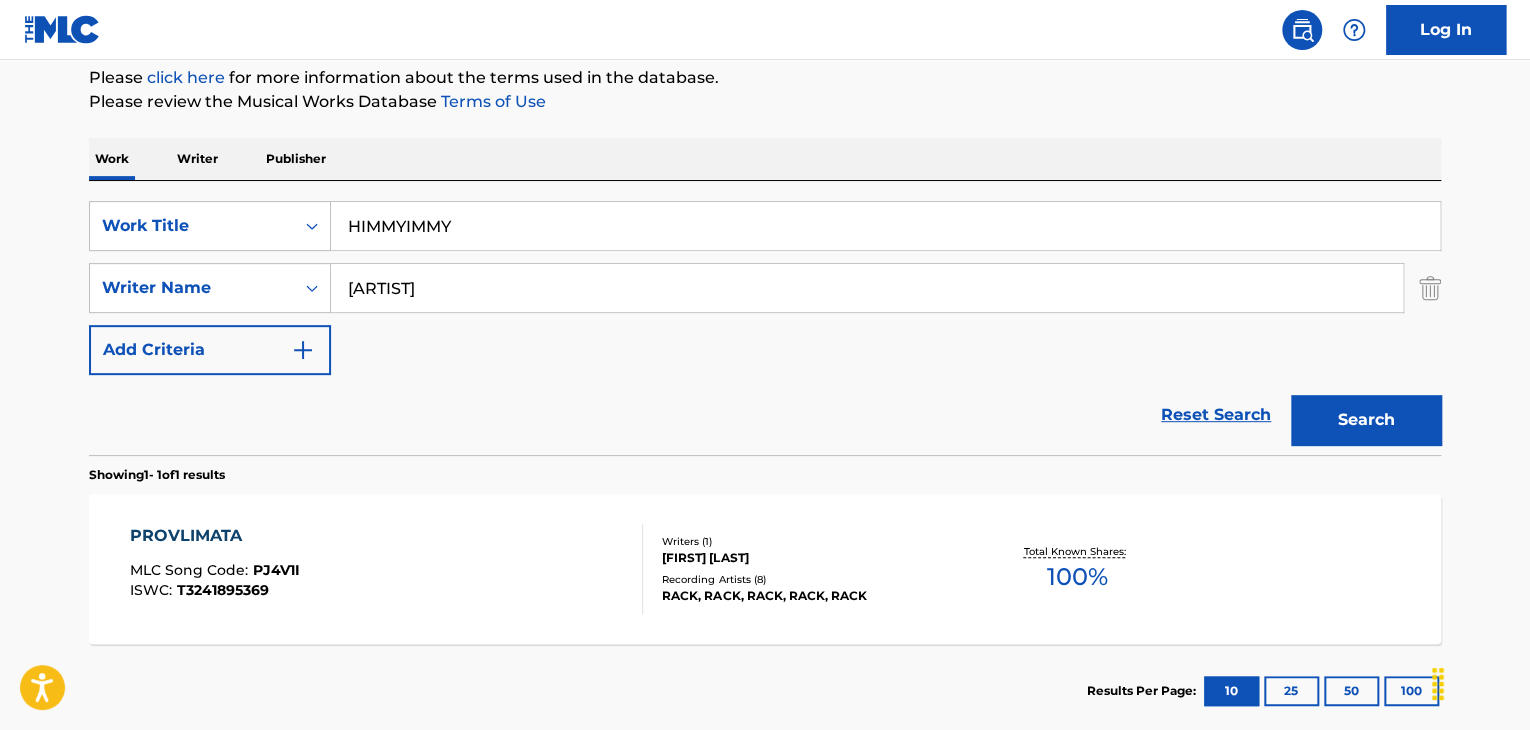 click on "Search" at bounding box center (1366, 420) 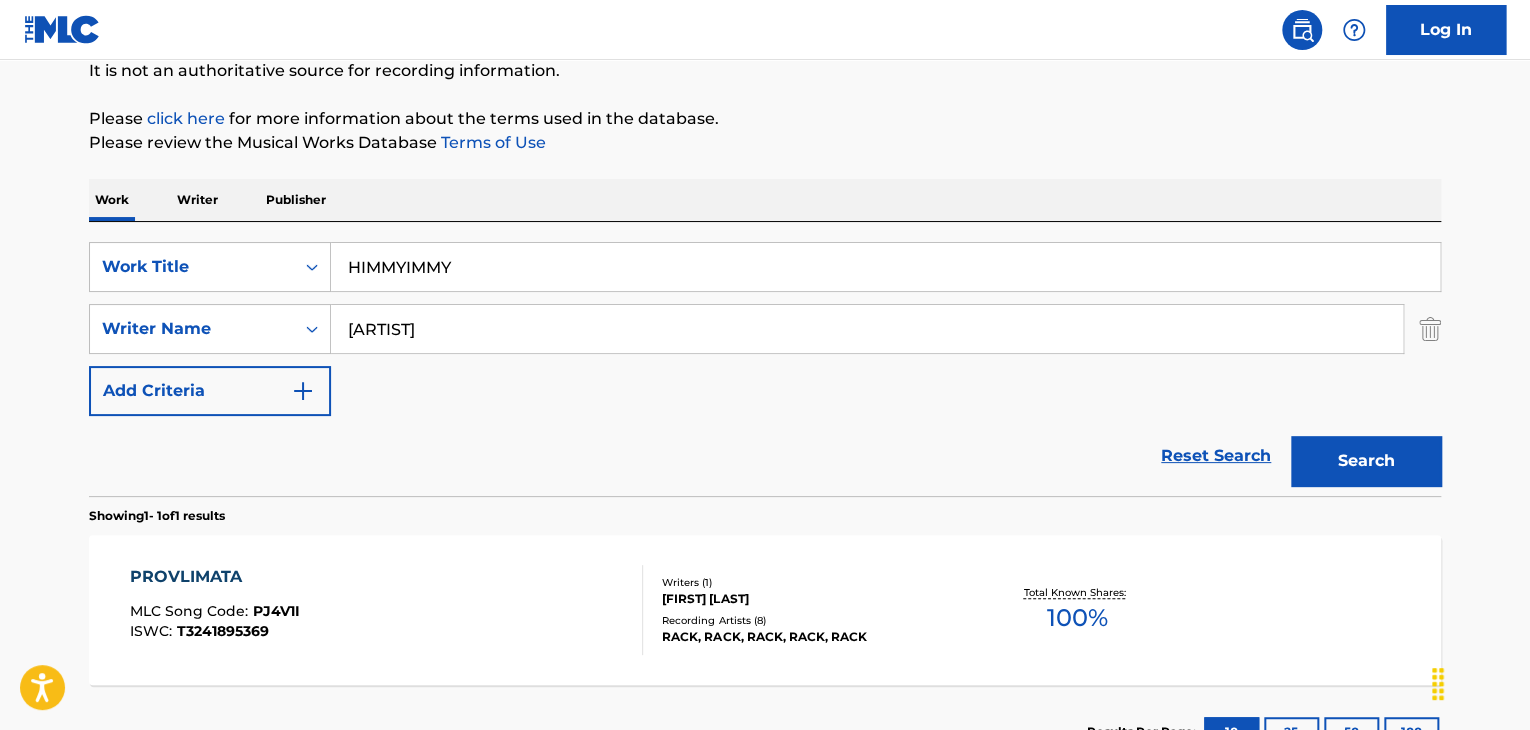 scroll, scrollTop: 138, scrollLeft: 0, axis: vertical 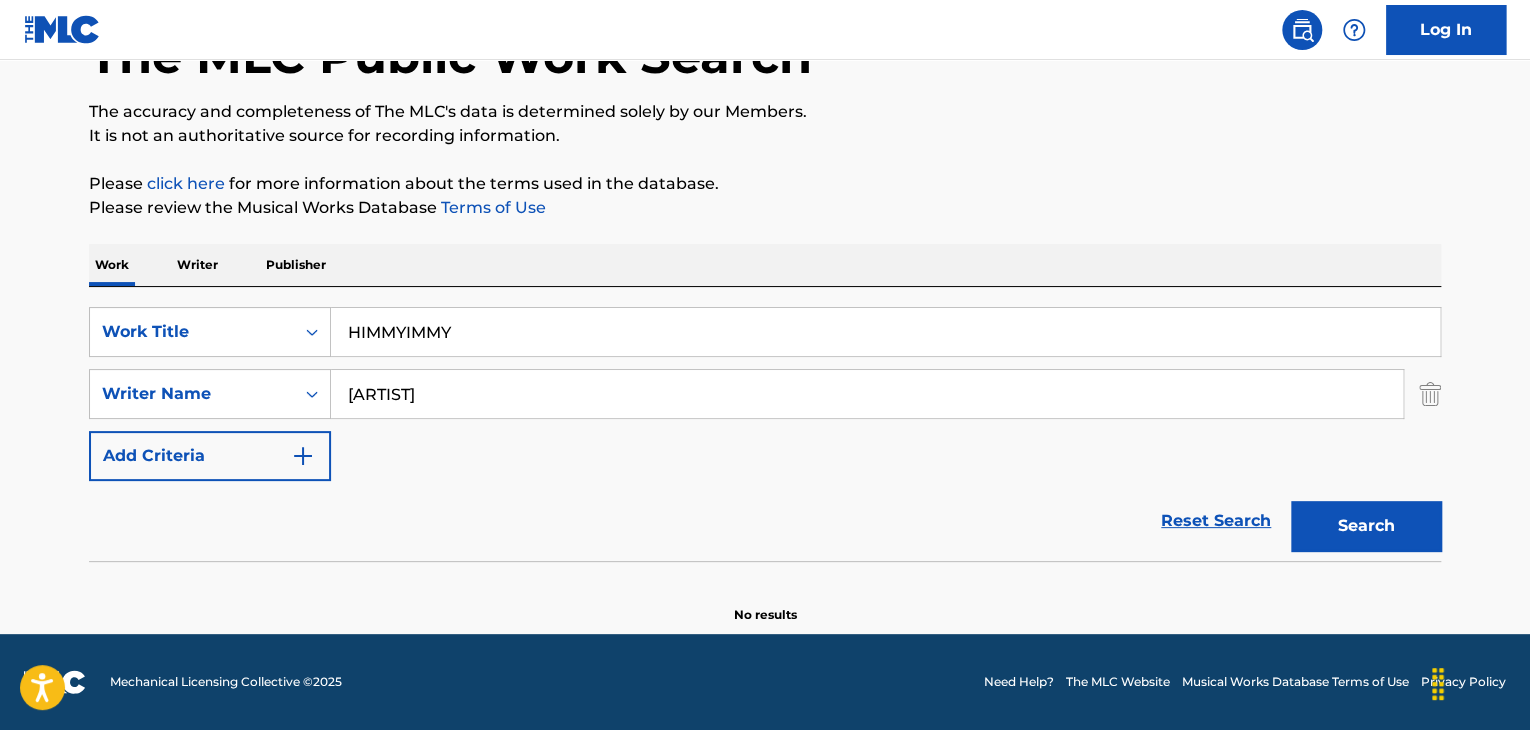 click on "The MLC Public Work Search The accuracy and completeness of The MLC's data is determined solely by our Members. It is not an authoritative source for recording information. Please   click here   for more information about the terms used in the database. Please review the Musical Works Database   Terms of Use Work Writer Publisher SearchWithCriteria60d63cf0-b7af-4f27-88d3-115b4e82295f Work Title HIMMYIMMY SearchWithCriteriad7c79713-ad0d-47d3-b7bf-7bb51a4e1990 Writer Name Badre Benadi Add Criteria Reset Search Search No results" at bounding box center [765, 278] 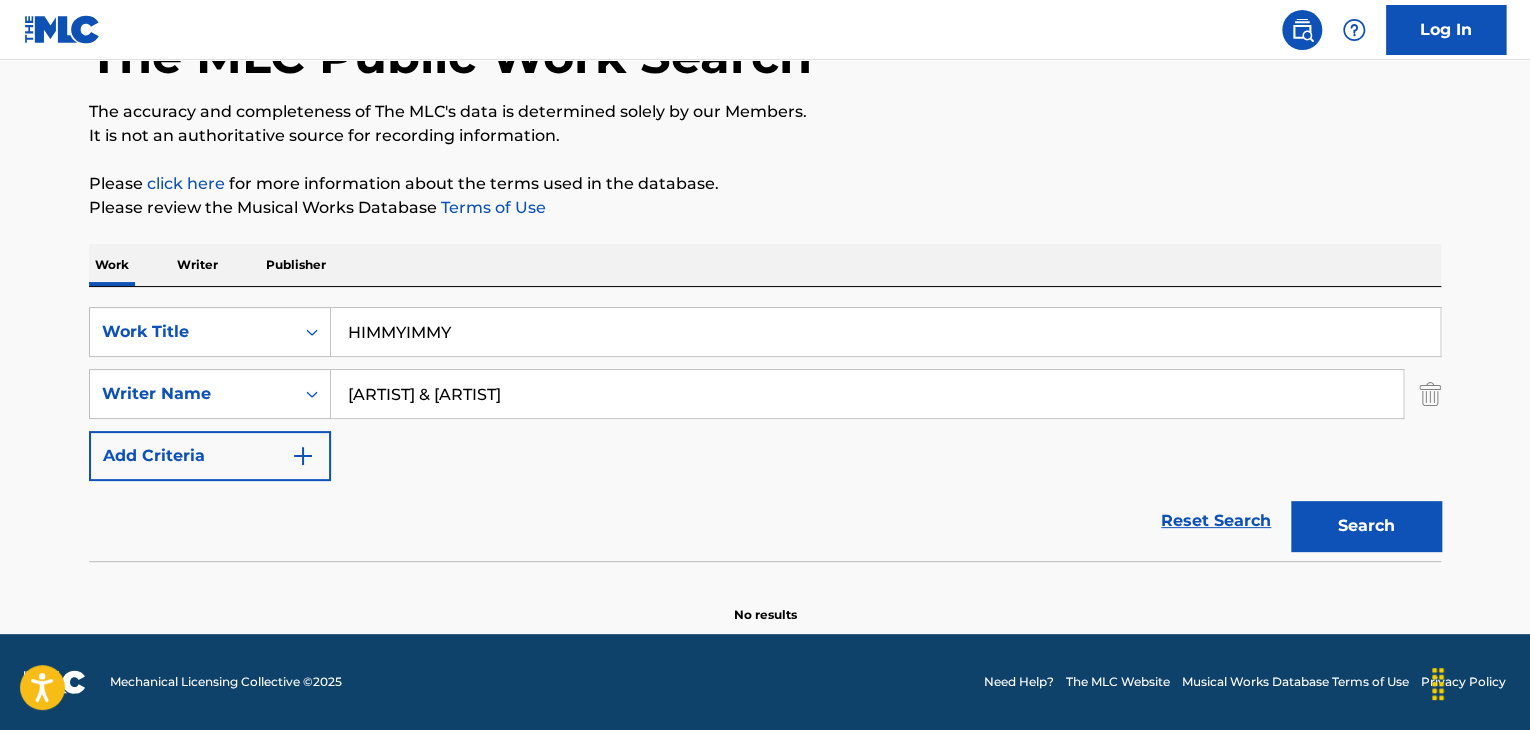 drag, startPoint x: 519, startPoint y: 397, endPoint x: 0, endPoint y: 397, distance: 519 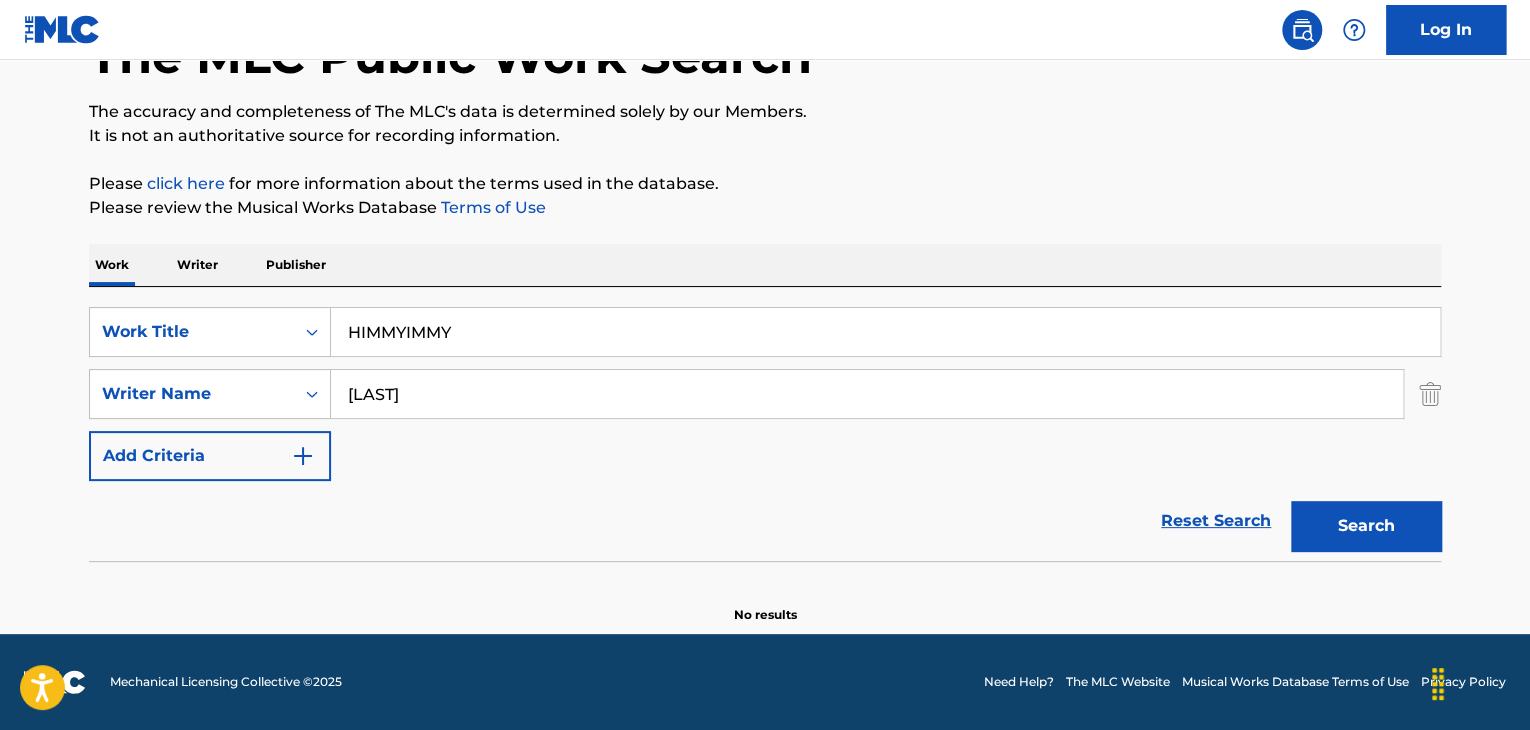type on "[LAST]" 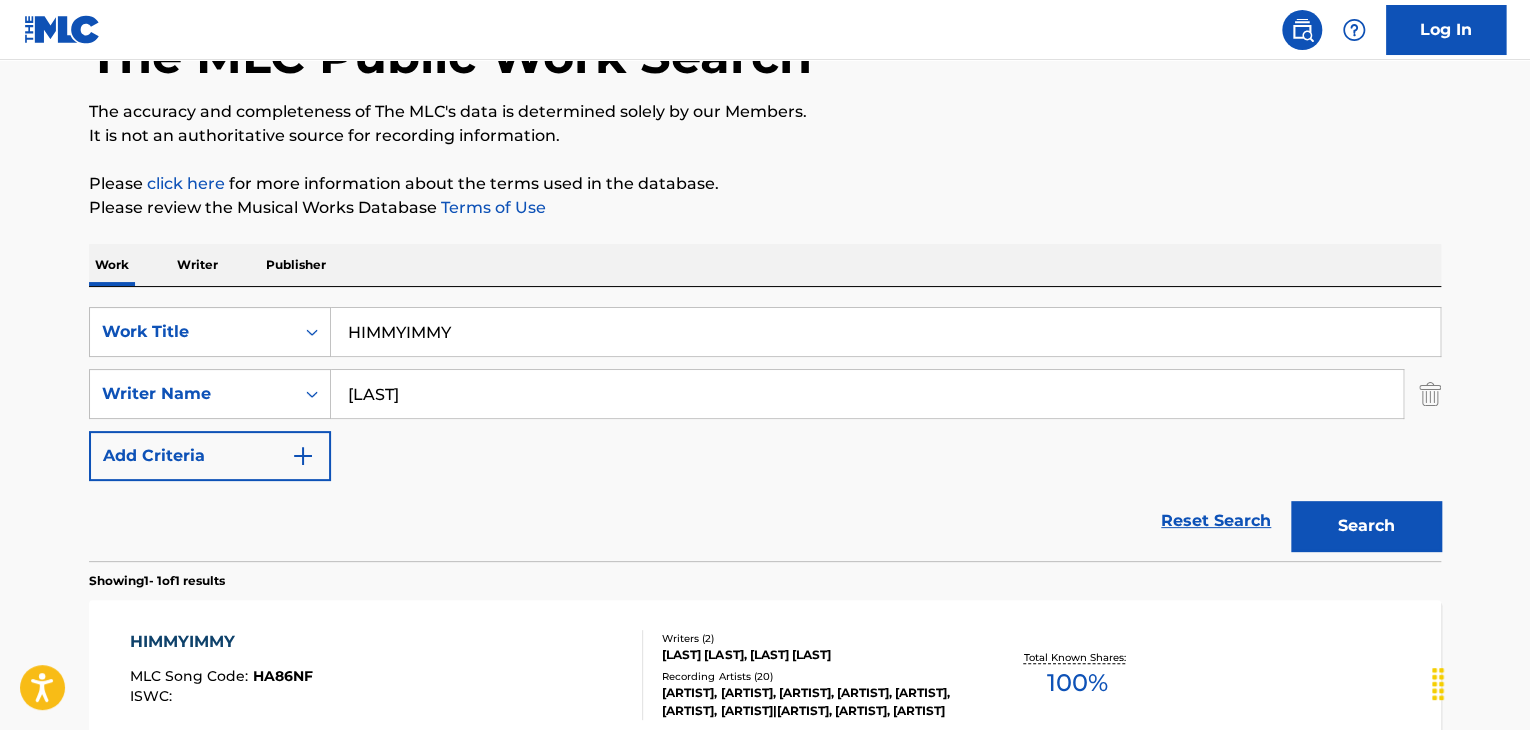 scroll, scrollTop: 238, scrollLeft: 0, axis: vertical 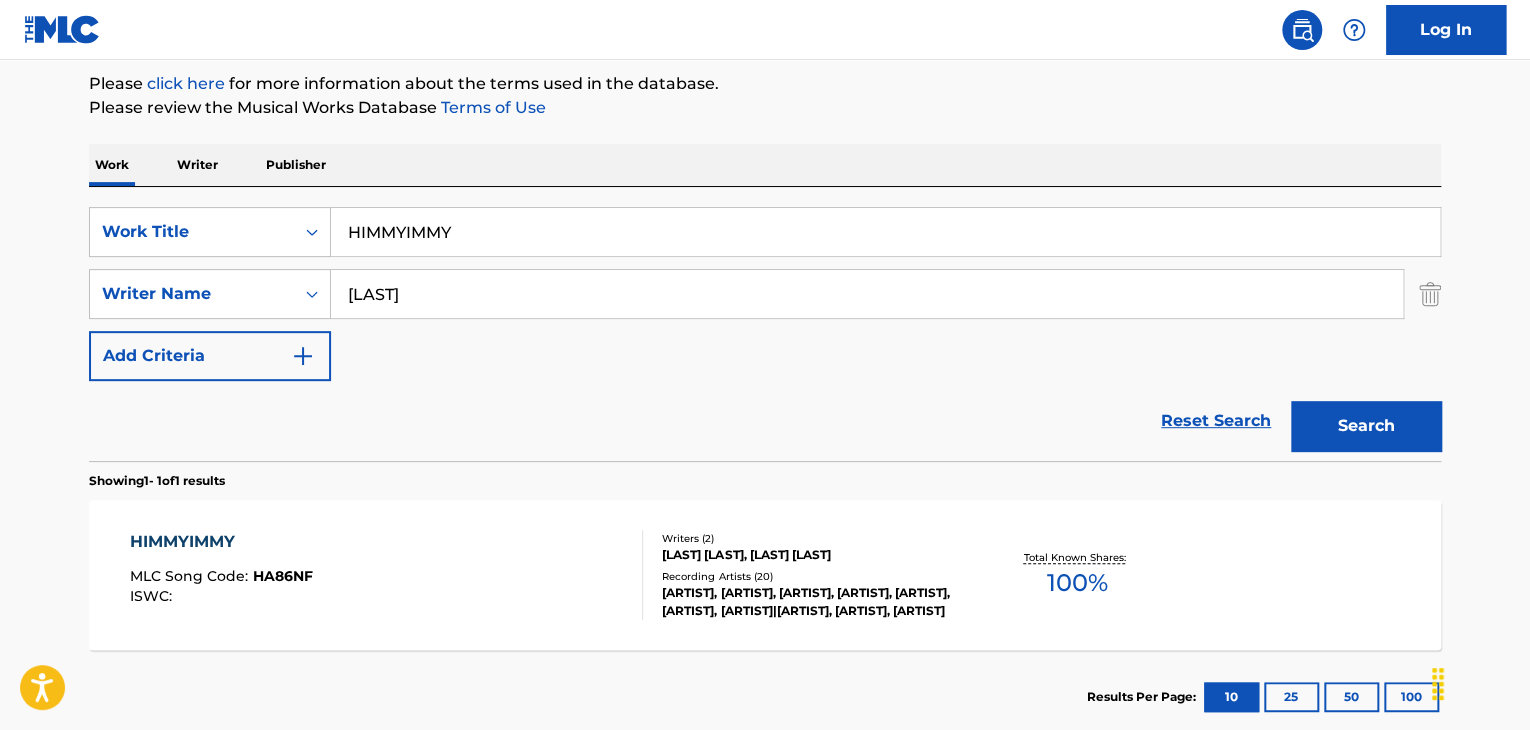 click on "HA86NF" at bounding box center [283, 576] 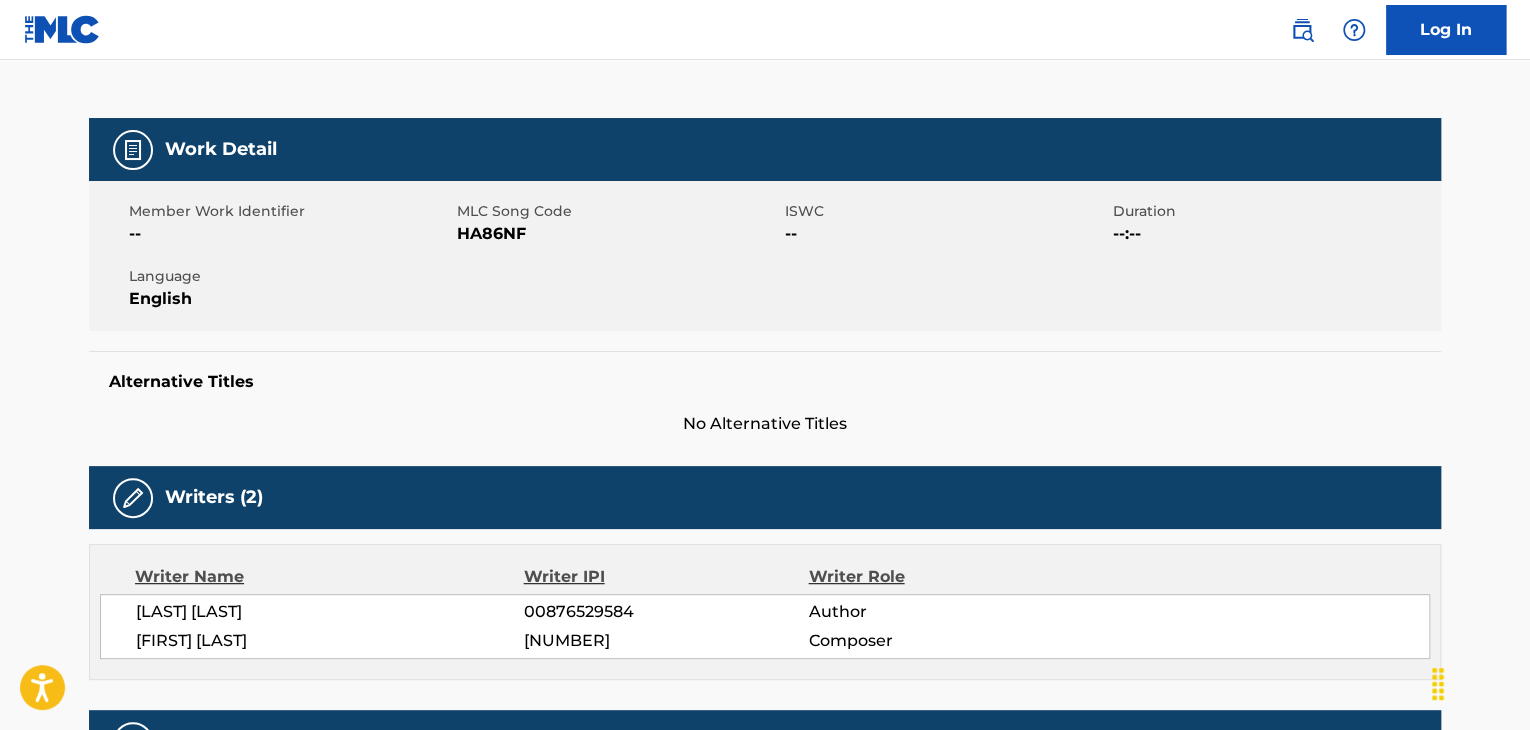 scroll, scrollTop: 0, scrollLeft: 0, axis: both 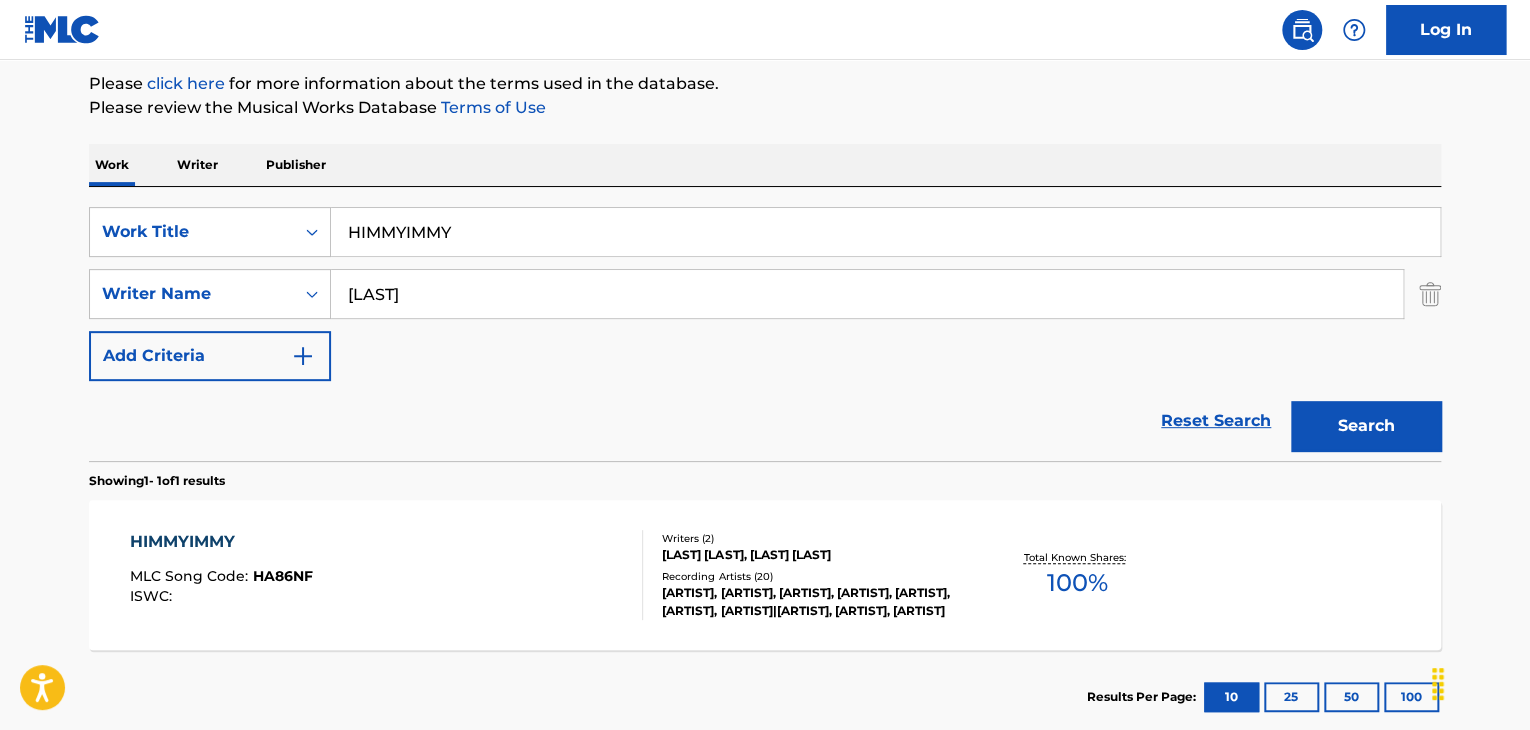 drag, startPoint x: 655, startPoint y: 295, endPoint x: 499, endPoint y: 192, distance: 186.93582 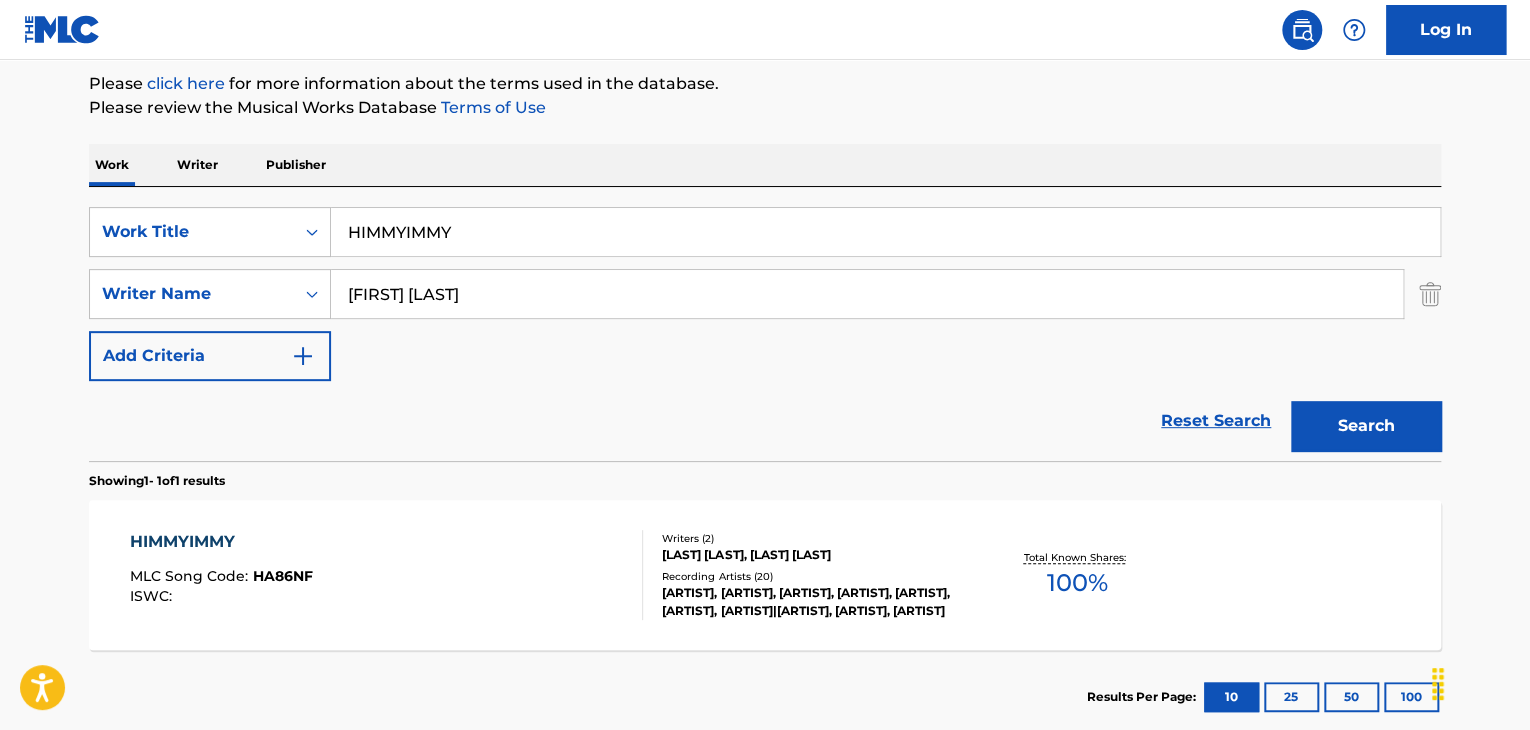 click on "Search" at bounding box center (1366, 426) 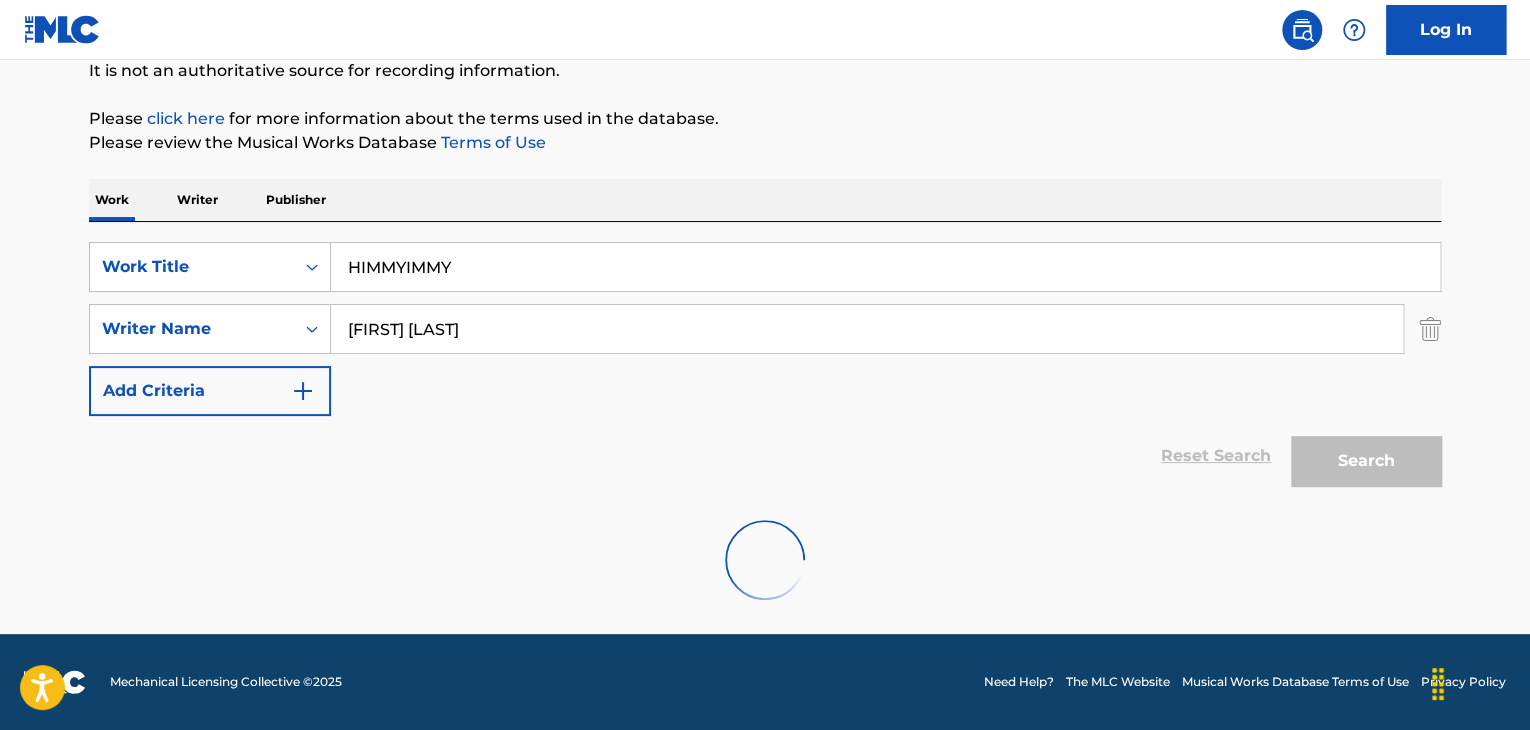 scroll, scrollTop: 138, scrollLeft: 0, axis: vertical 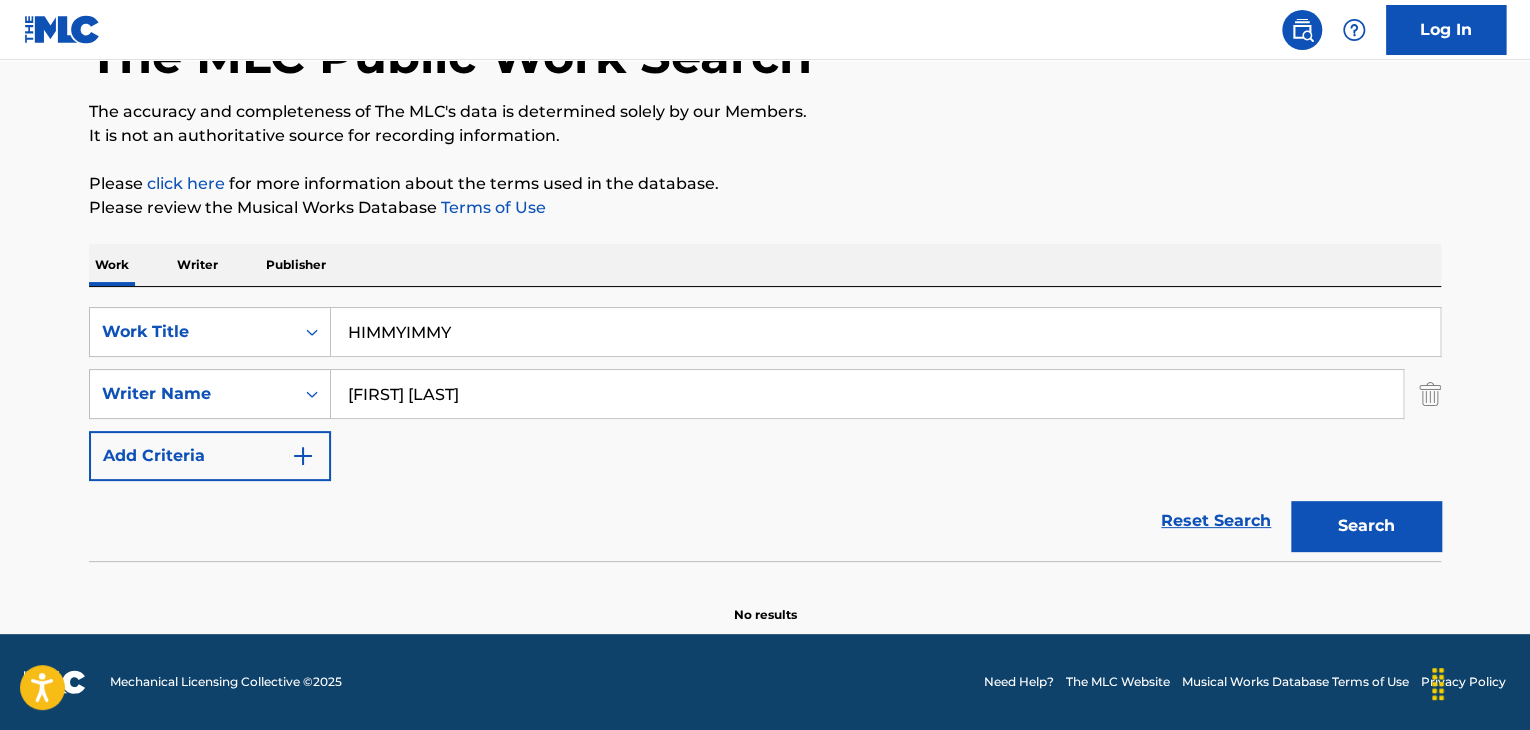 drag, startPoint x: 429, startPoint y: 392, endPoint x: 0, endPoint y: 377, distance: 429.26215 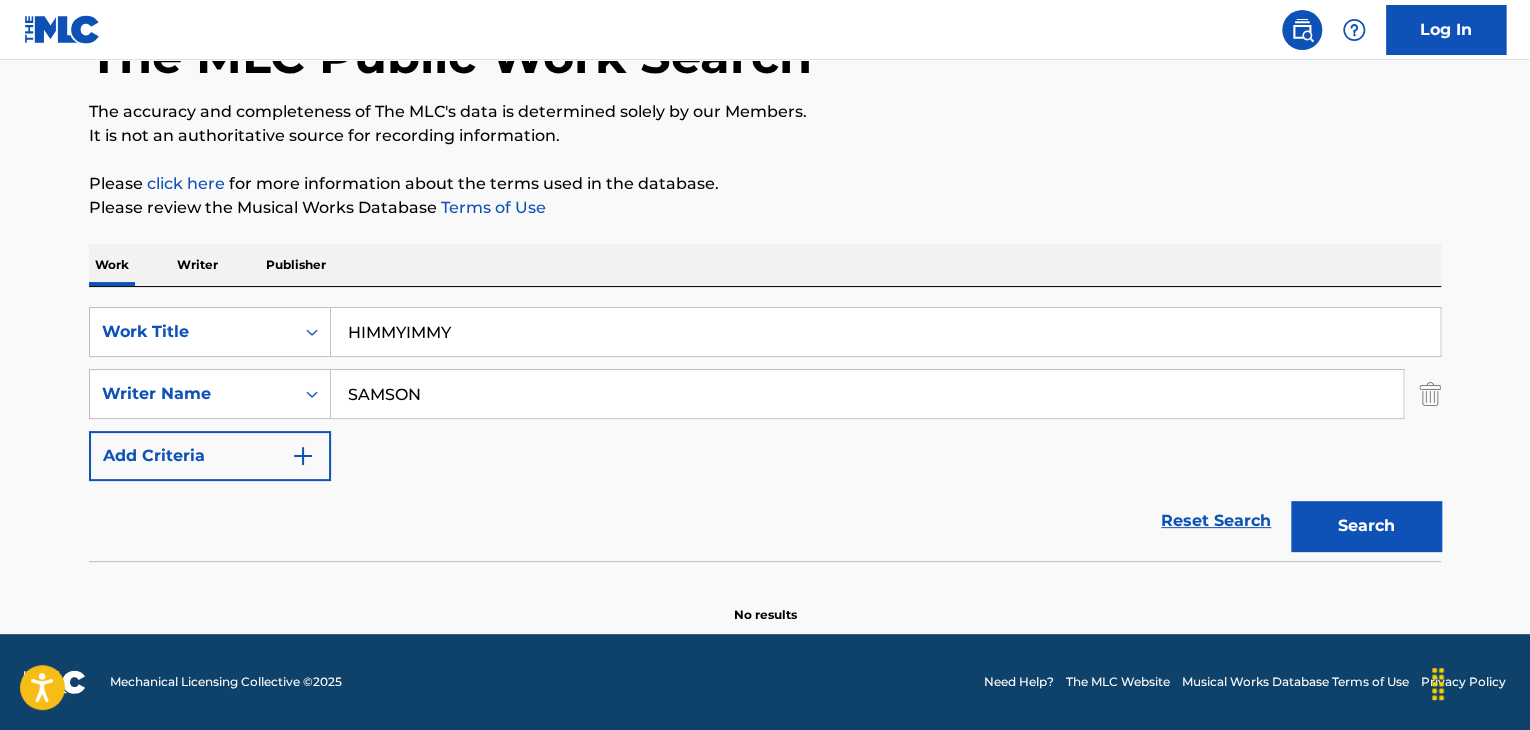 click on "Search" at bounding box center (1366, 526) 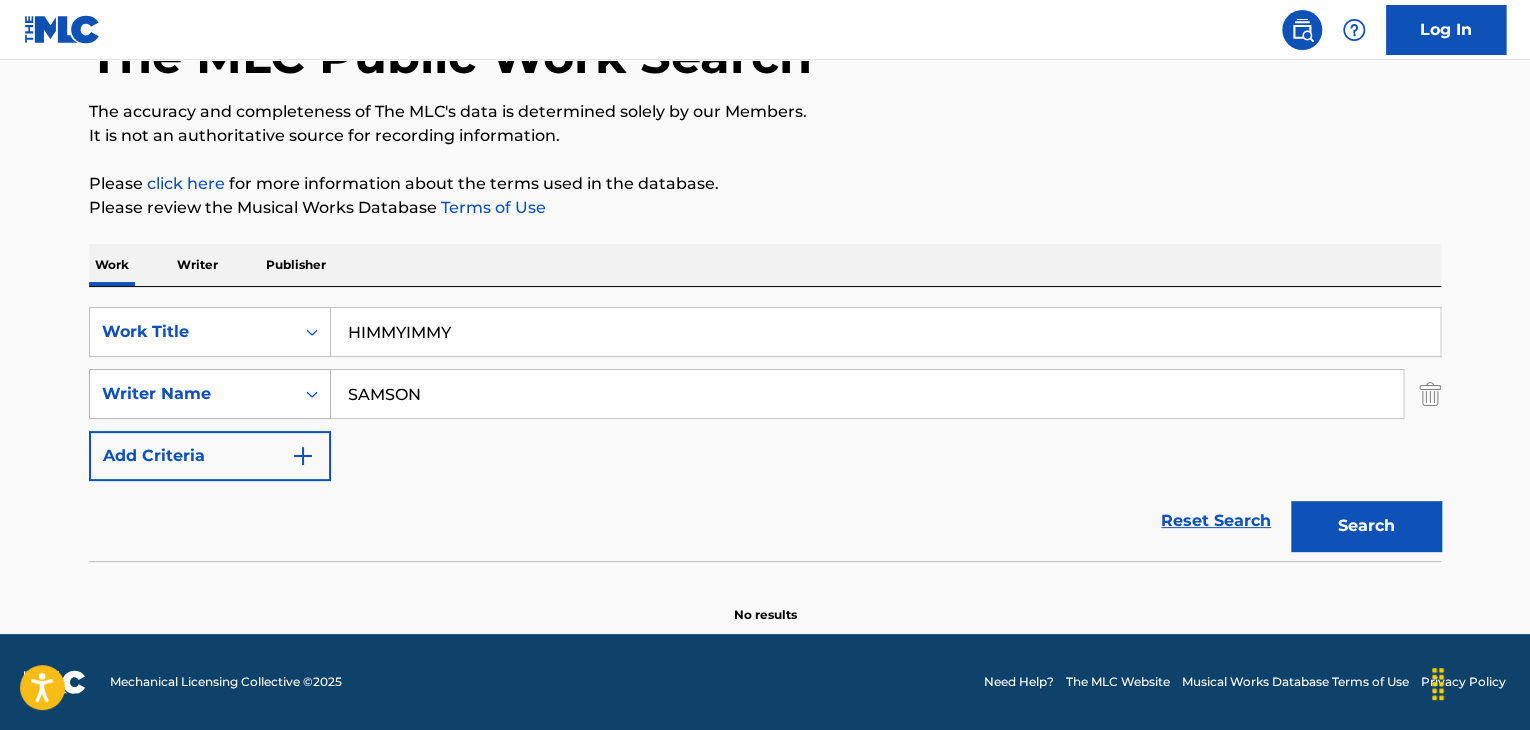 drag, startPoint x: 634, startPoint y: 390, endPoint x: 283, endPoint y: 368, distance: 351.68878 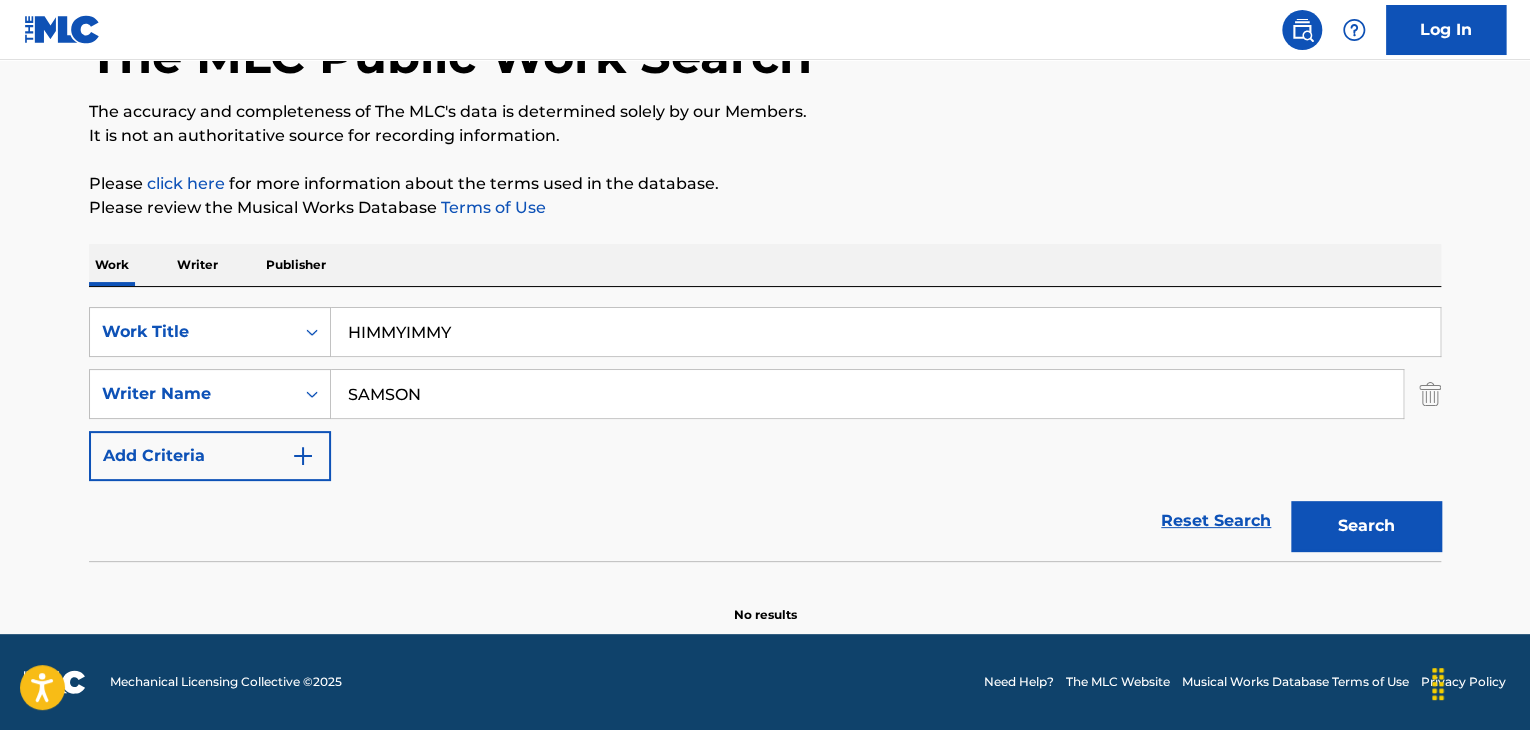 paste on "[LAST] [FIRST]" 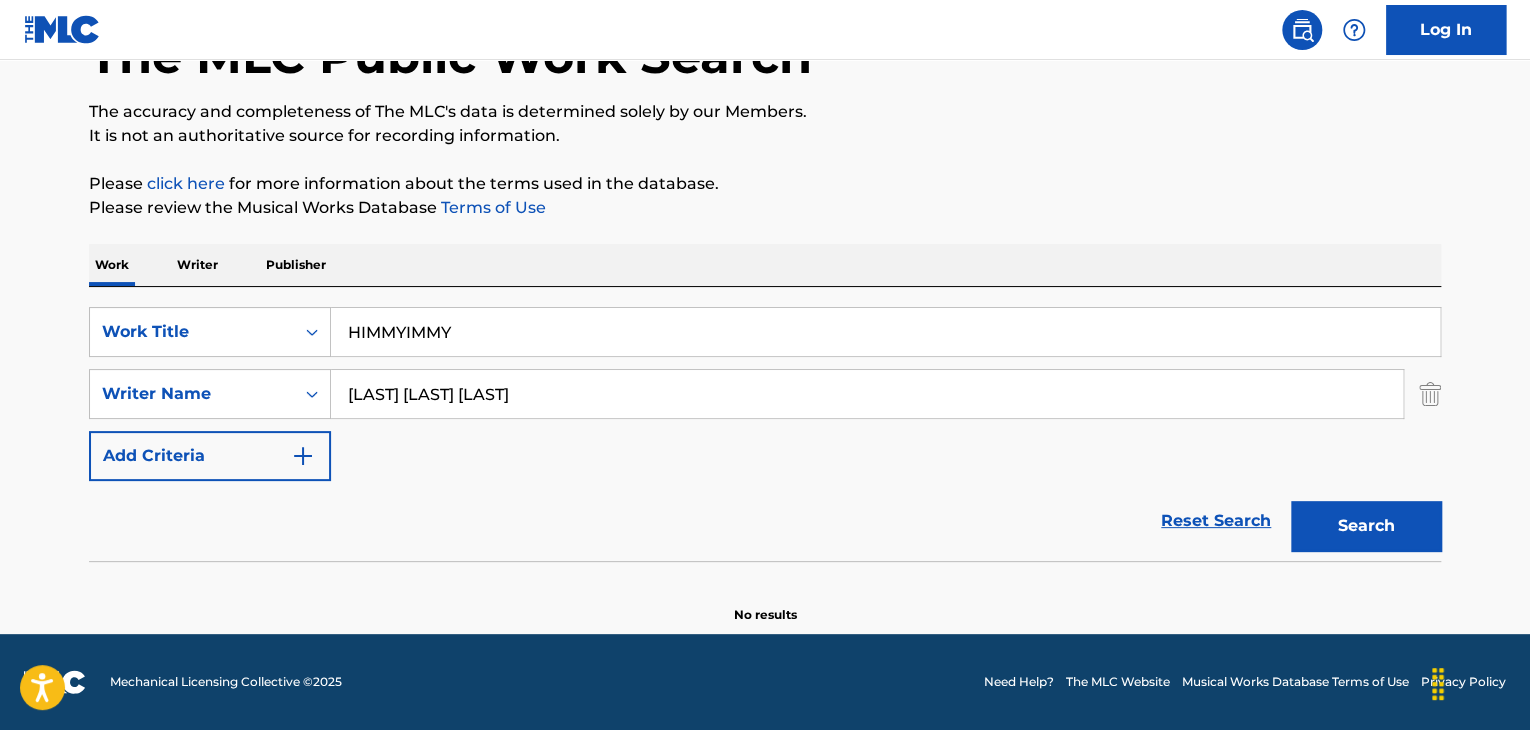 click on "Search" at bounding box center [1366, 526] 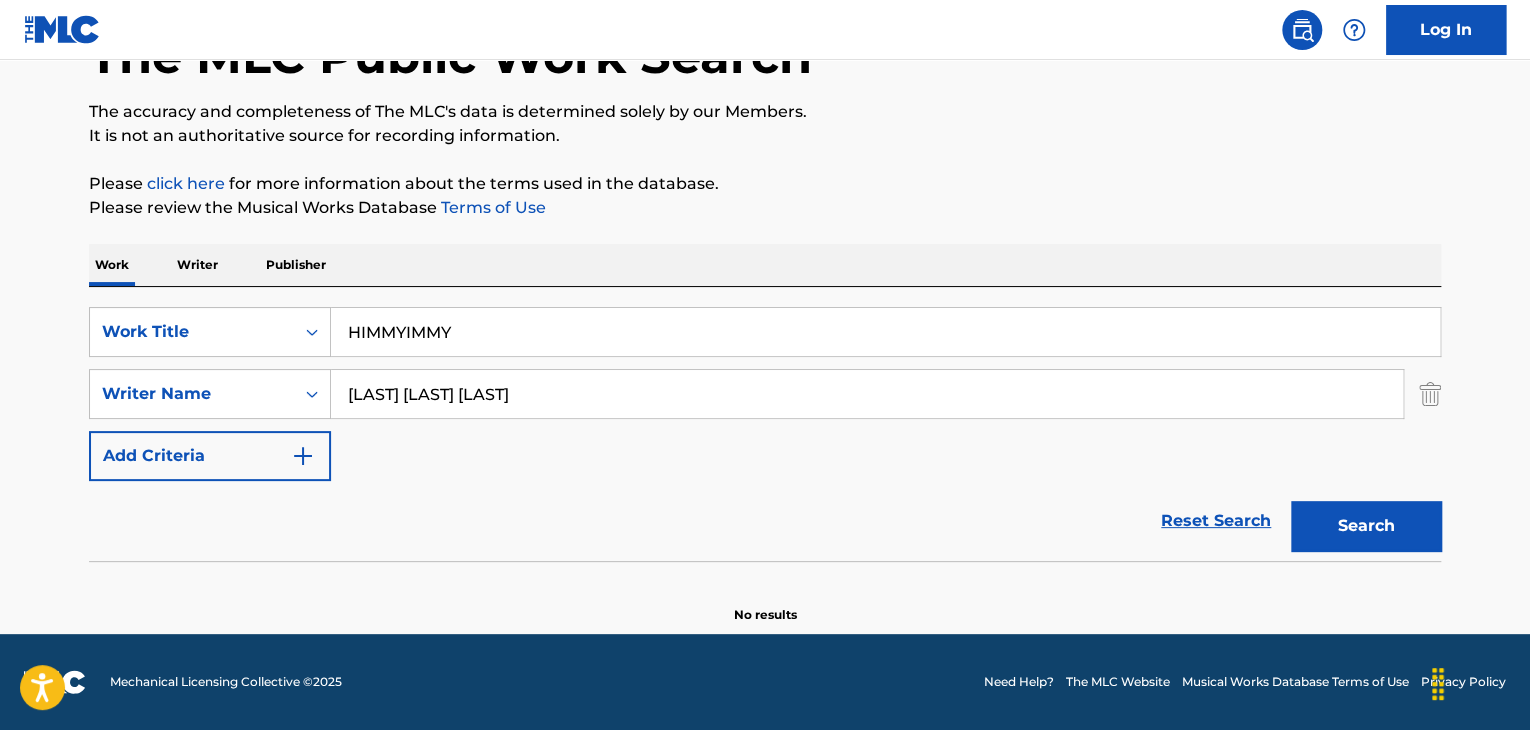 scroll, scrollTop: 38, scrollLeft: 0, axis: vertical 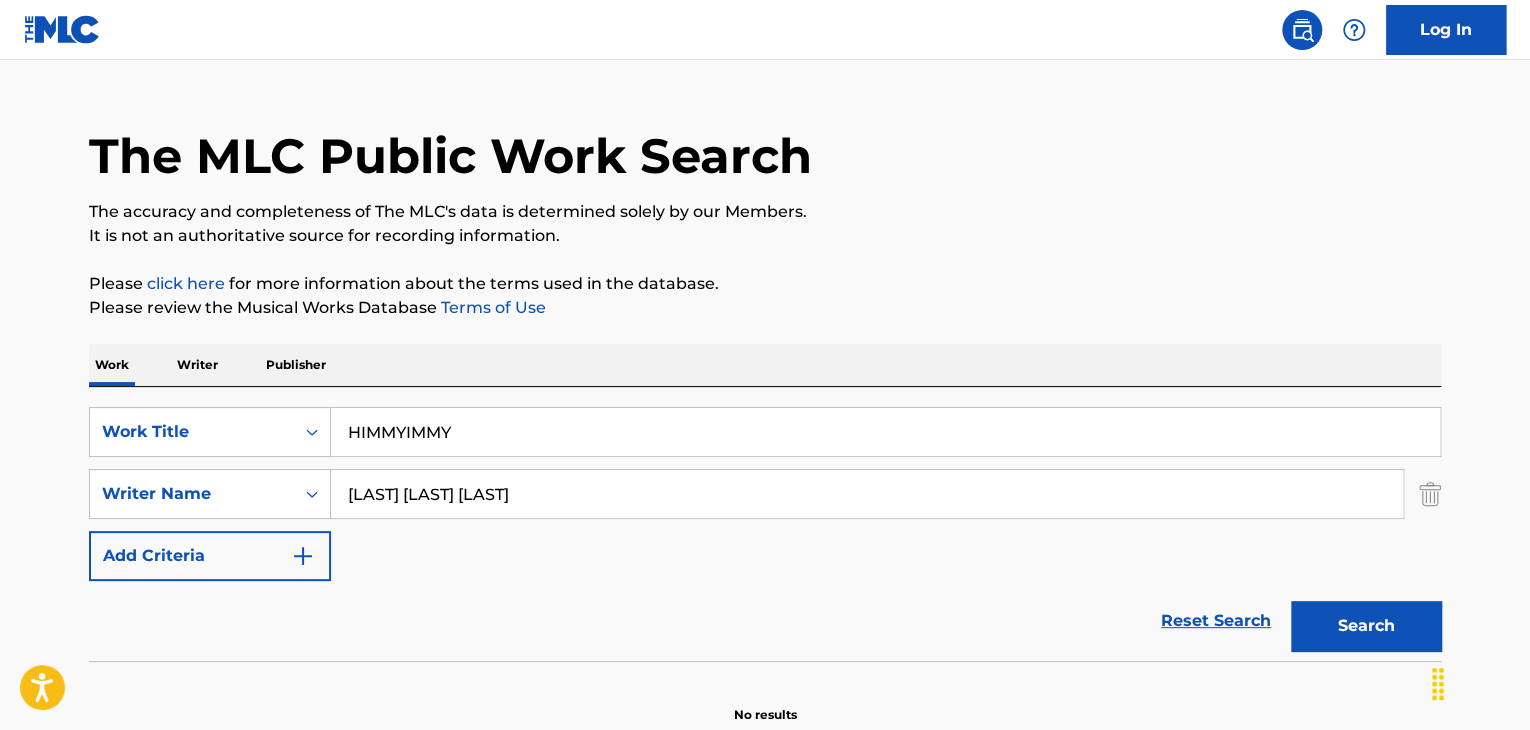 click on "[LAST] [LAST] [LAST]" at bounding box center [867, 494] 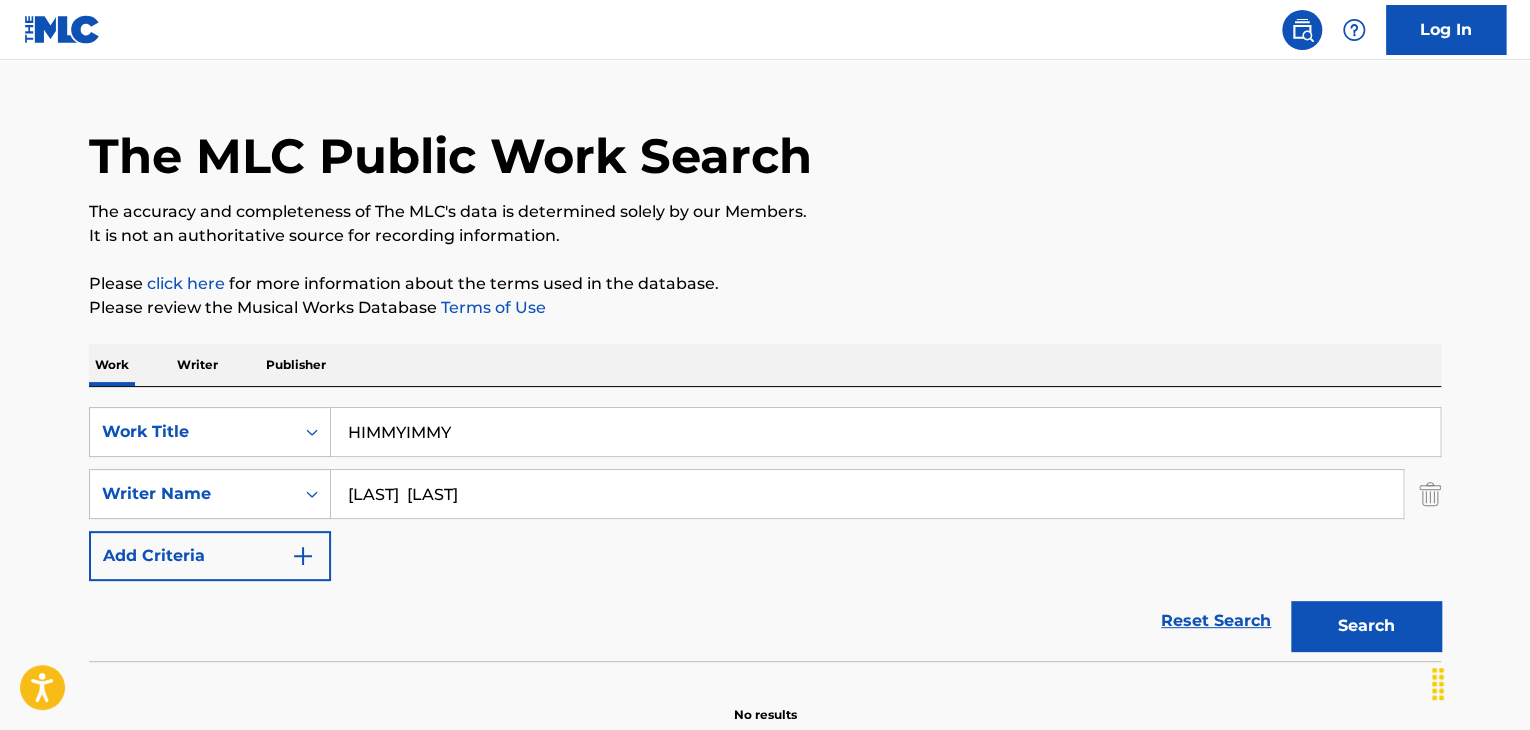 click on "Search" at bounding box center [1366, 626] 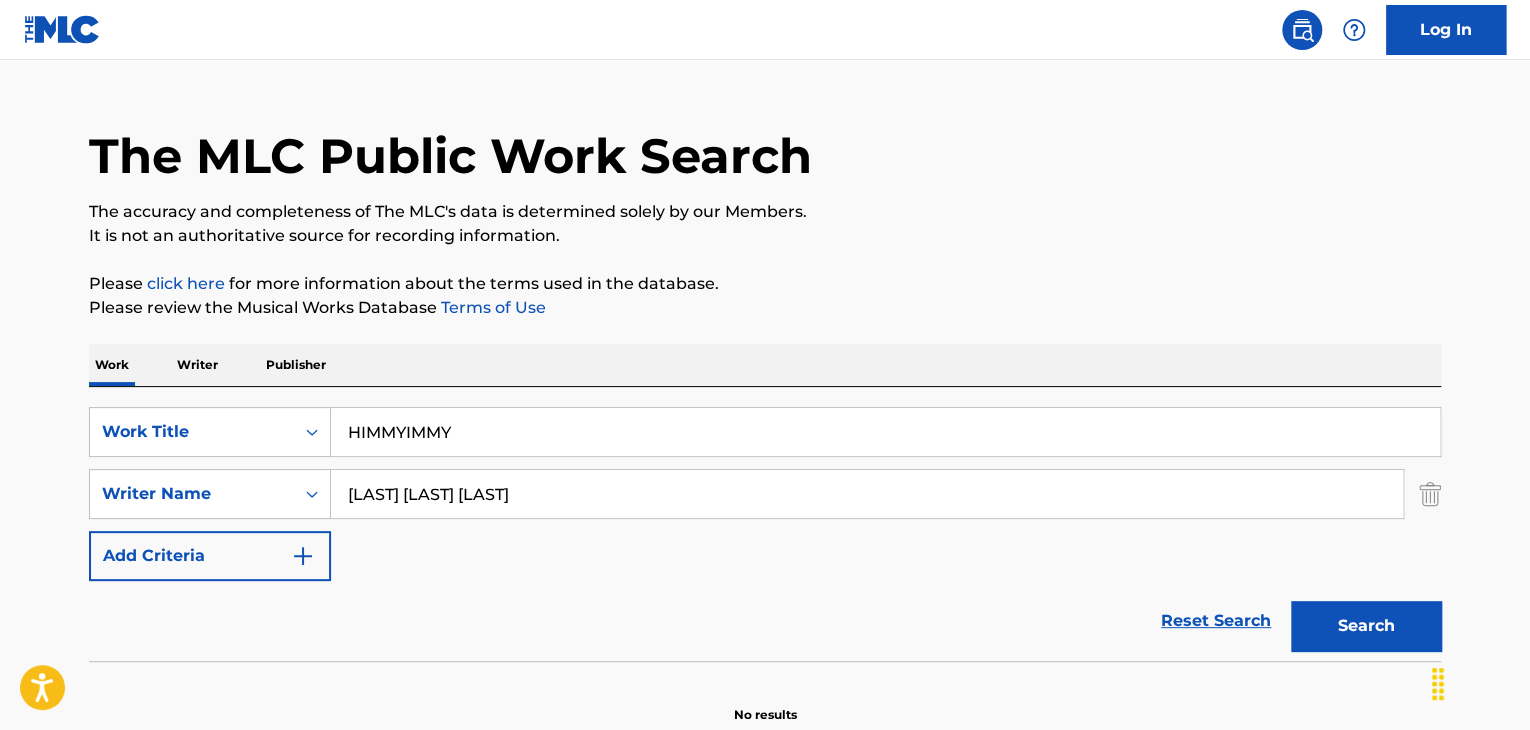 drag, startPoint x: 430, startPoint y: 496, endPoint x: 0, endPoint y: 492, distance: 430.01862 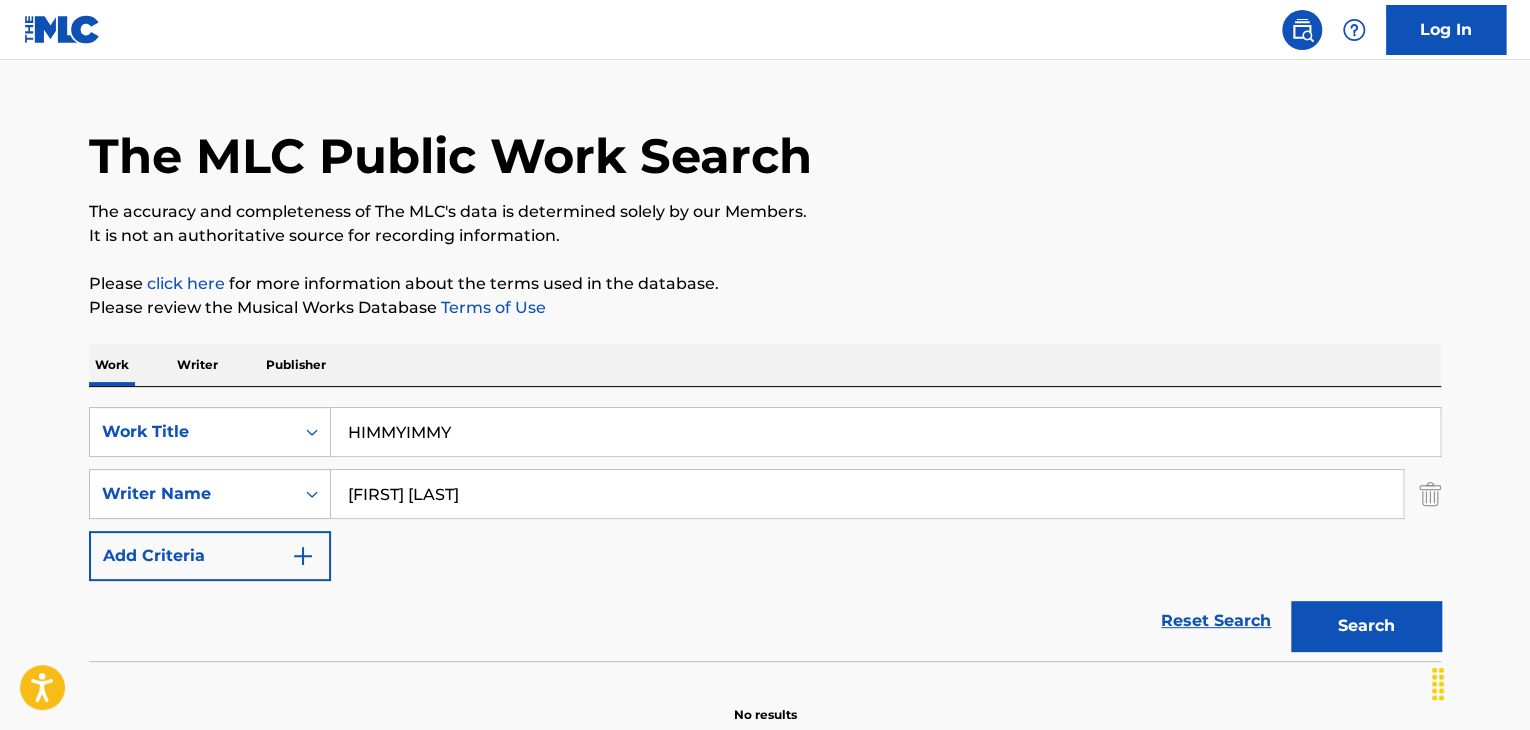 click on "Search" at bounding box center [1366, 626] 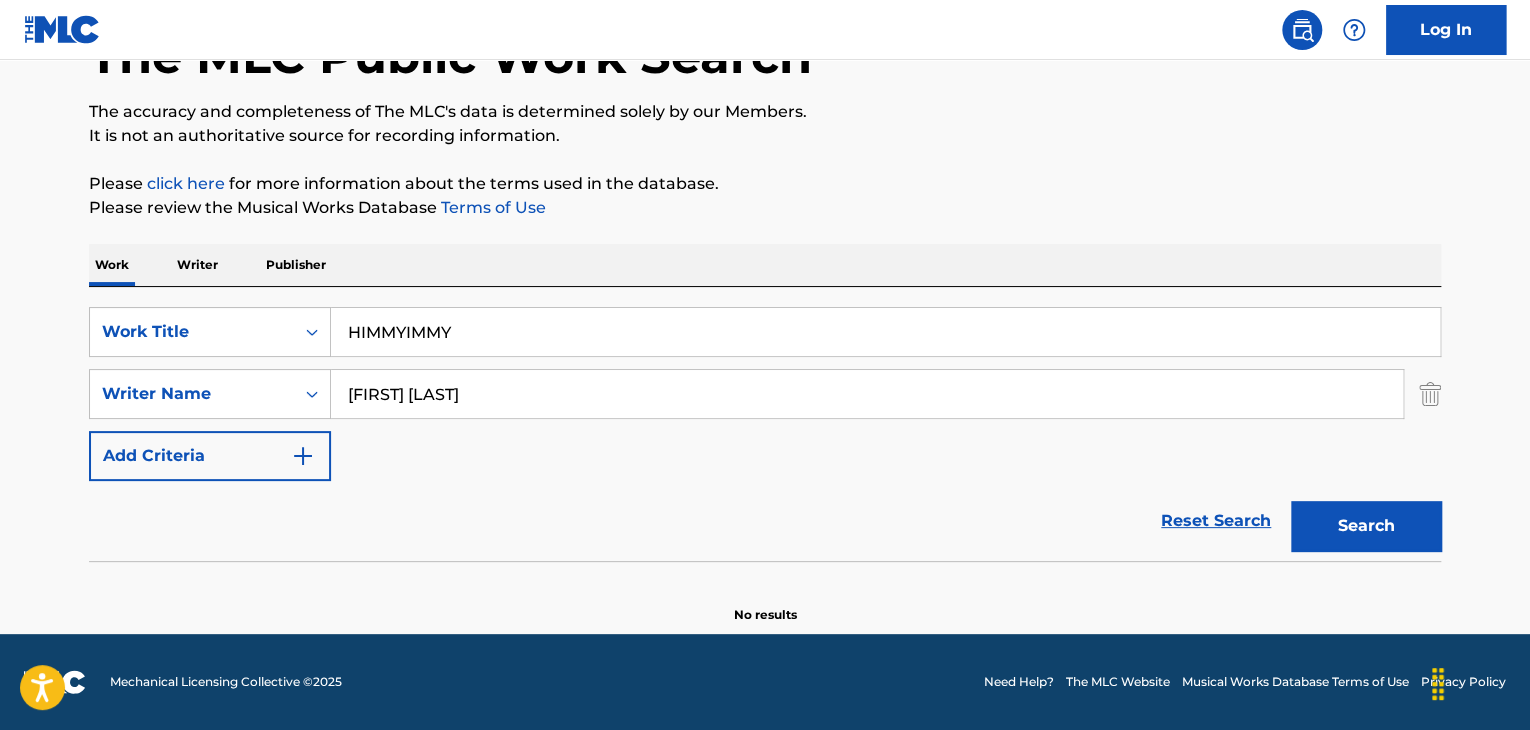 drag, startPoint x: 651, startPoint y: 407, endPoint x: 0, endPoint y: 291, distance: 661.2541 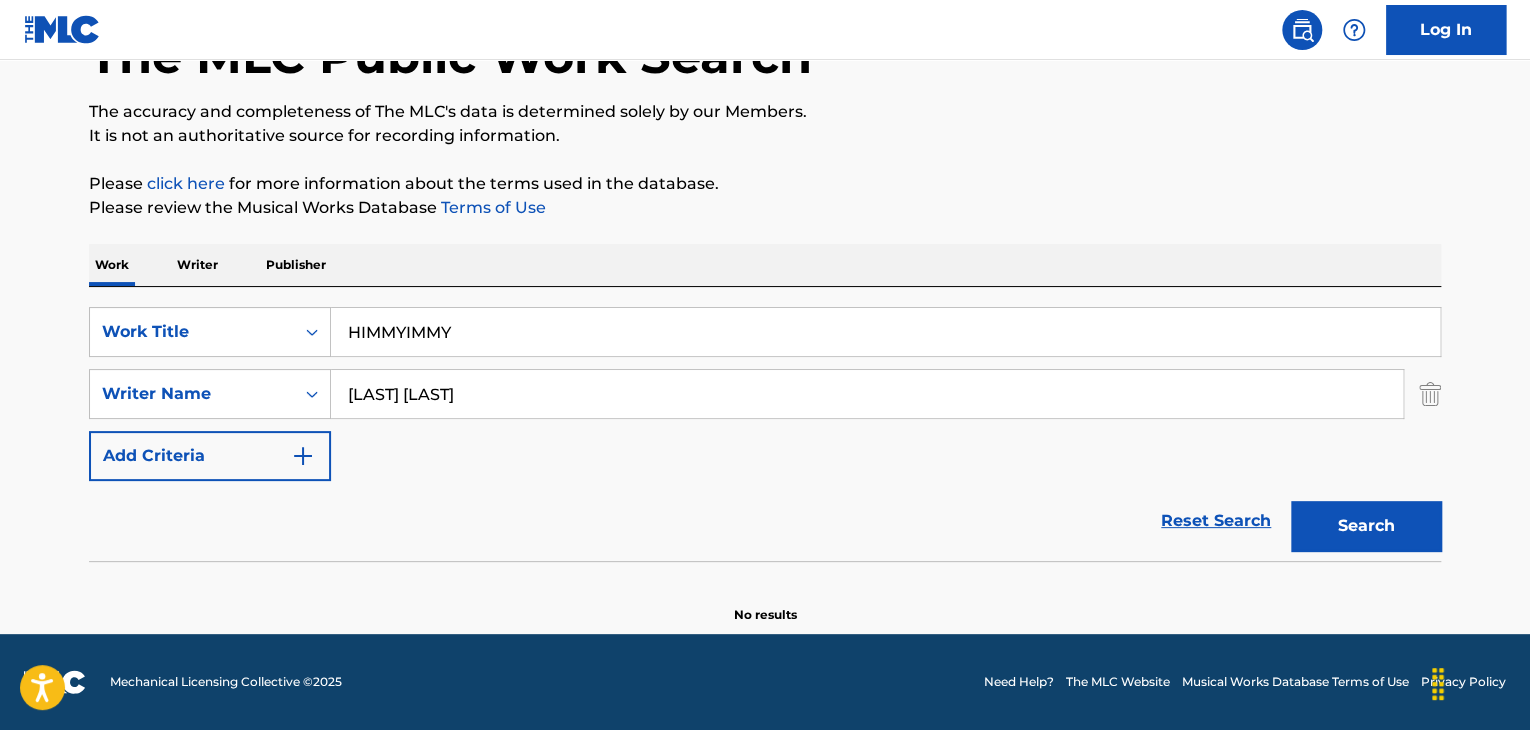 click on "Search" at bounding box center [1366, 526] 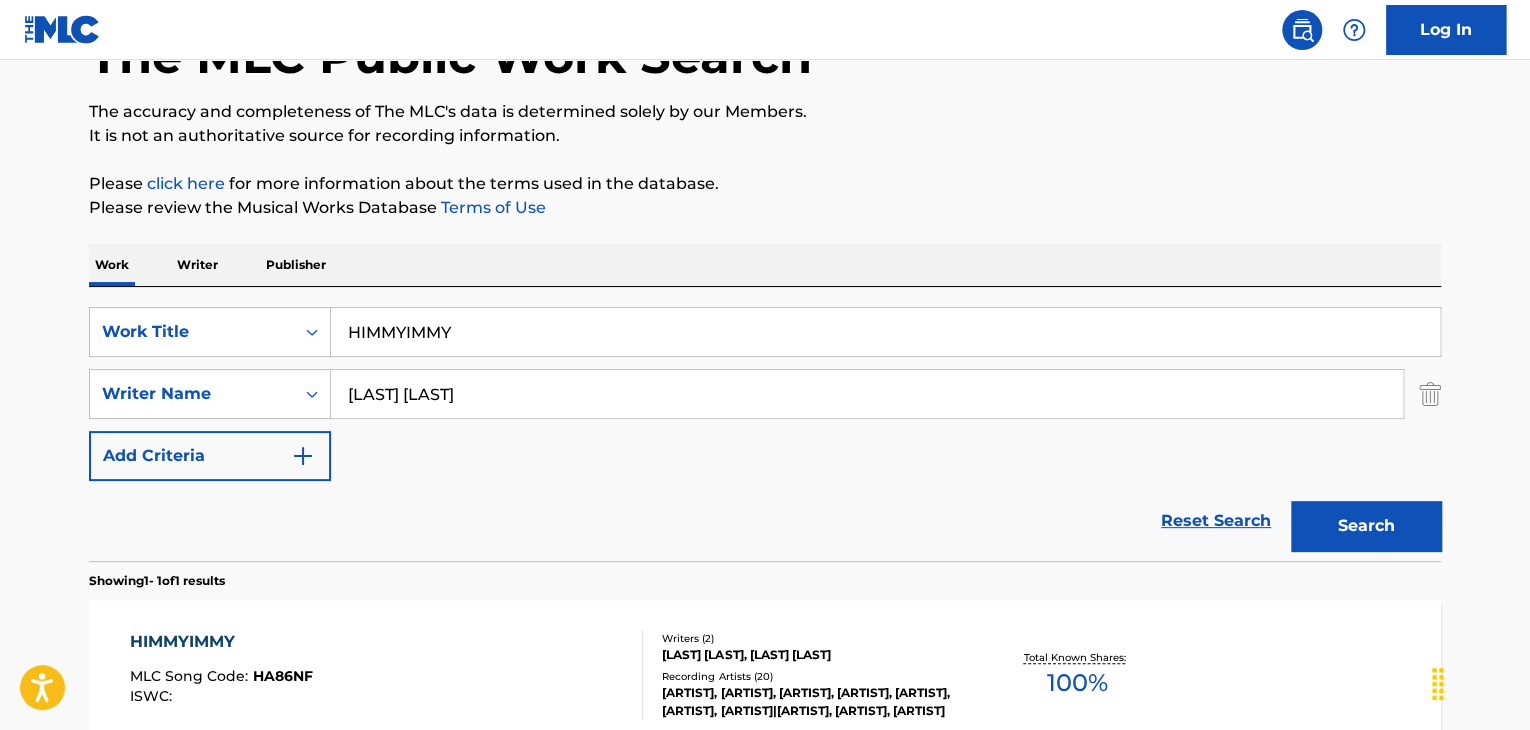 scroll, scrollTop: 238, scrollLeft: 0, axis: vertical 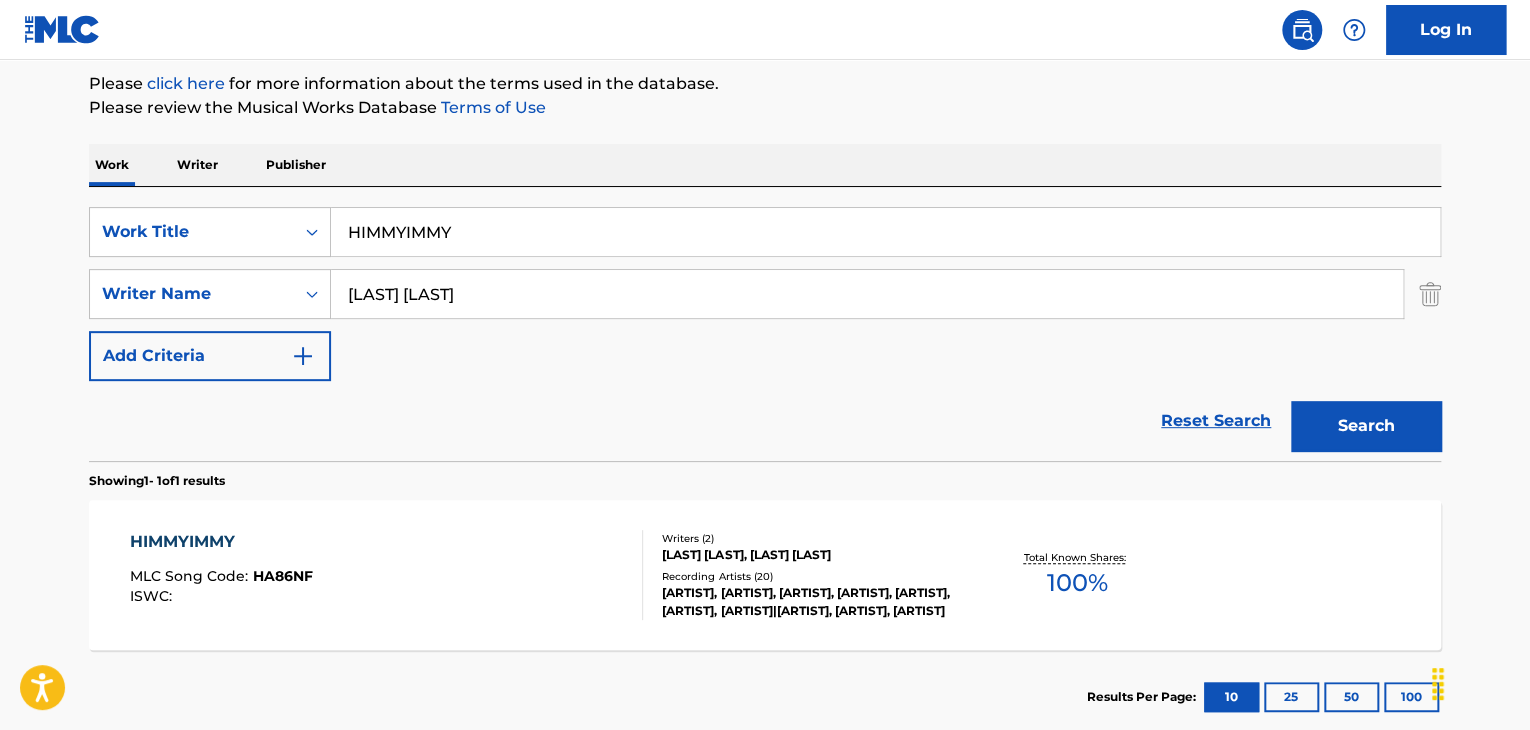 drag, startPoint x: 683, startPoint y: 289, endPoint x: 2, endPoint y: 261, distance: 681.5754 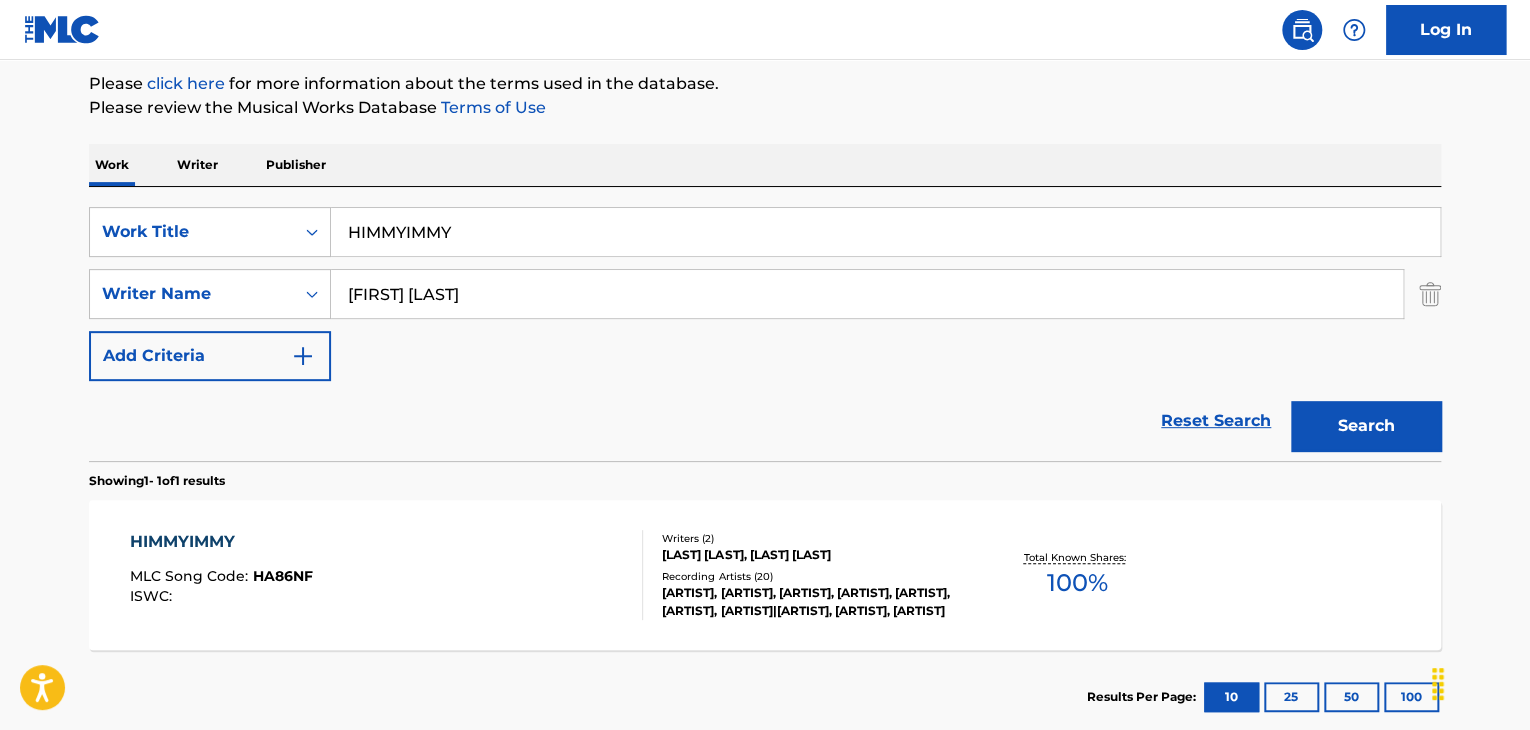 type on "[FIRST] [LAST]" 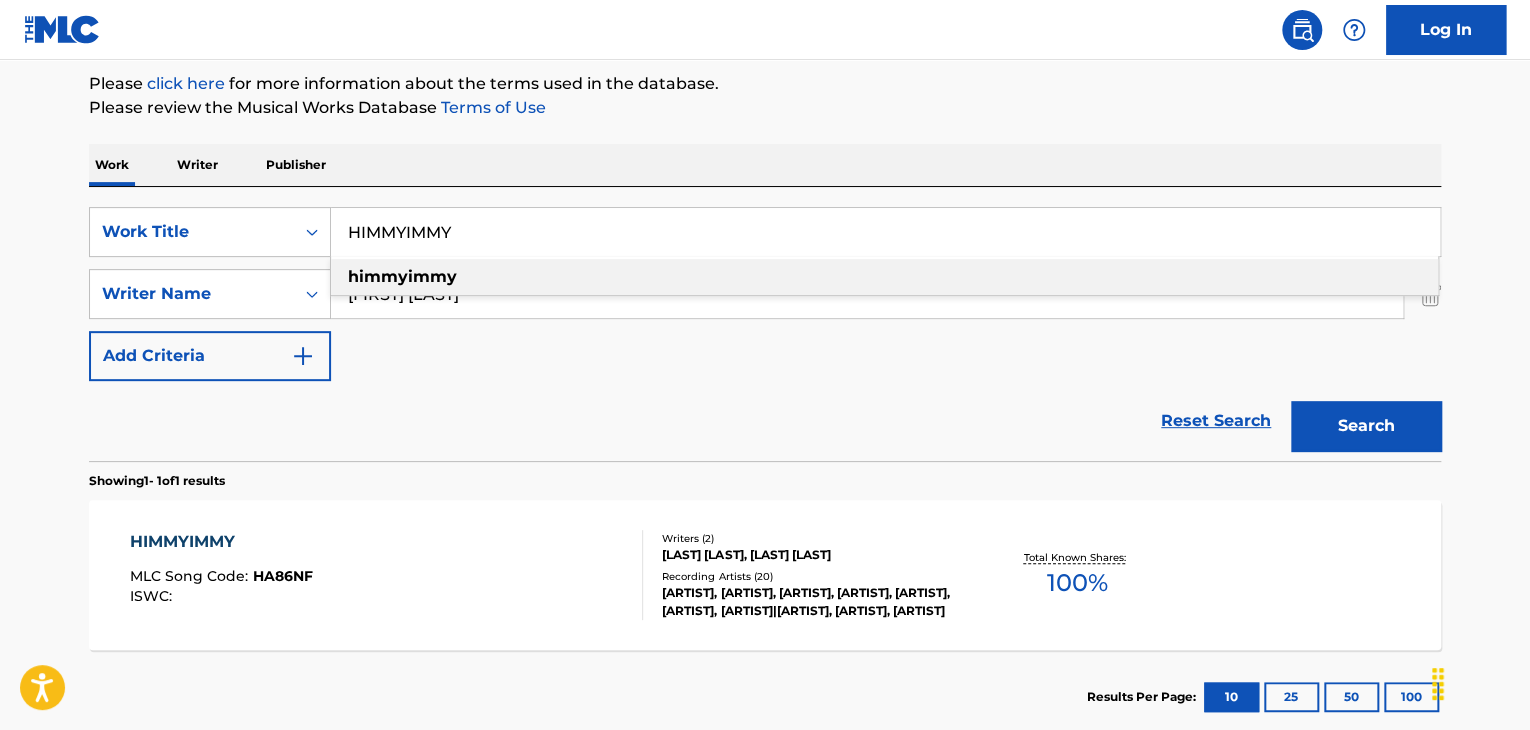 paste on "Disorder" 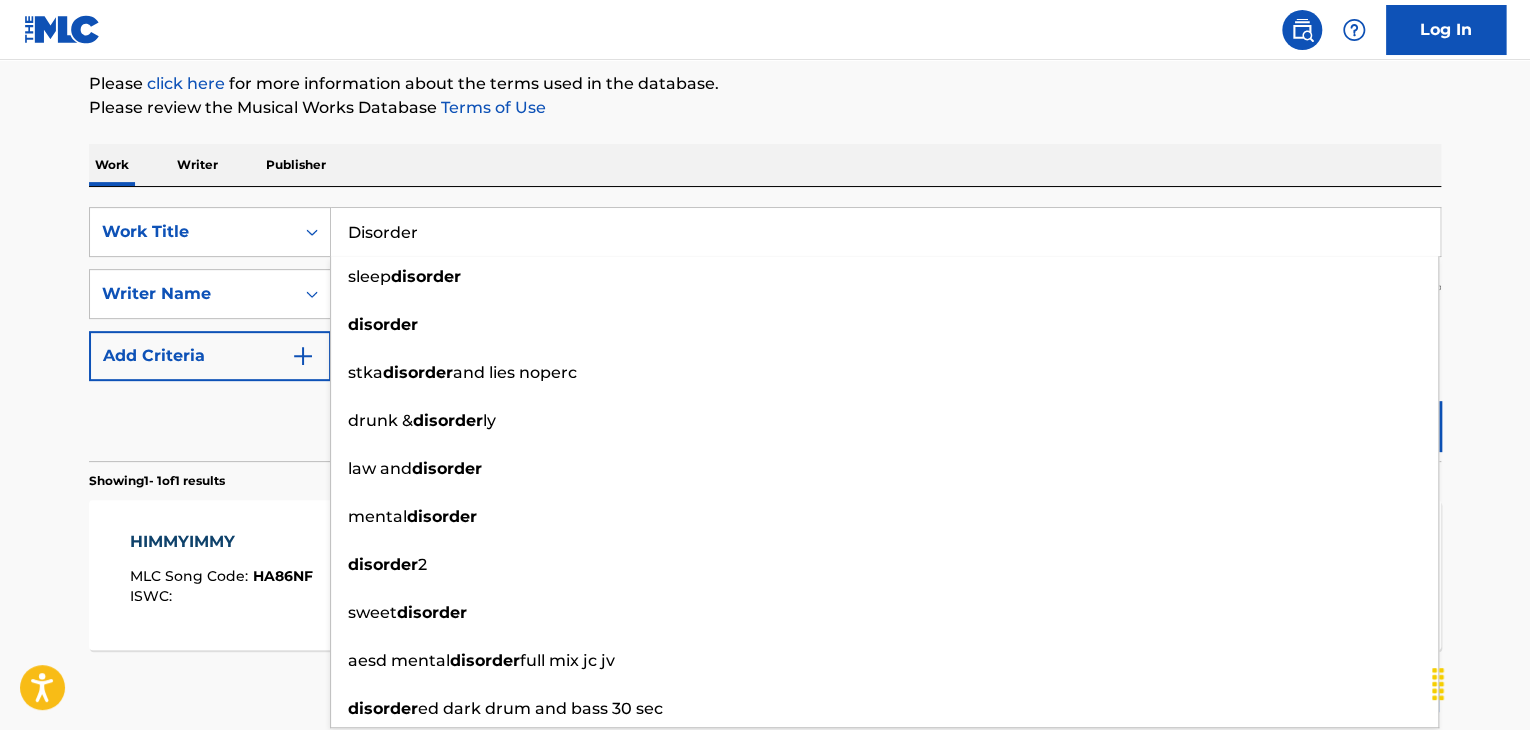 type on "Disorder" 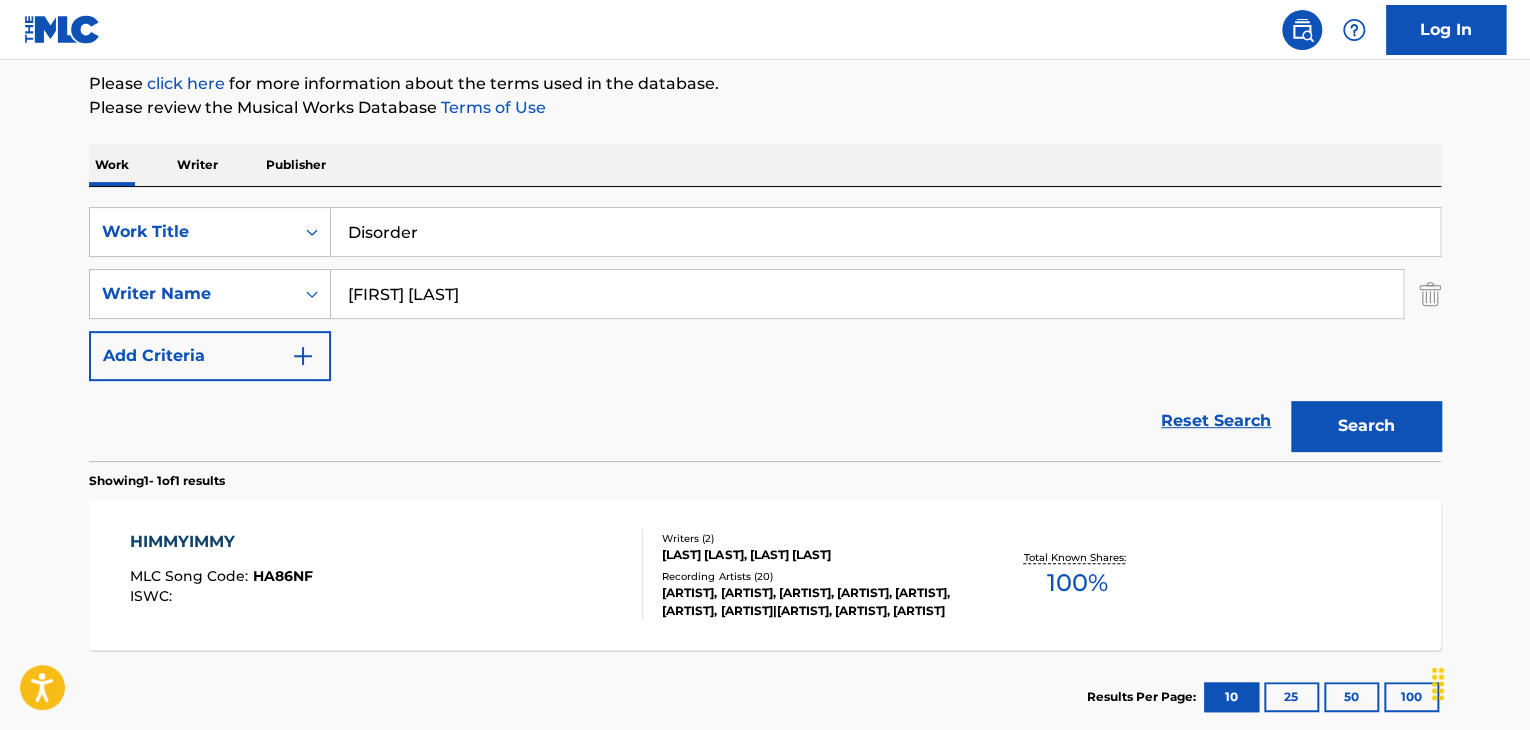 click on "Search" at bounding box center [1366, 426] 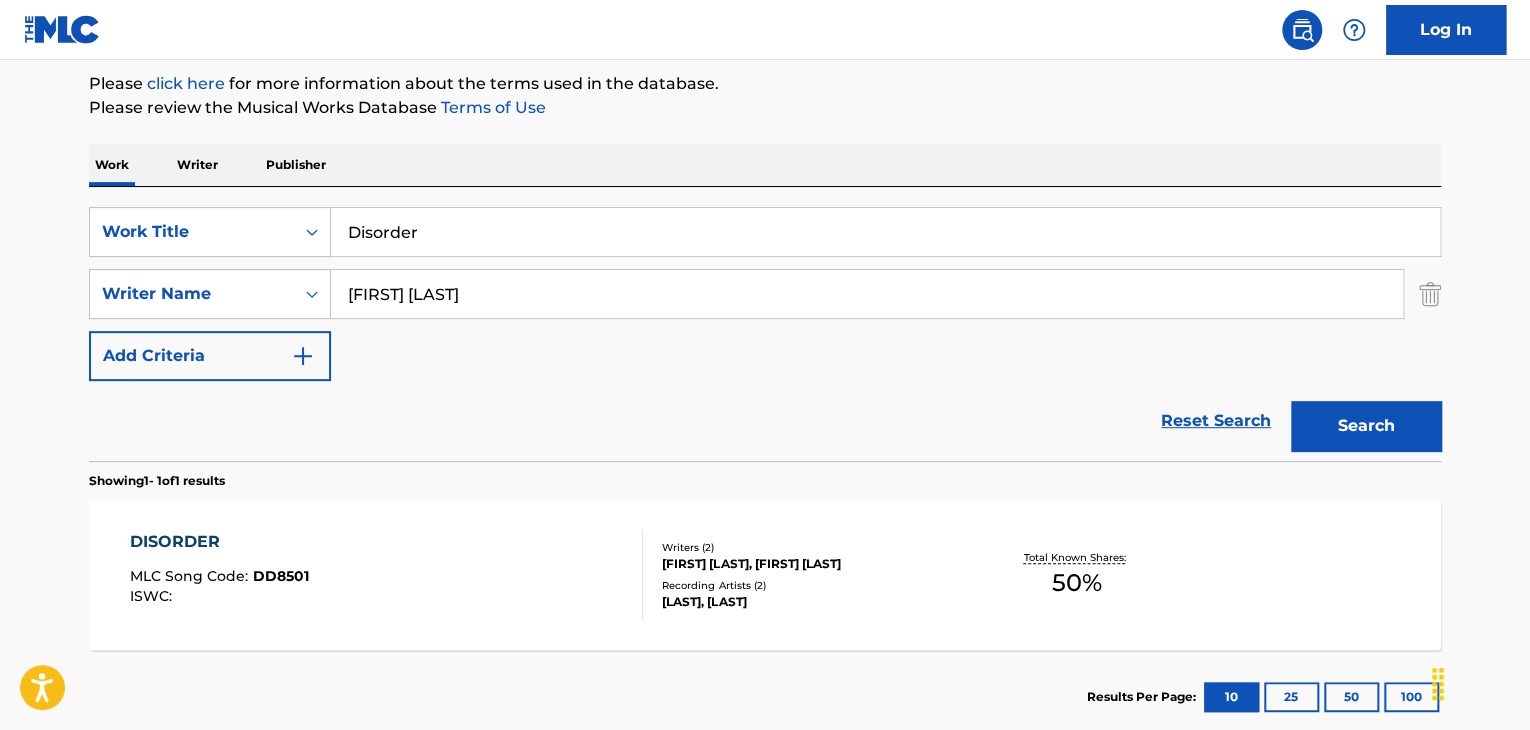 scroll, scrollTop: 338, scrollLeft: 0, axis: vertical 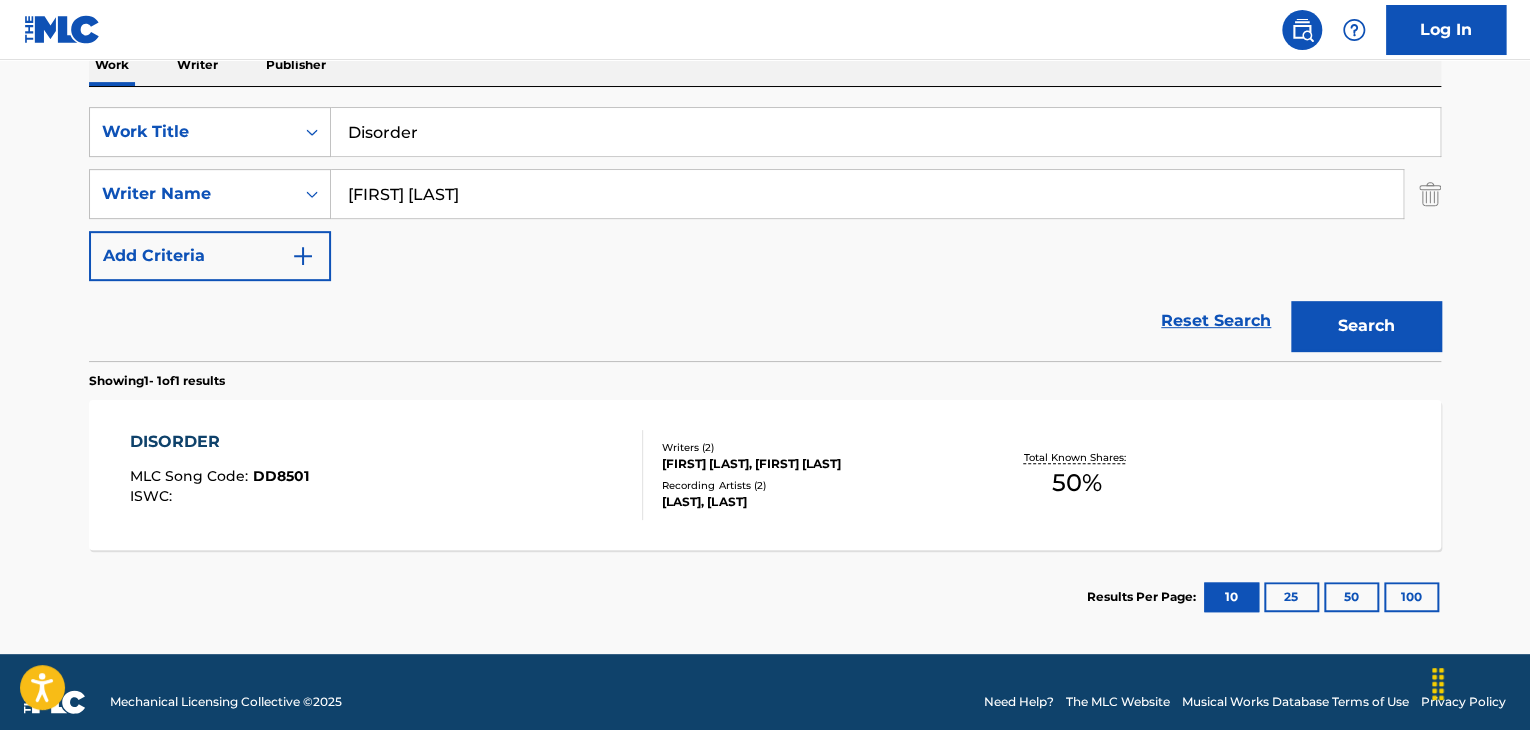 drag, startPoint x: 507, startPoint y: 200, endPoint x: 0, endPoint y: 194, distance: 507.0355 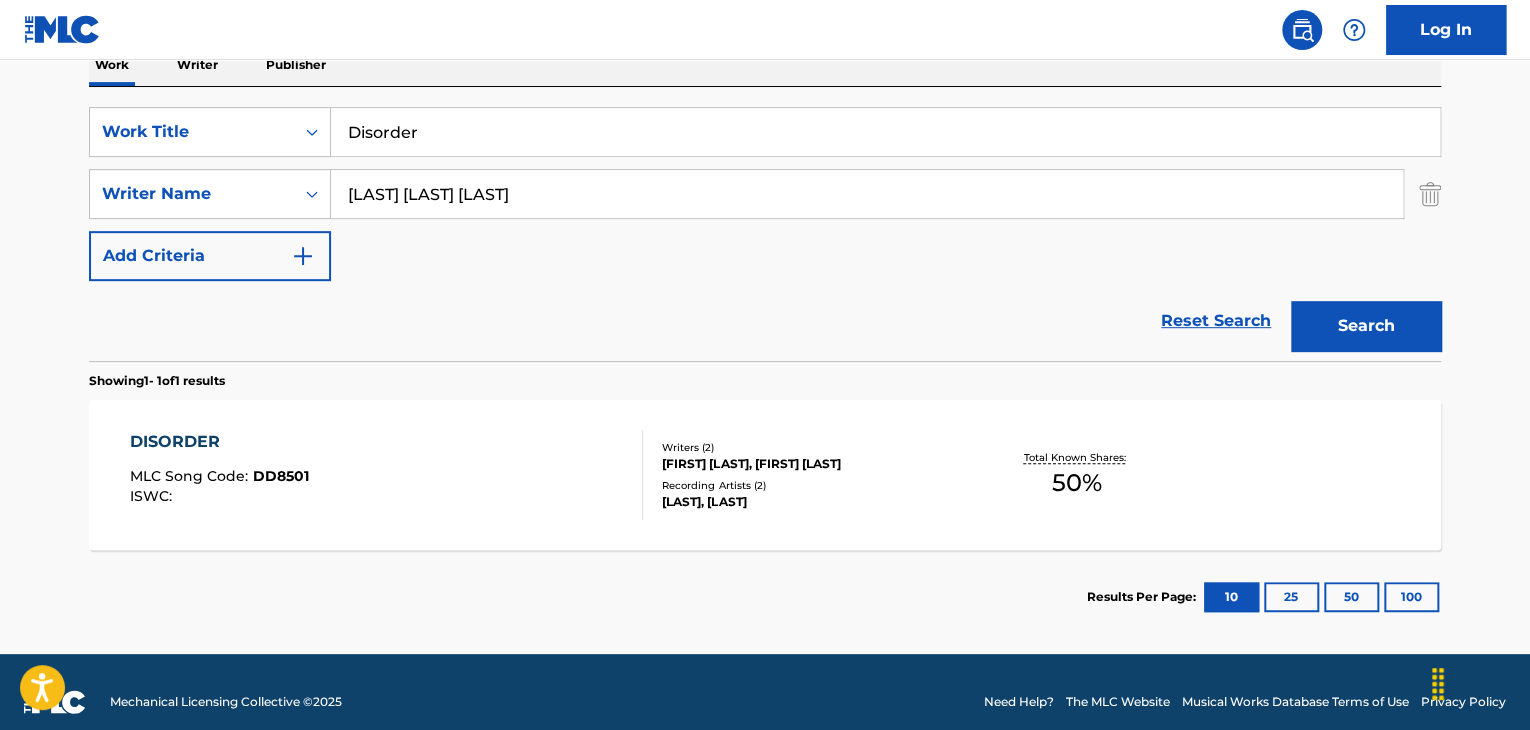 click on "Search" at bounding box center [1366, 326] 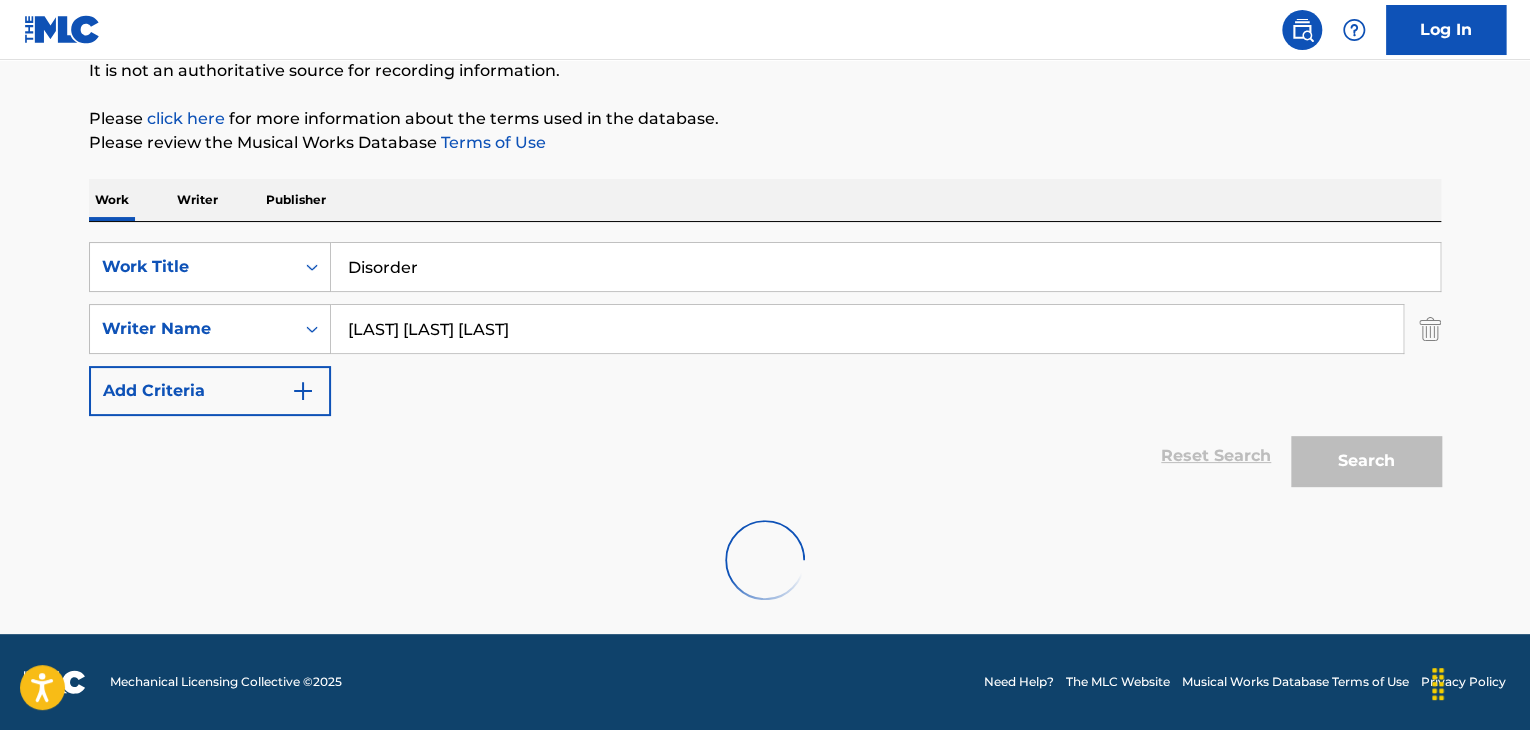 scroll, scrollTop: 338, scrollLeft: 0, axis: vertical 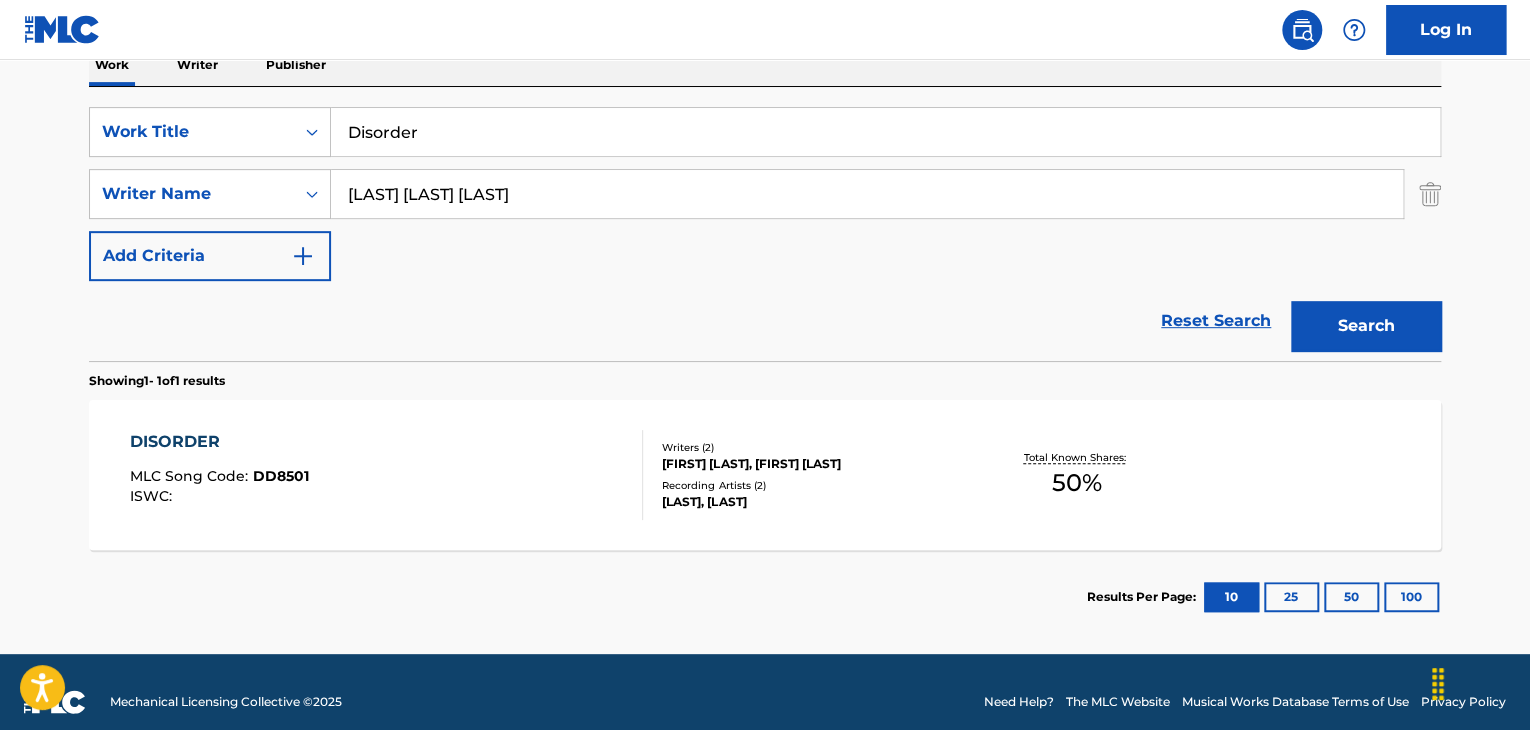 click on "[LAST] [LAST] [LAST]" at bounding box center (867, 194) 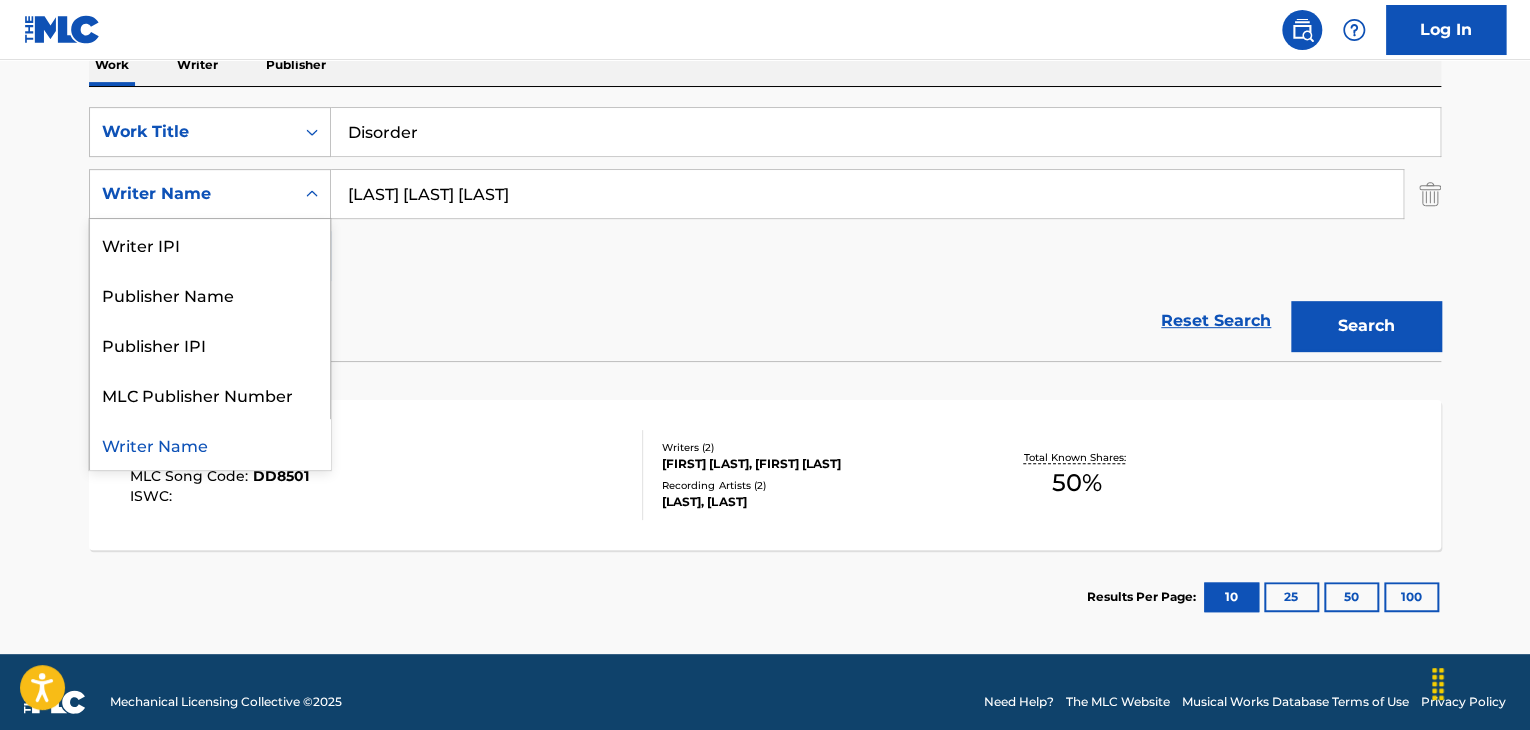 click on "Writer Name" at bounding box center [192, 194] 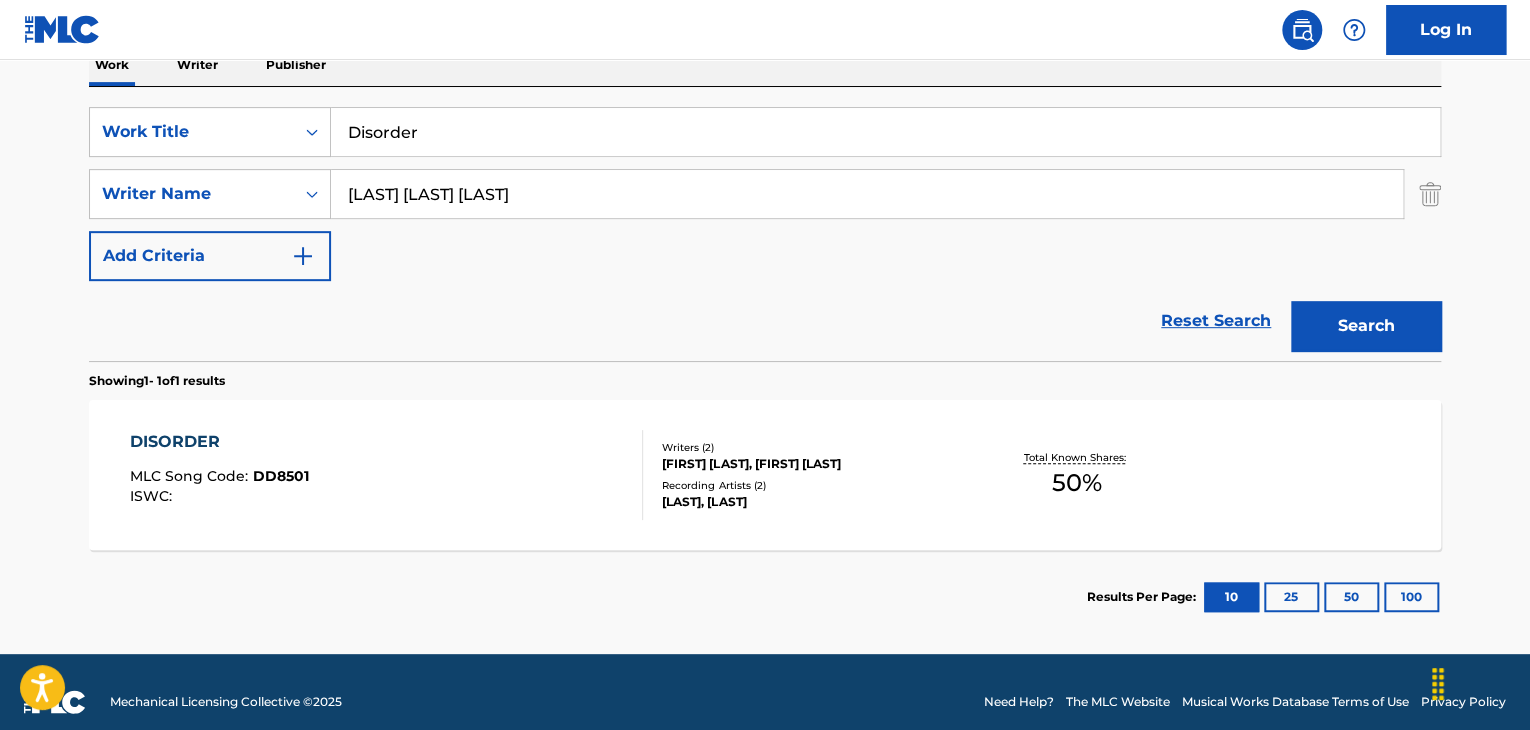 click on "[LAST] [LAST] [LAST]" at bounding box center (867, 194) 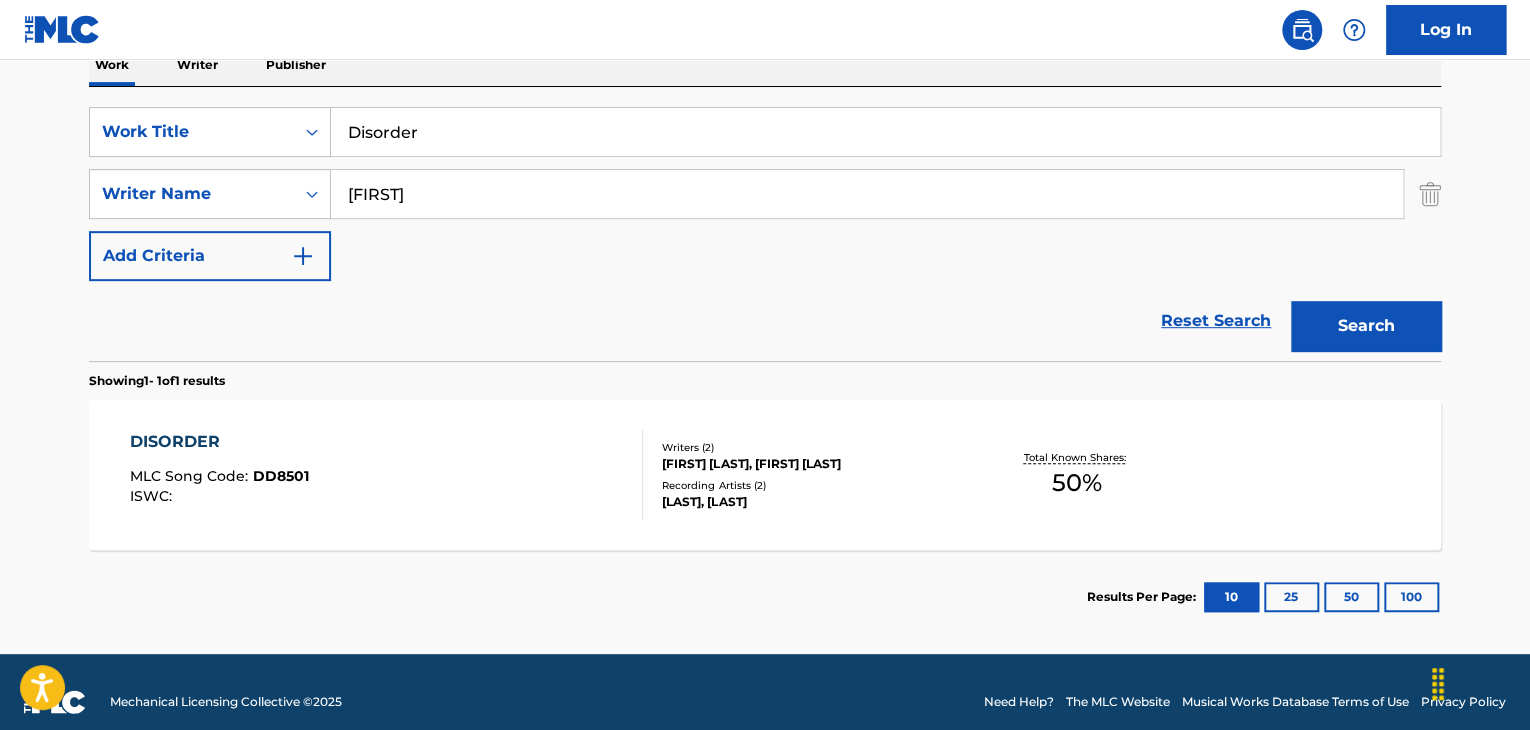 type on "[FIRST]" 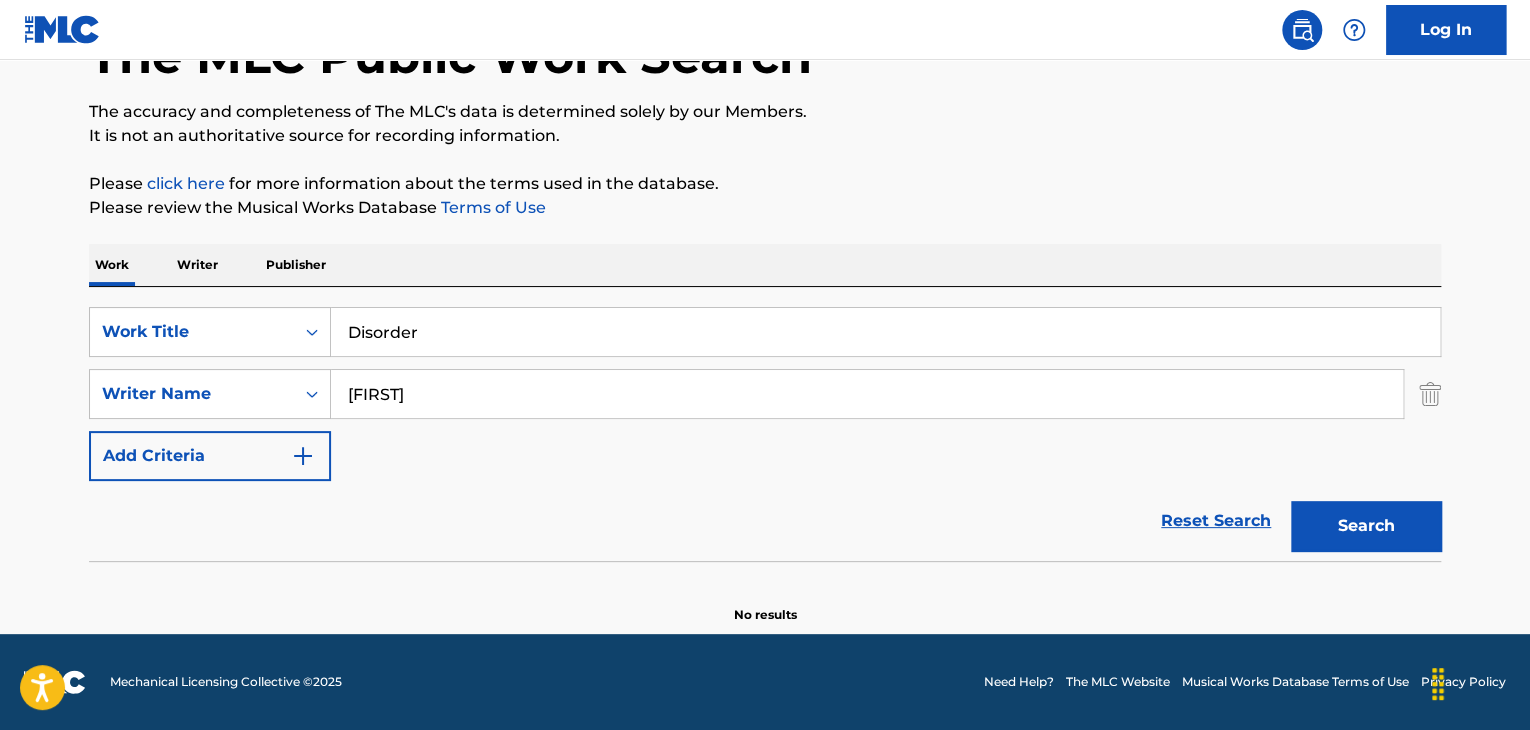 drag, startPoint x: 585, startPoint y: 320, endPoint x: 85, endPoint y: 320, distance: 500 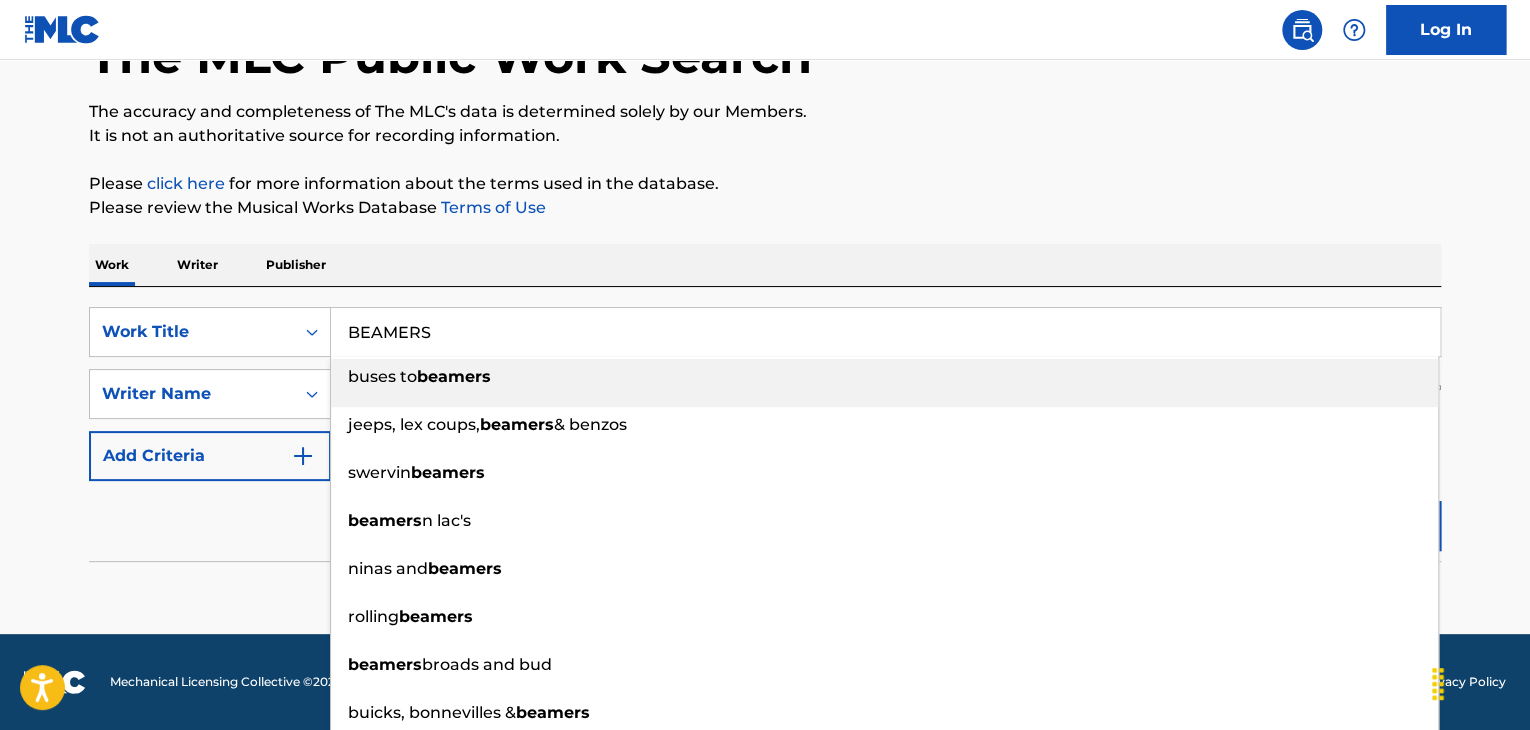 type on "BEAMERS" 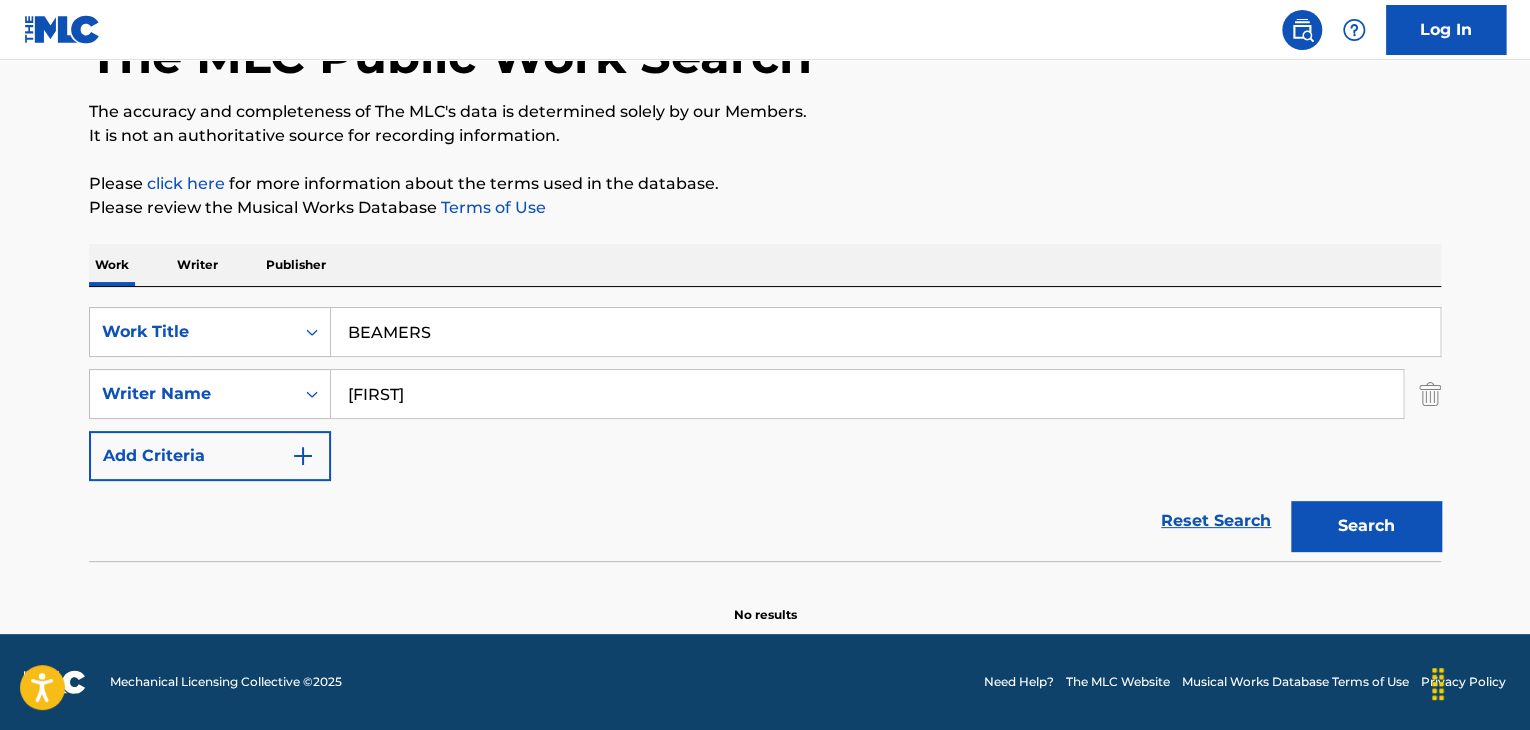 drag, startPoint x: 488, startPoint y: 403, endPoint x: 60, endPoint y: 389, distance: 428.2289 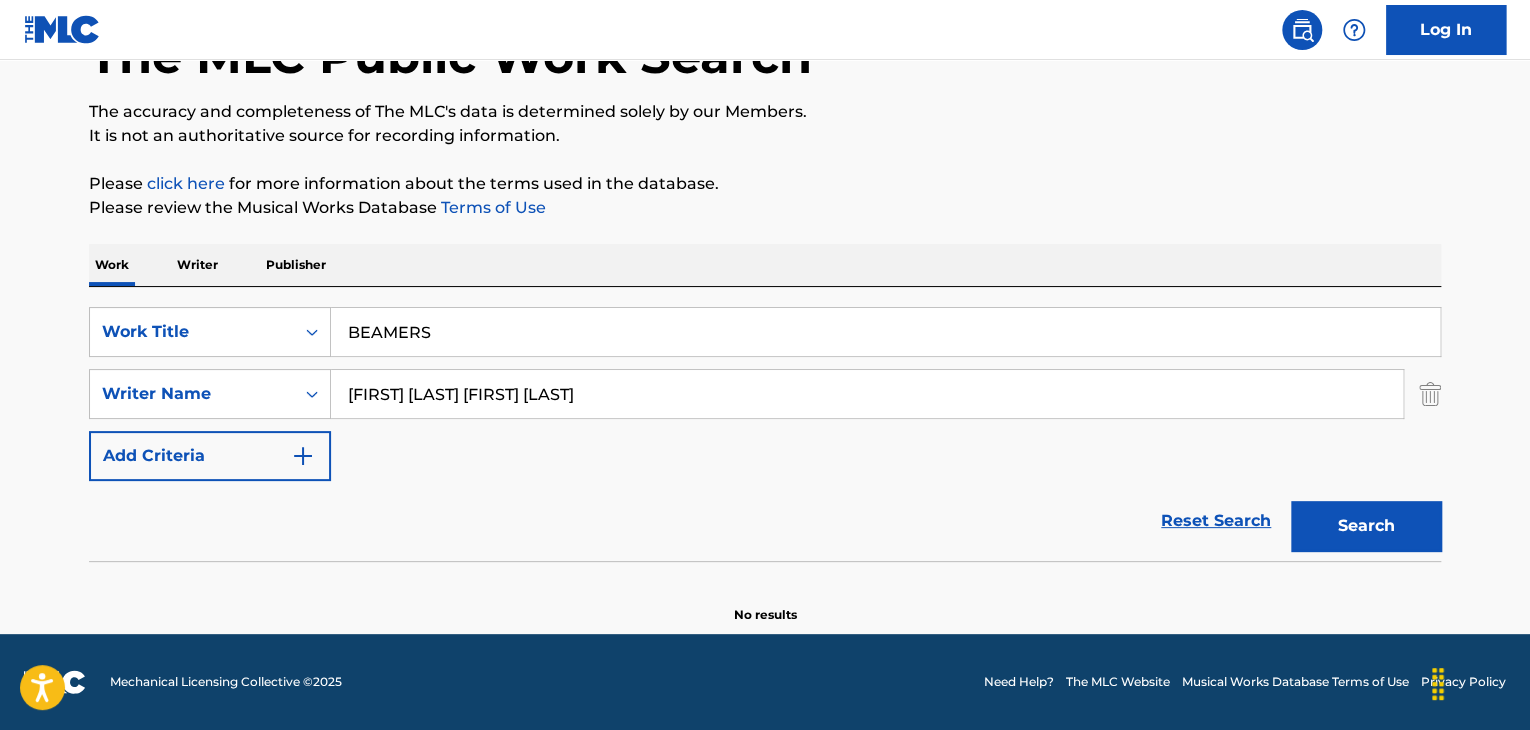 click on "Search" at bounding box center (1366, 526) 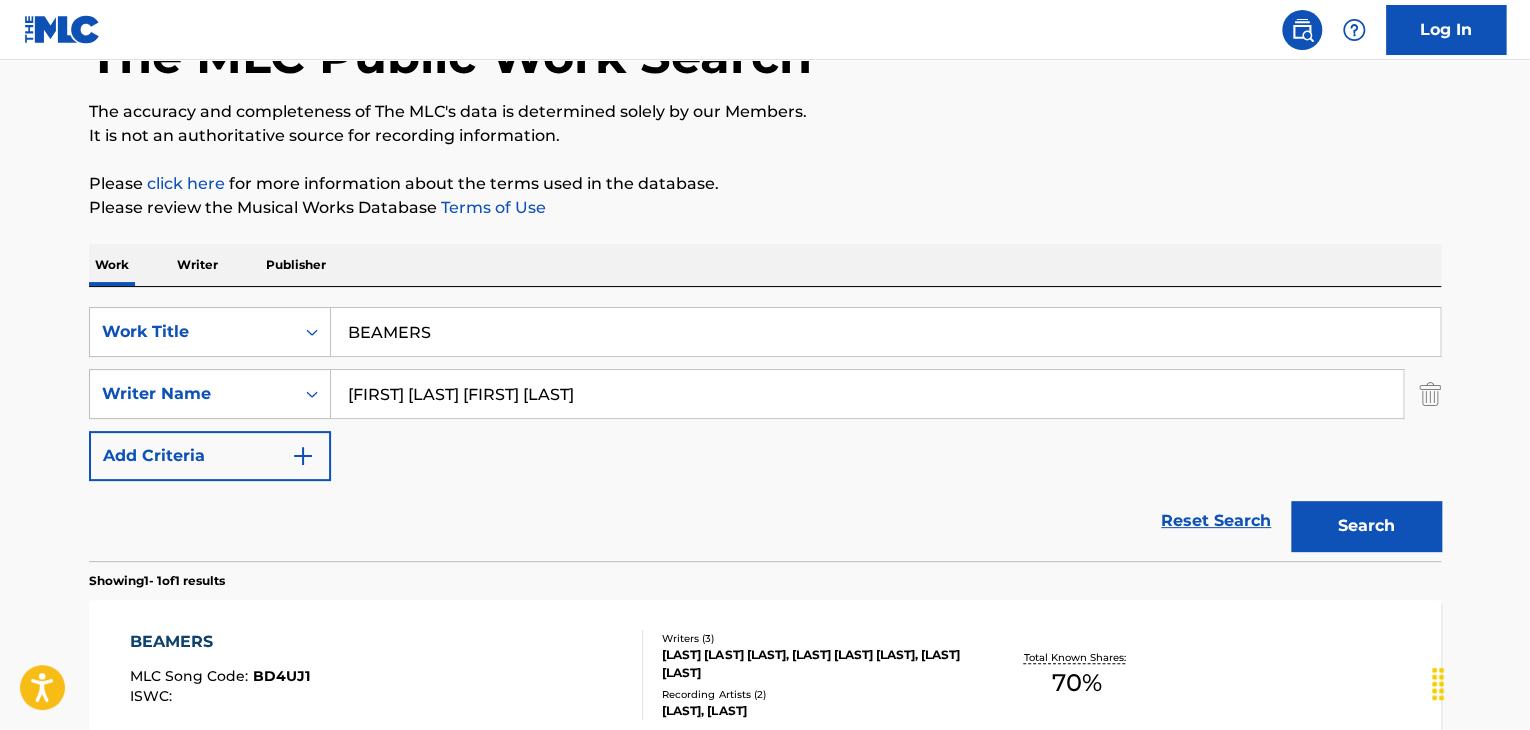 scroll, scrollTop: 338, scrollLeft: 0, axis: vertical 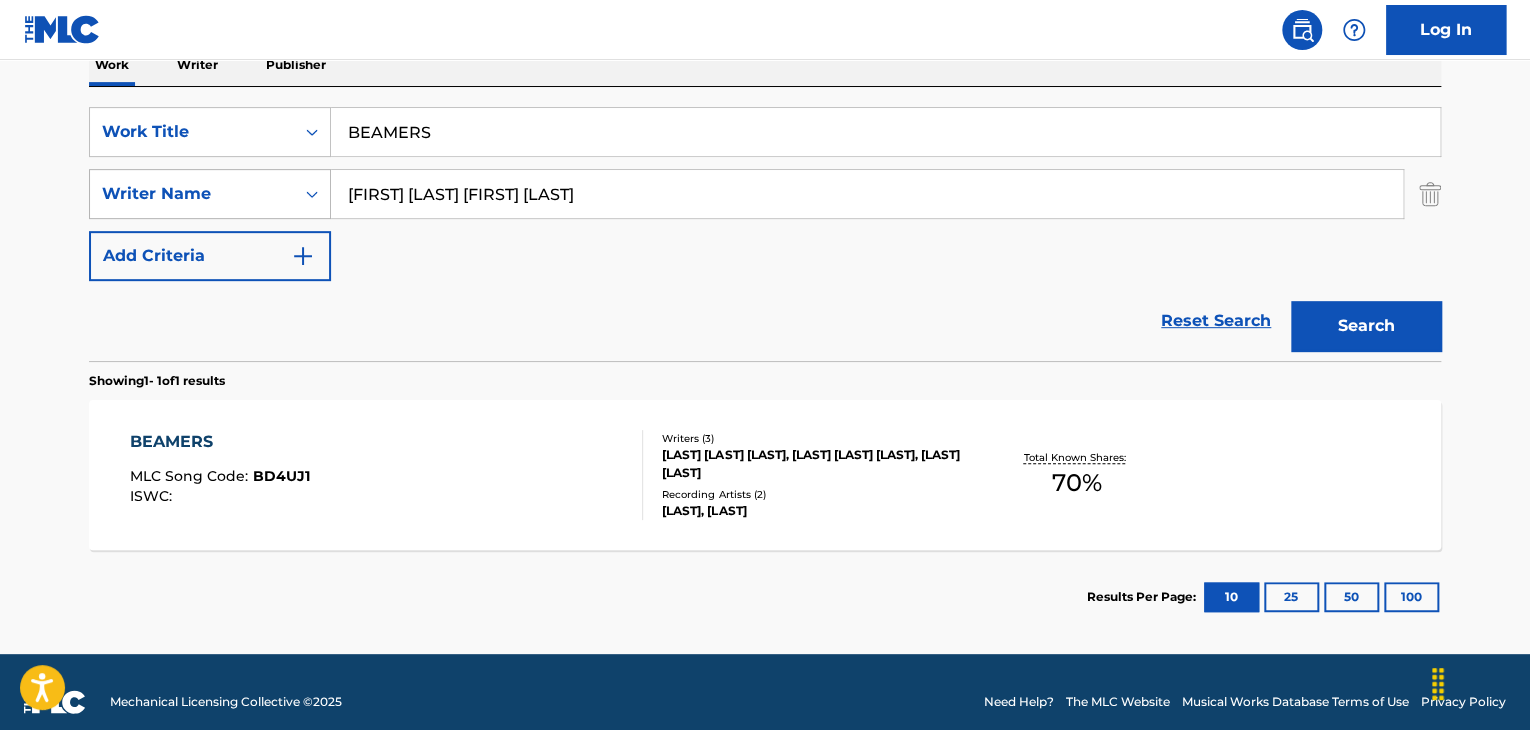 drag, startPoint x: 700, startPoint y: 198, endPoint x: 146, endPoint y: 185, distance: 554.1525 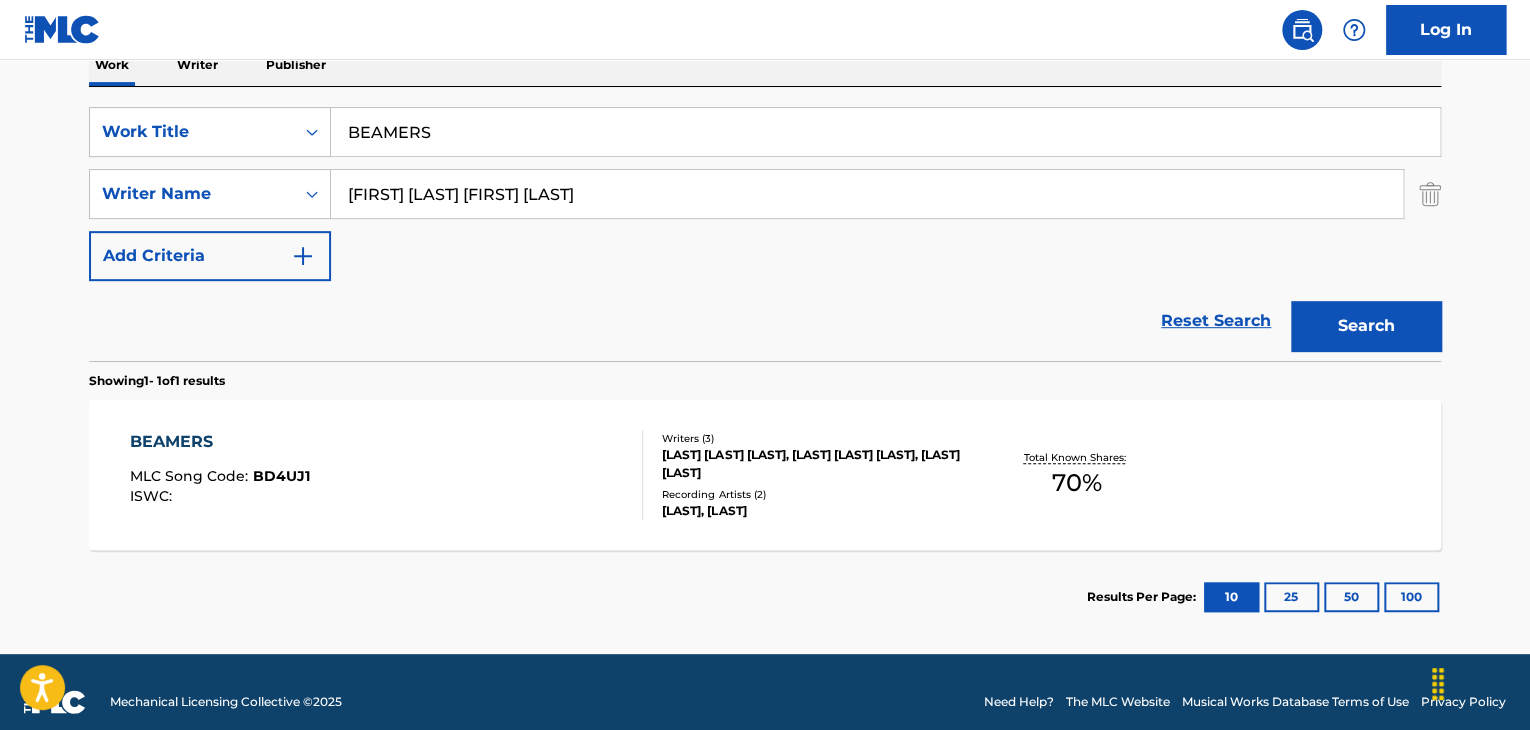 paste on "[LAST] [FIRST]" 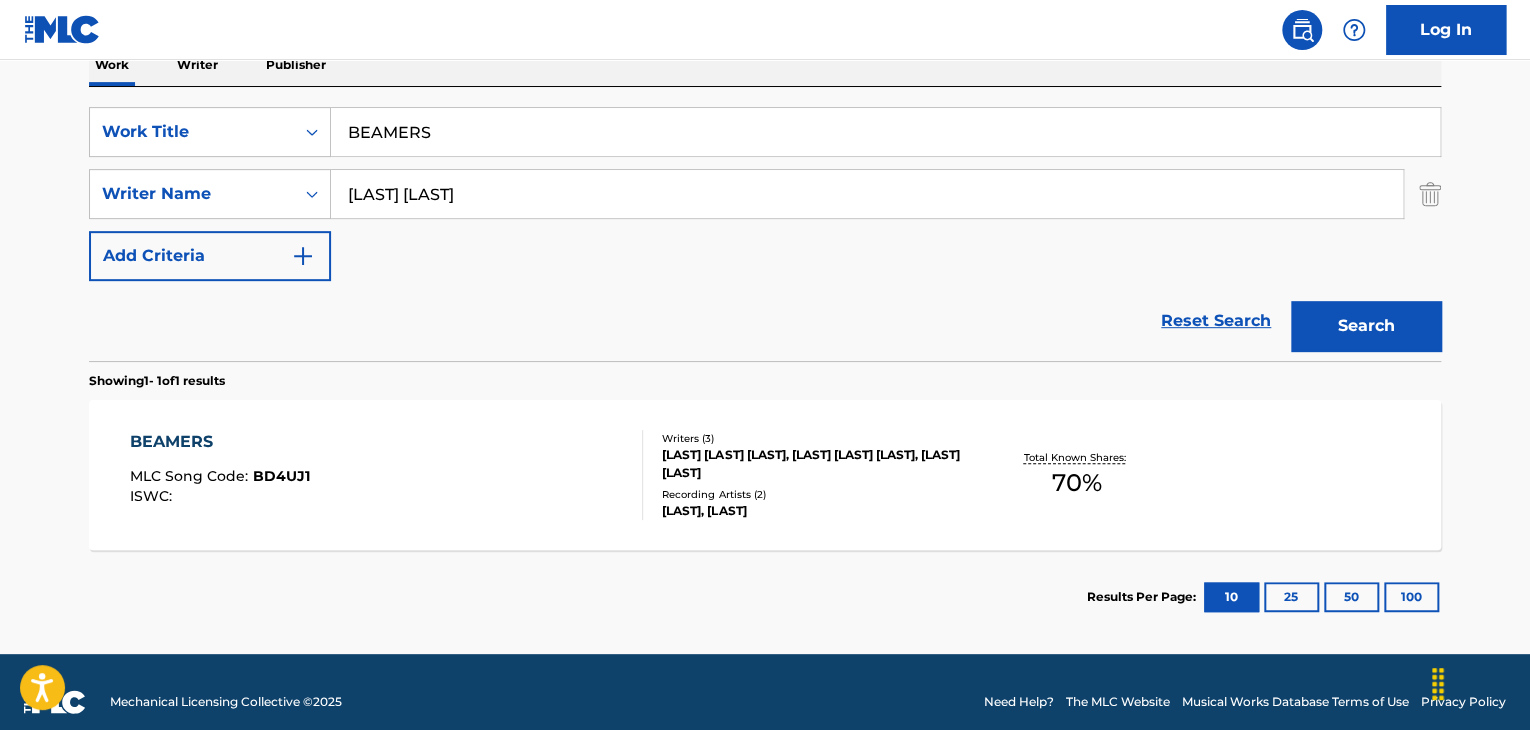 type on "[LAST] [LAST]" 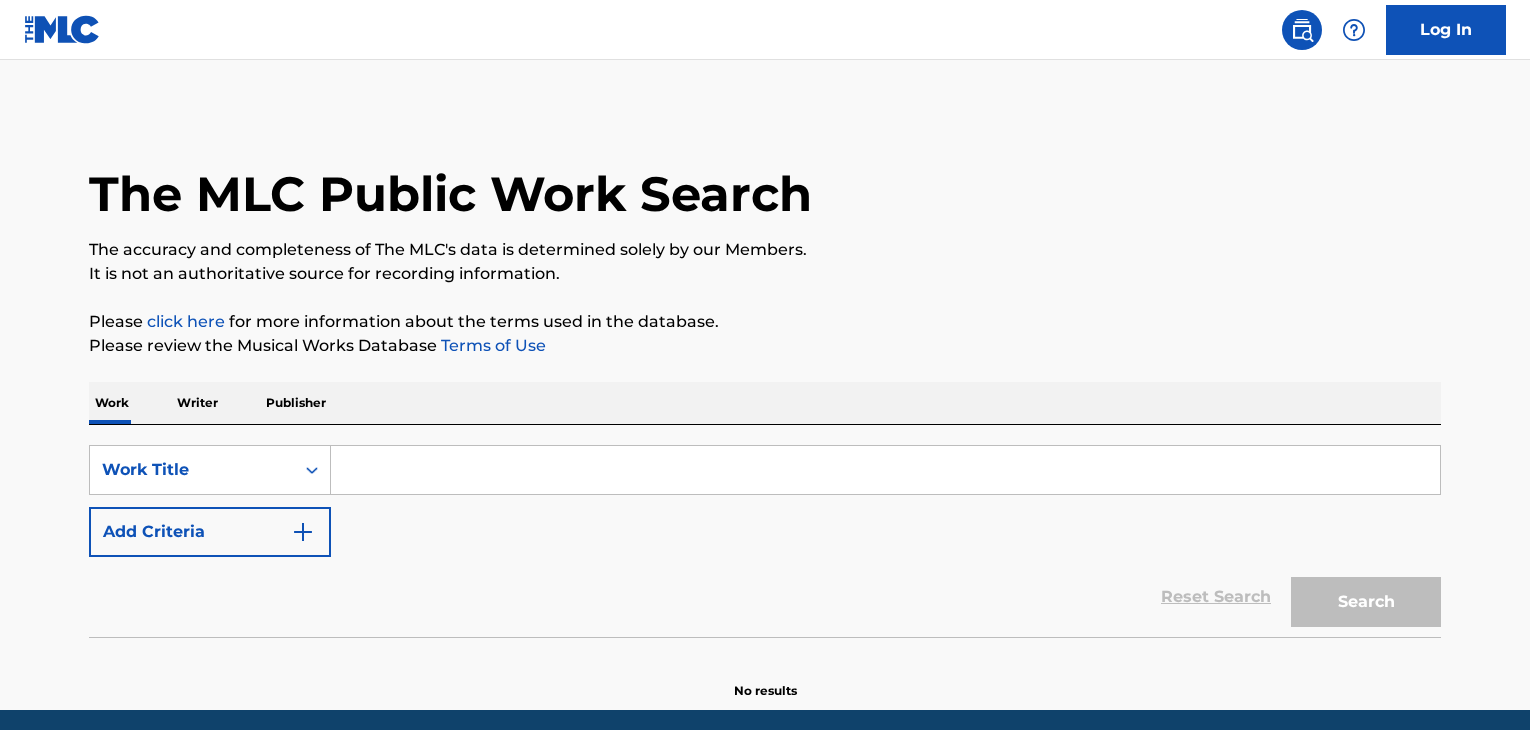 scroll, scrollTop: 0, scrollLeft: 0, axis: both 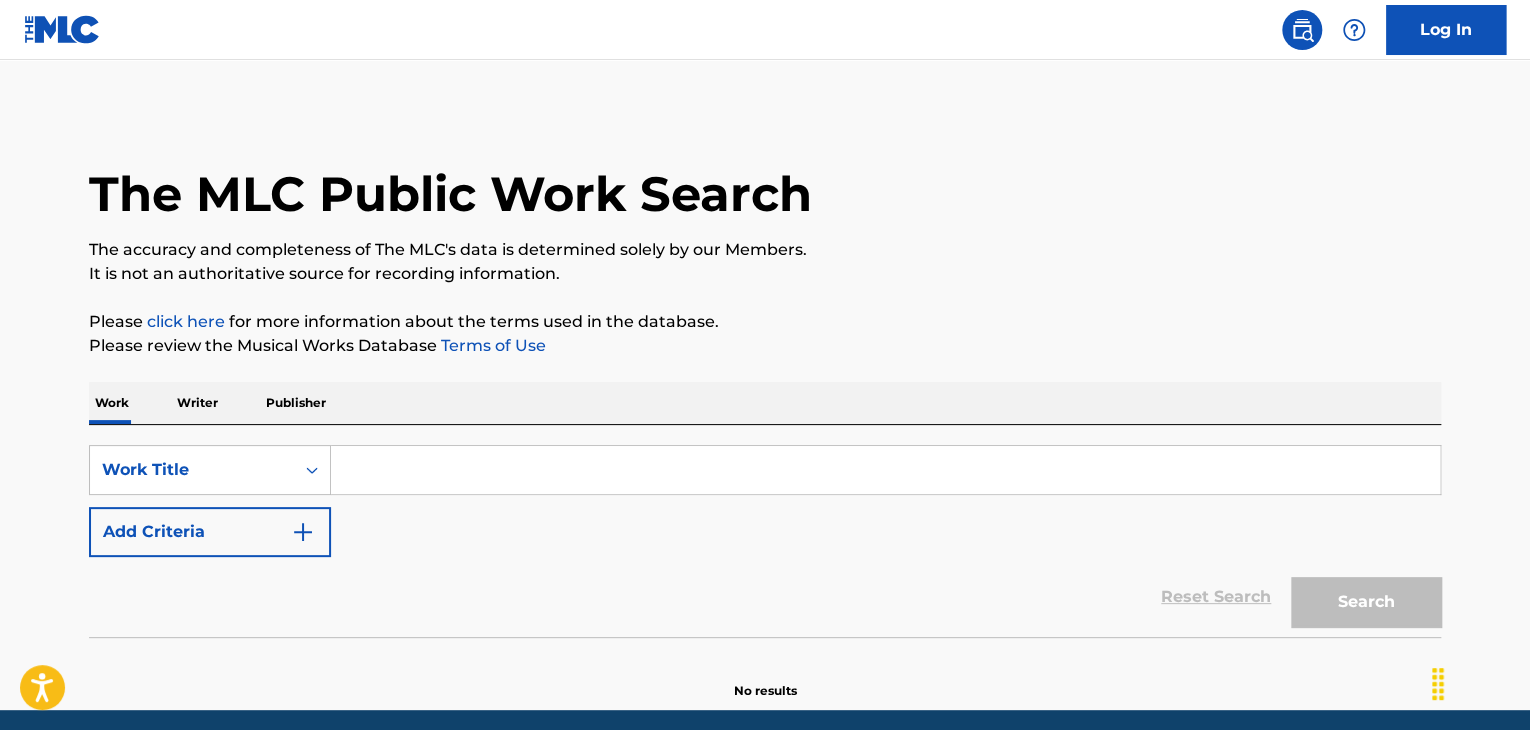 click on "Add Criteria" at bounding box center [210, 532] 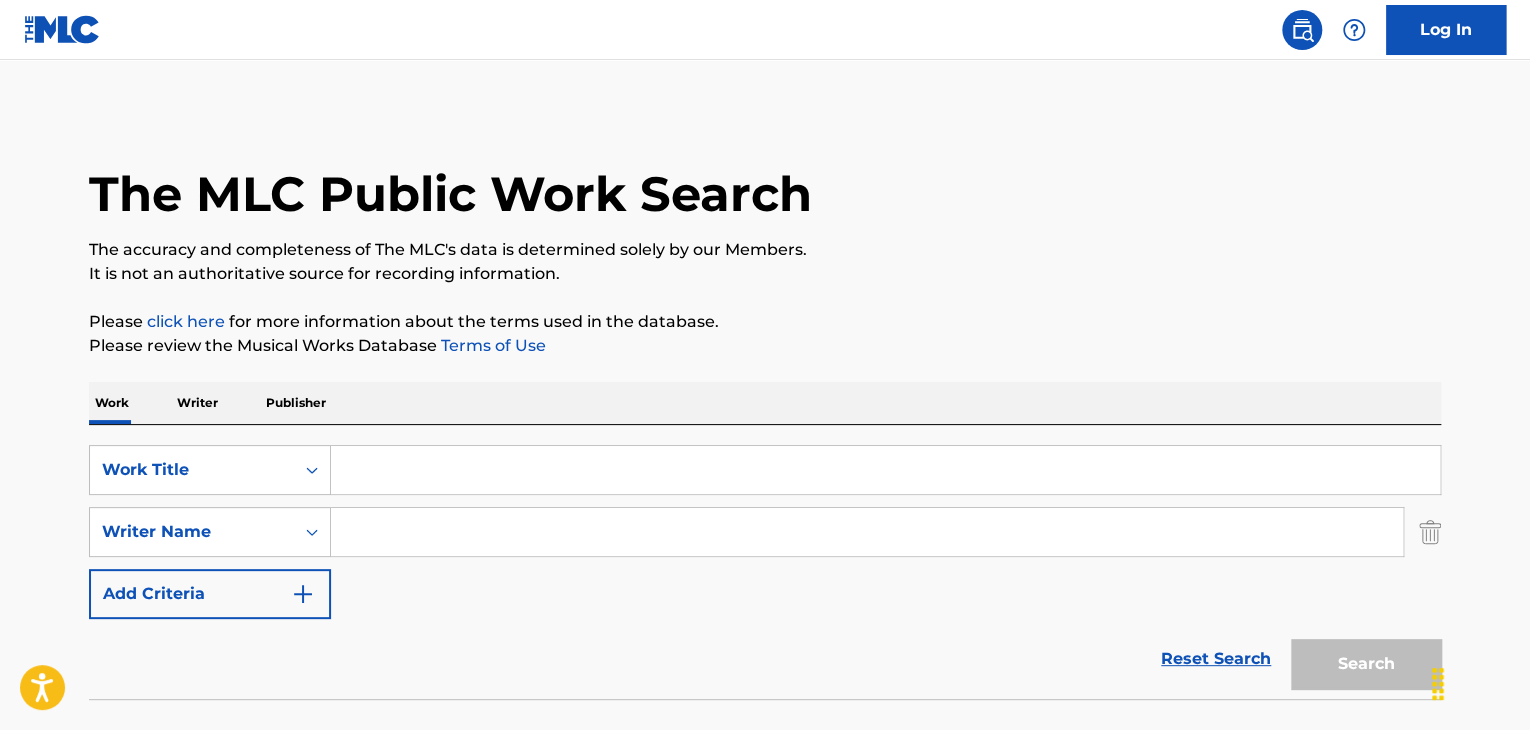 click at bounding box center [867, 532] 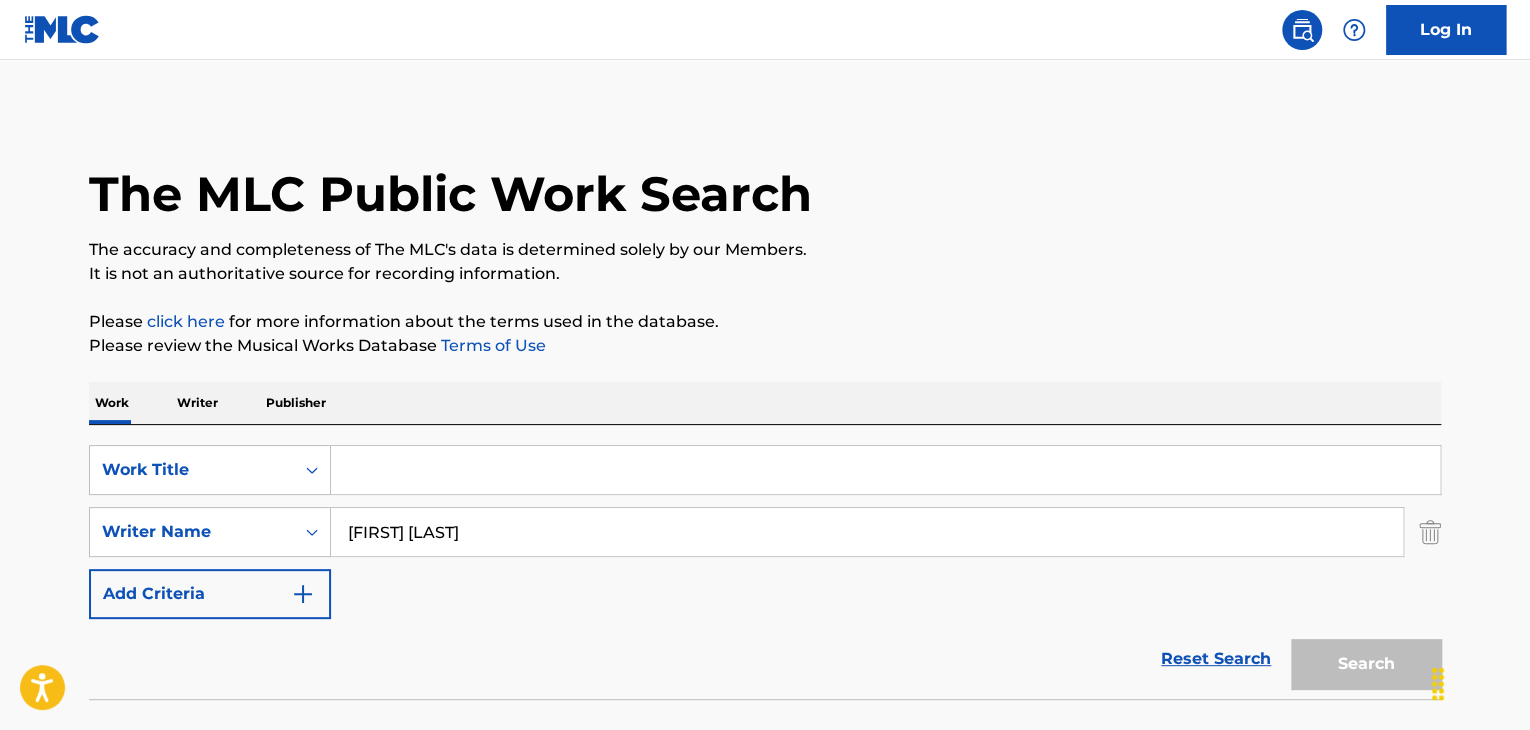 type on "[FIRST] [LAST]" 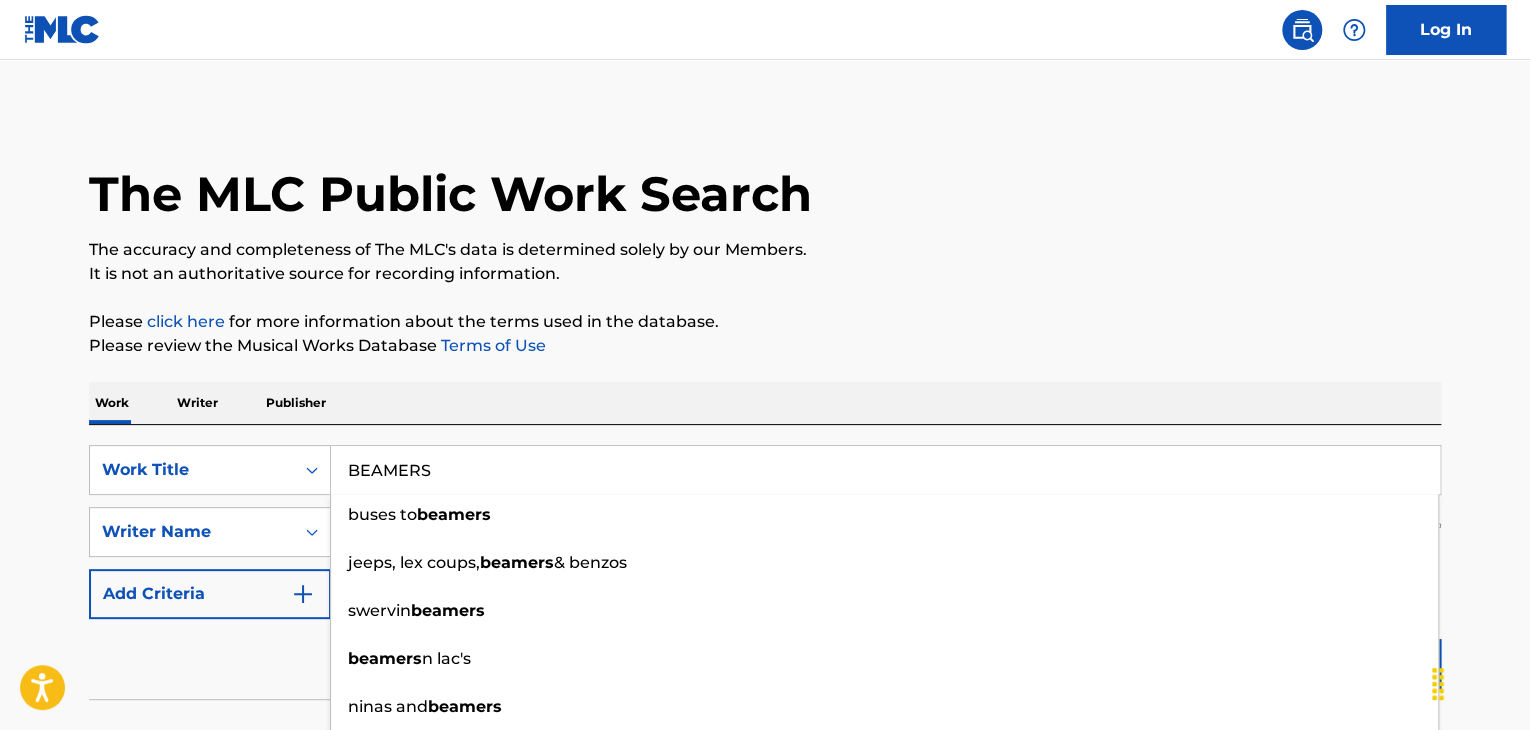 click on "BEAMERS" at bounding box center (885, 470) 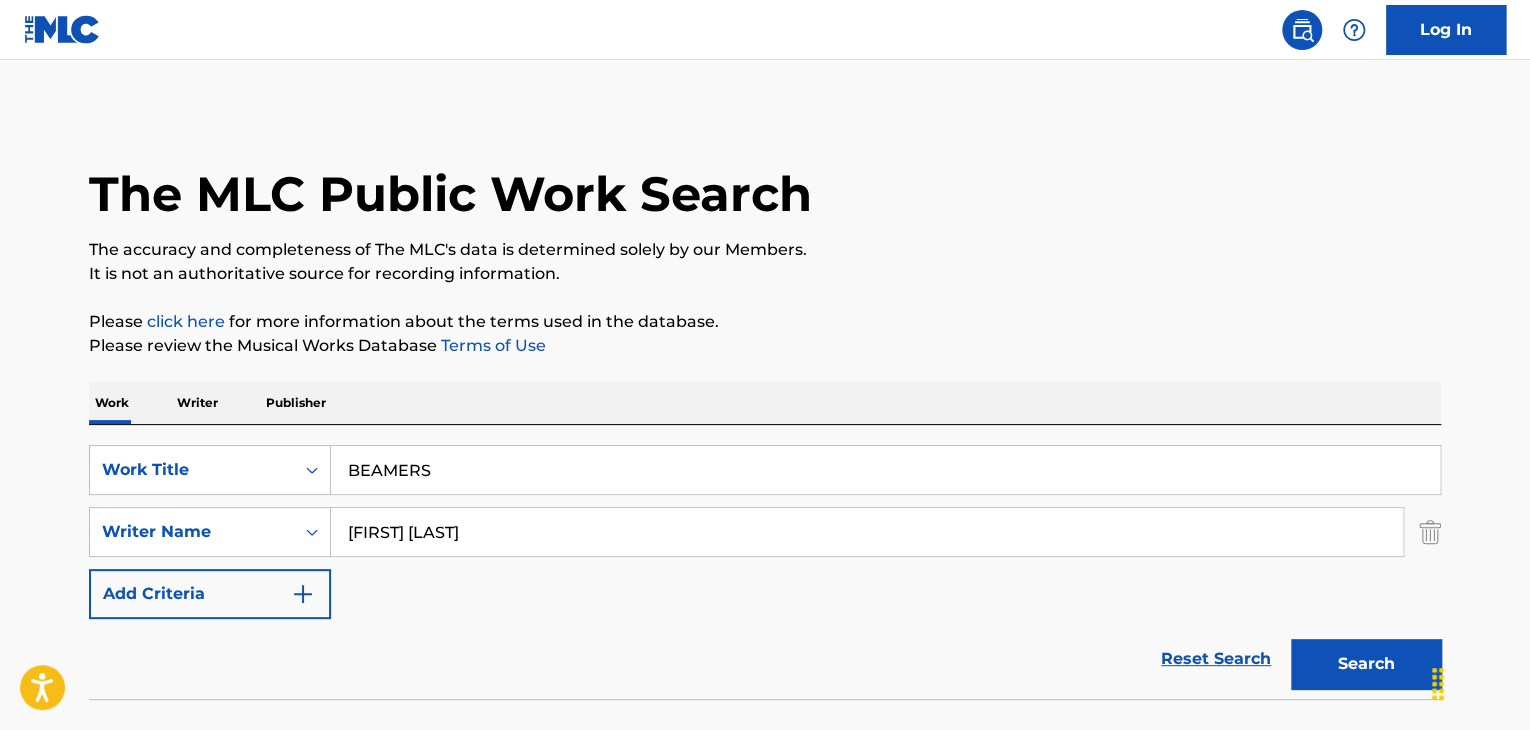 click on "Search" at bounding box center [1366, 664] 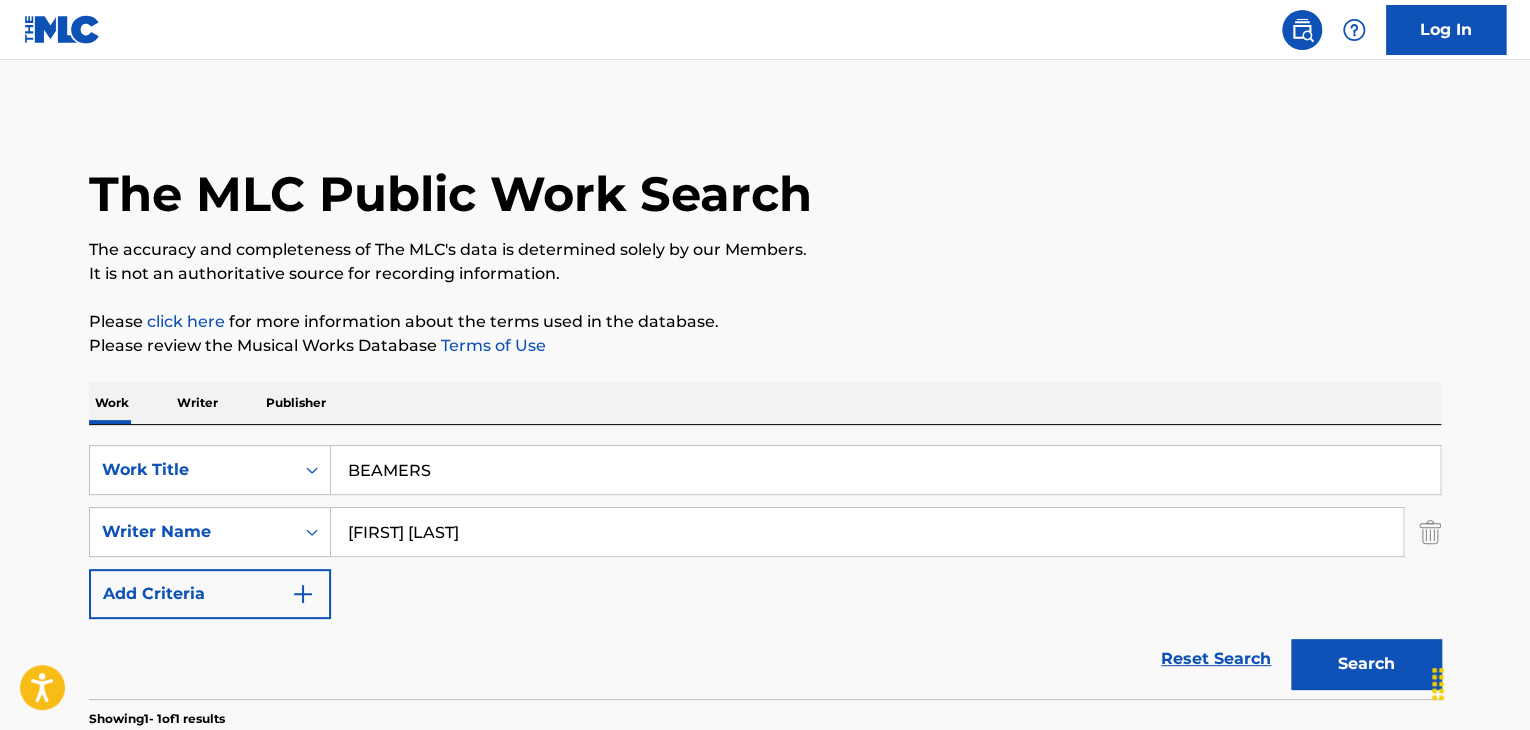 scroll, scrollTop: 100, scrollLeft: 0, axis: vertical 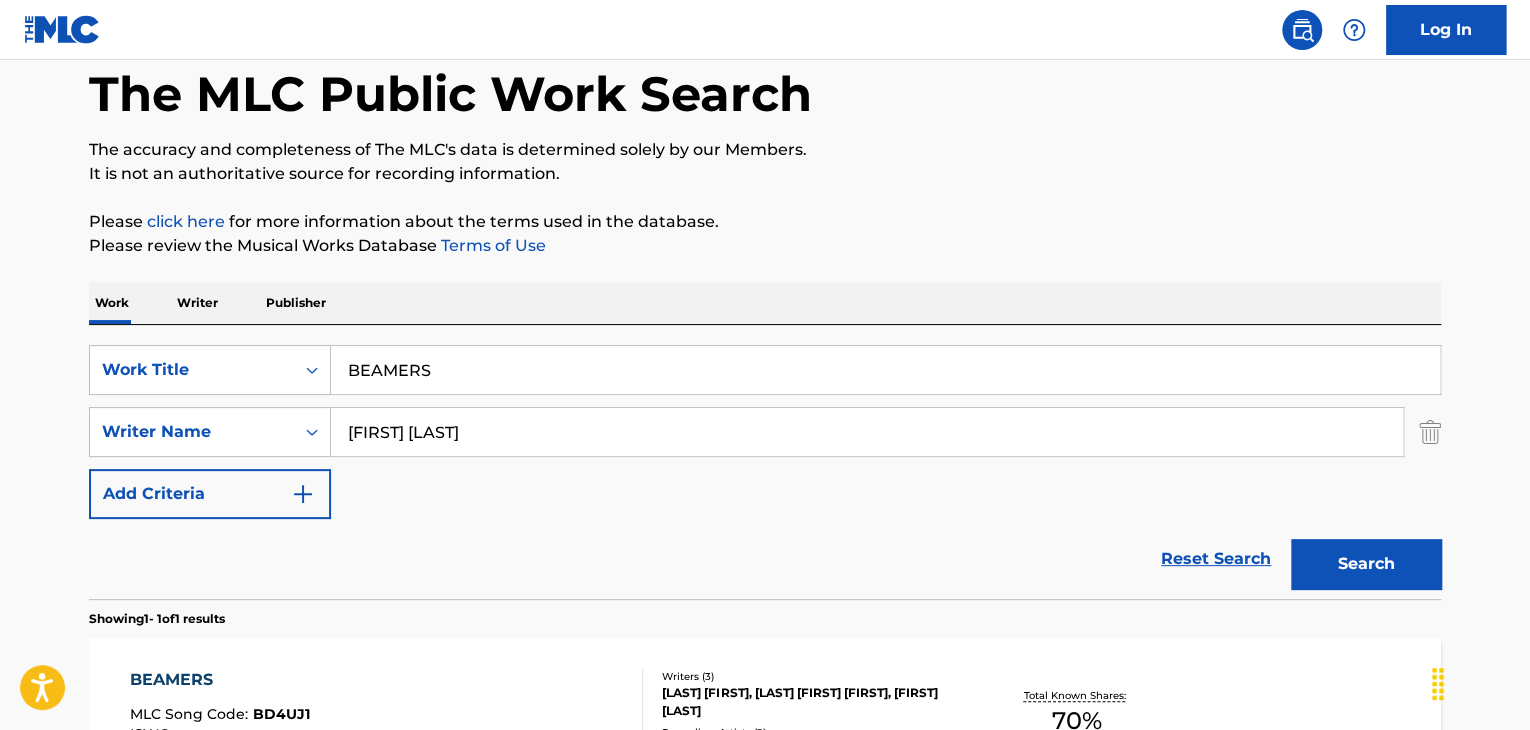 drag, startPoint x: 619, startPoint y: 436, endPoint x: 66, endPoint y: 385, distance: 555.34674 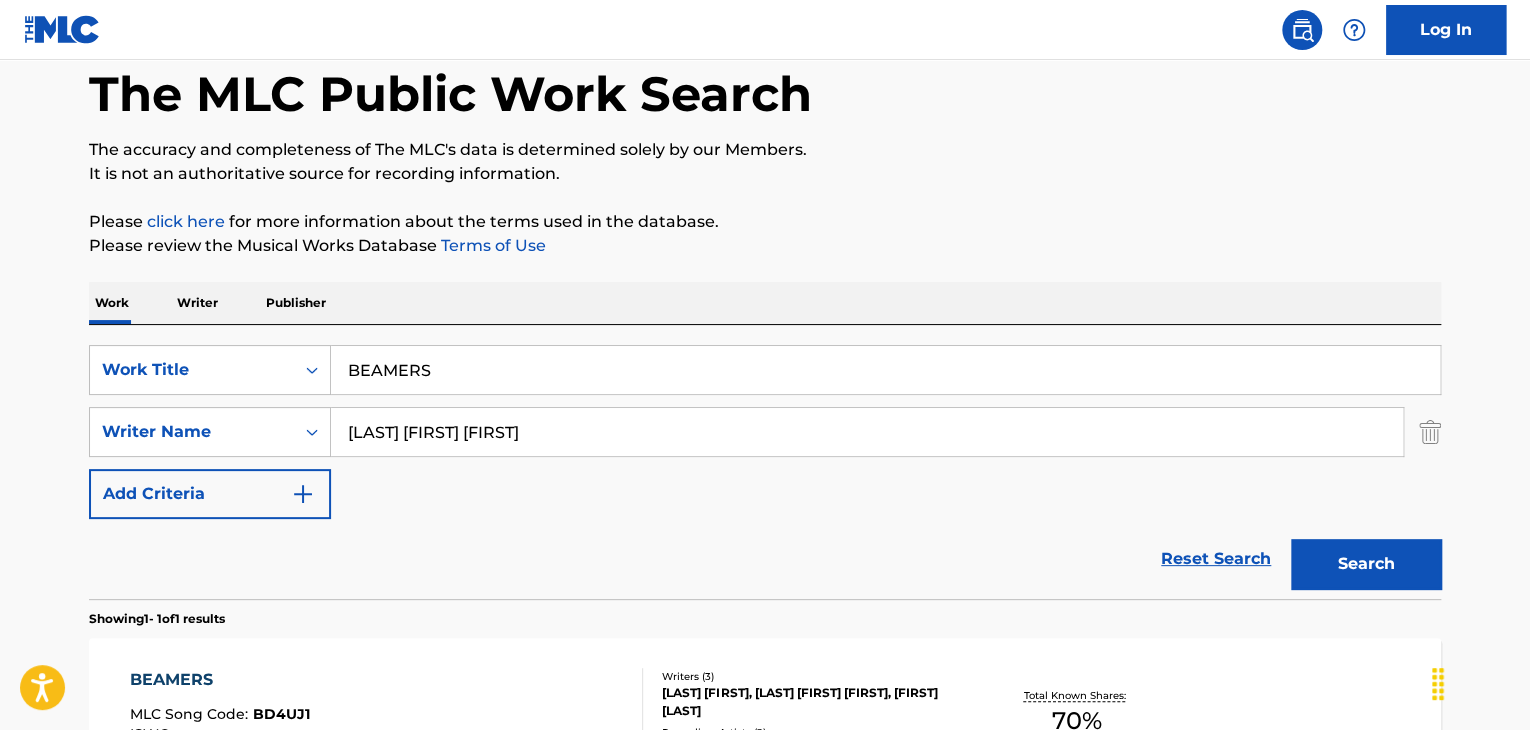 click on "Search" at bounding box center (1366, 564) 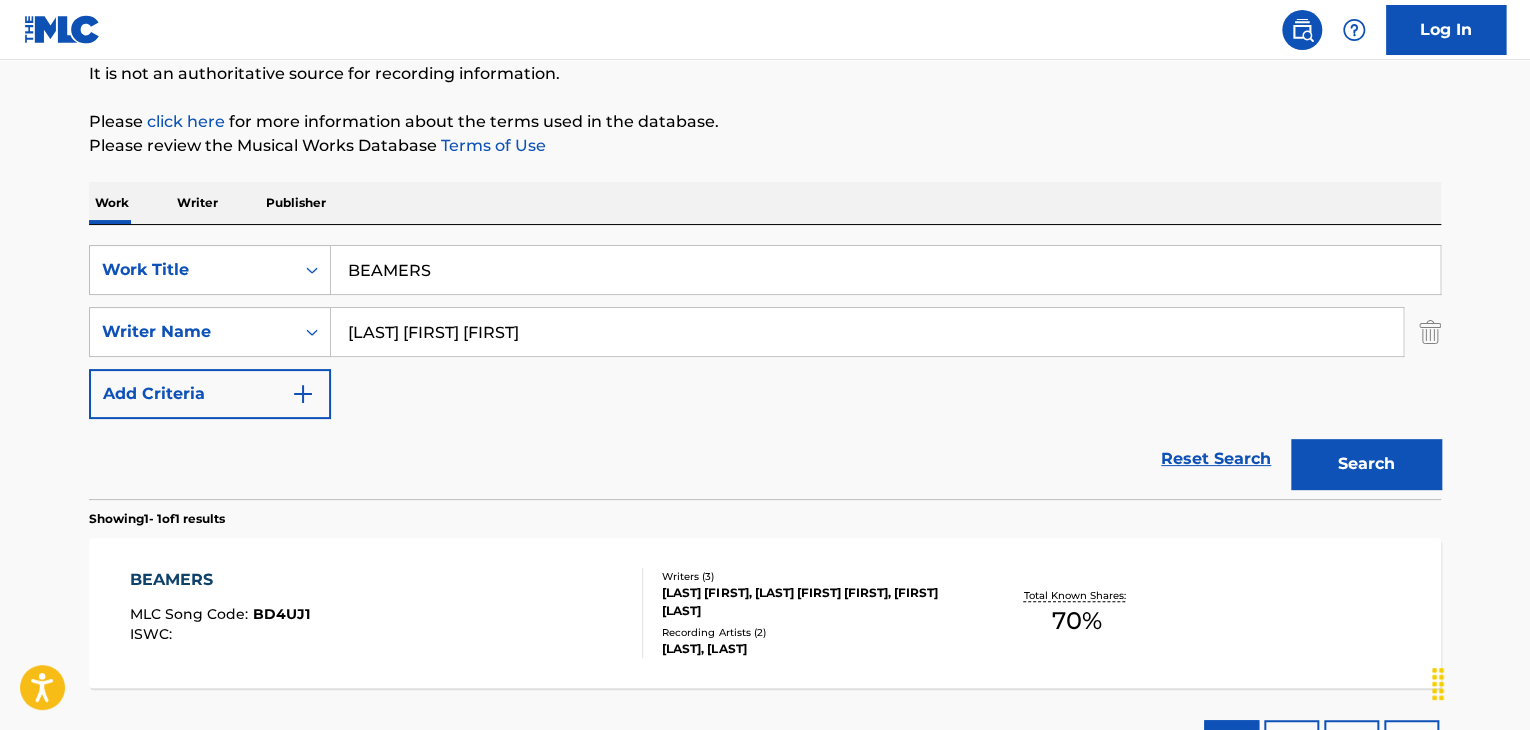 drag, startPoint x: 637, startPoint y: 335, endPoint x: 0, endPoint y: 335, distance: 637 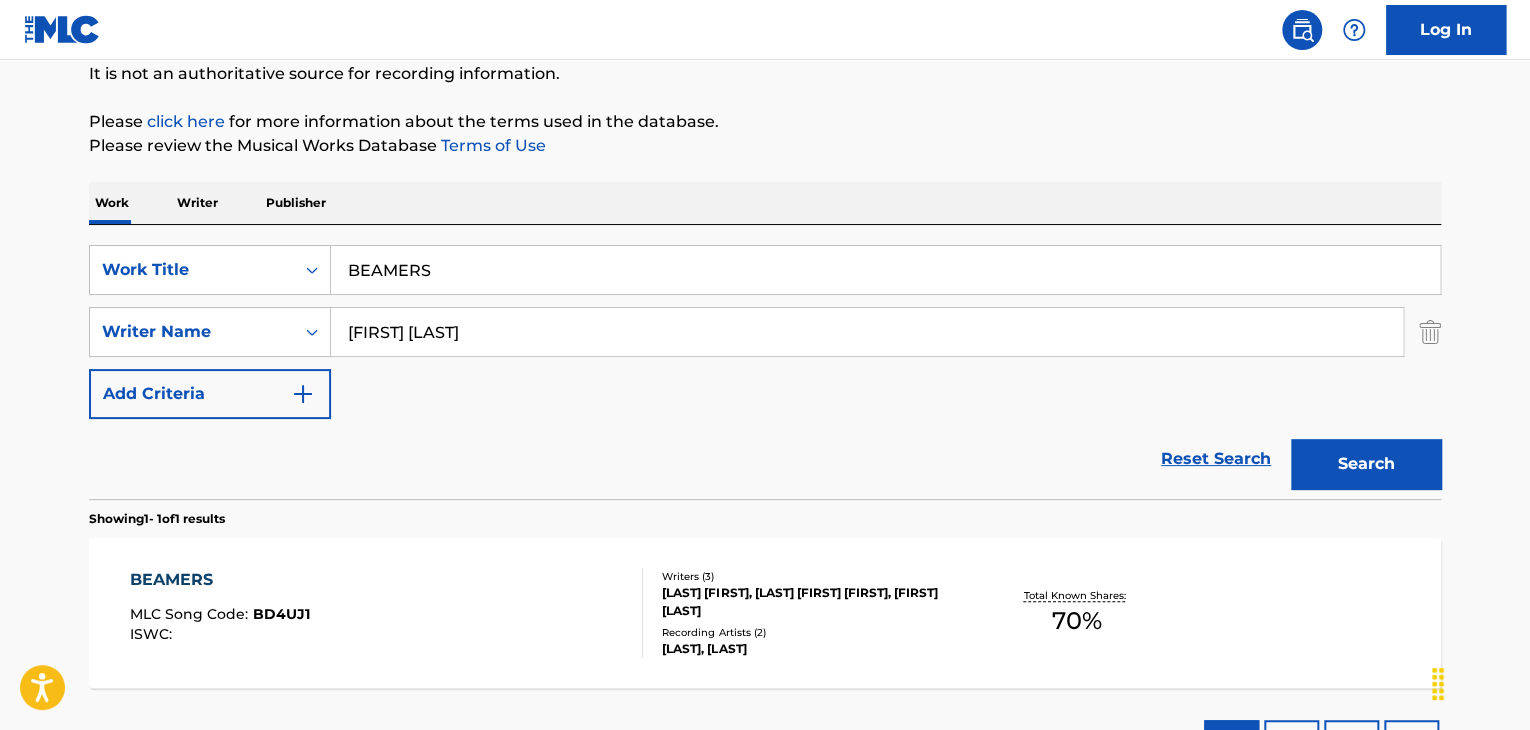 type on "Vincent Beats" 